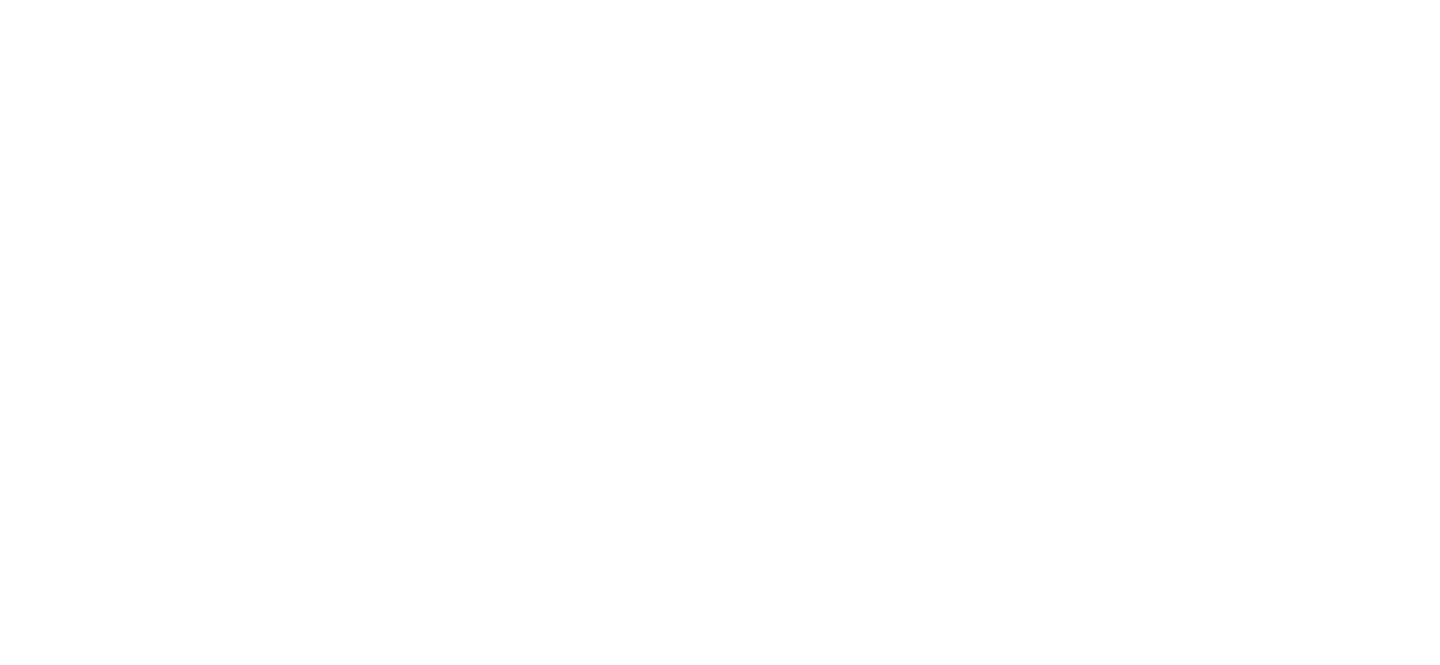 scroll, scrollTop: 0, scrollLeft: 0, axis: both 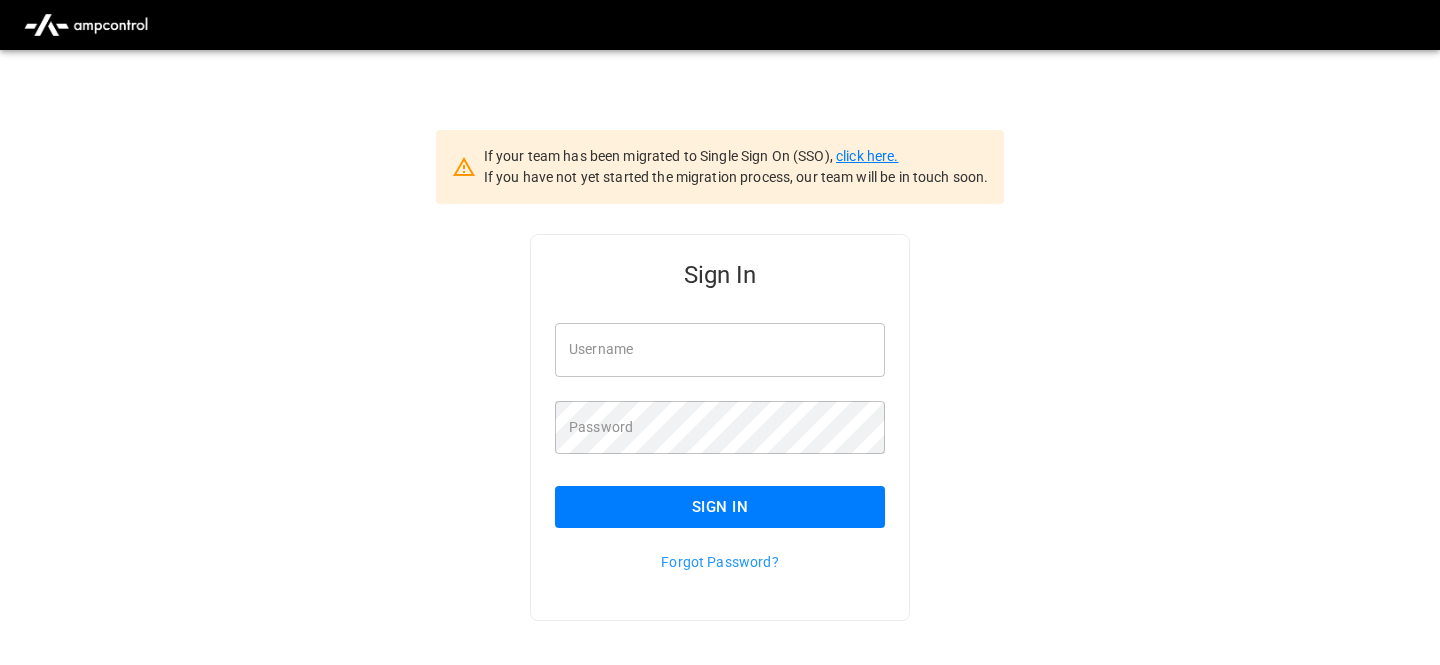 click on "click here." at bounding box center (867, 156) 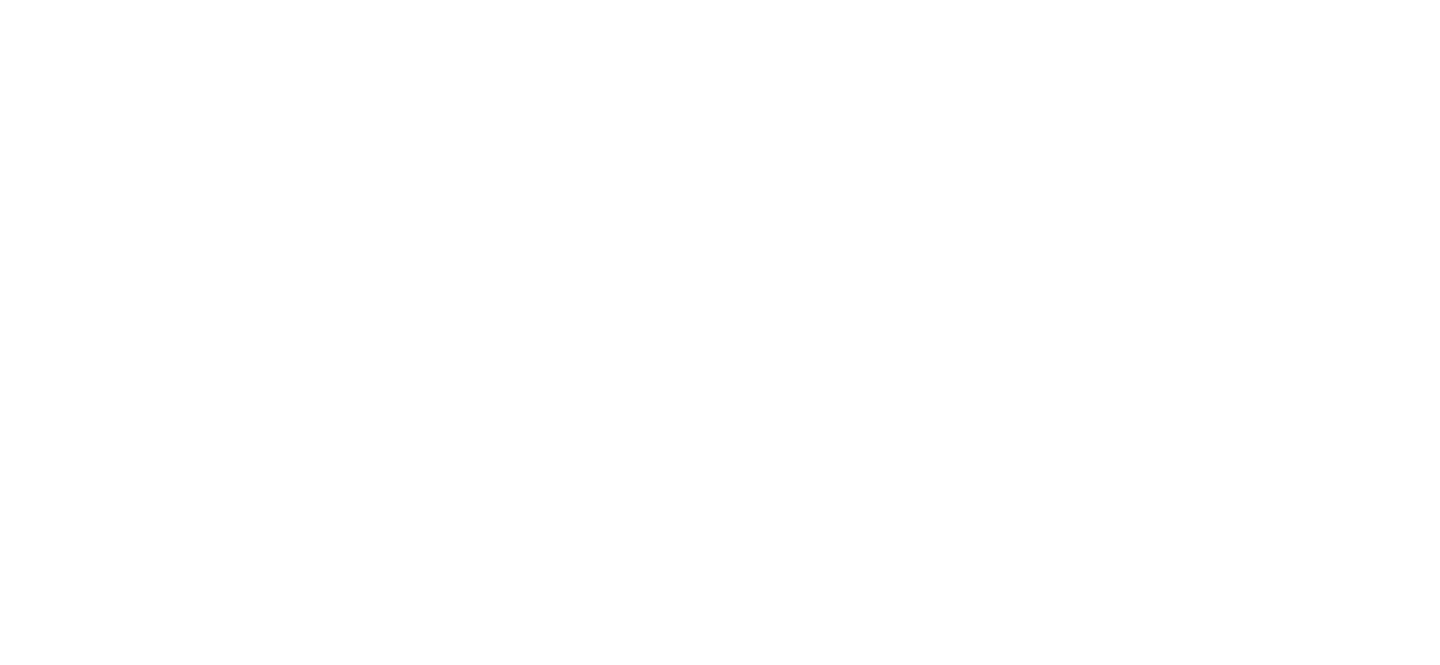 scroll, scrollTop: 0, scrollLeft: 0, axis: both 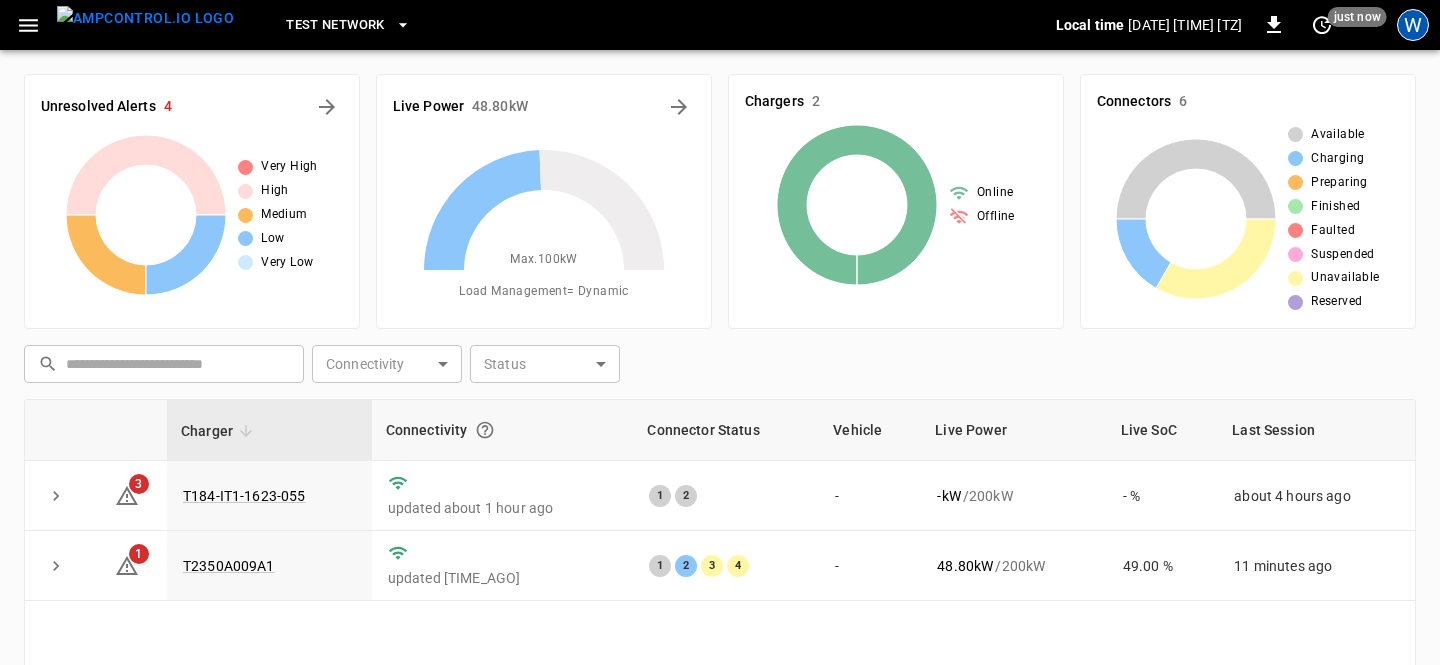 click on "W" at bounding box center [1413, 25] 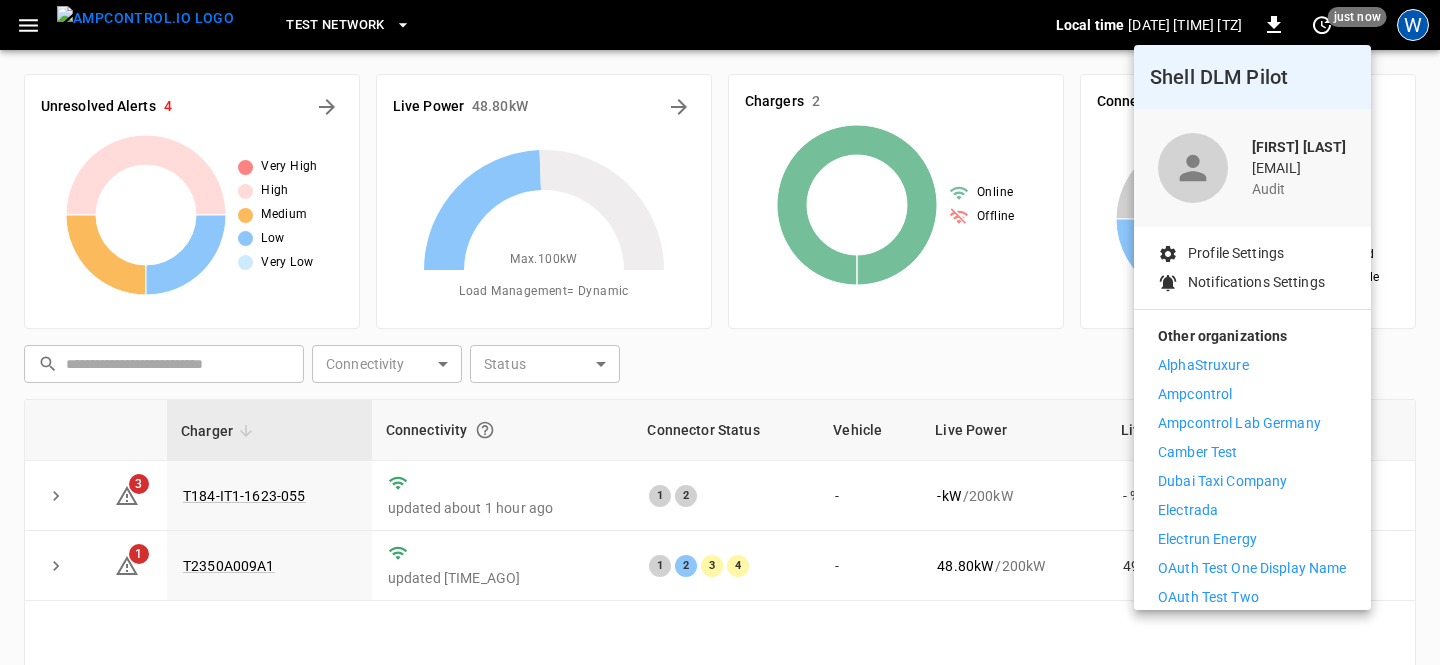 click at bounding box center [720, 332] 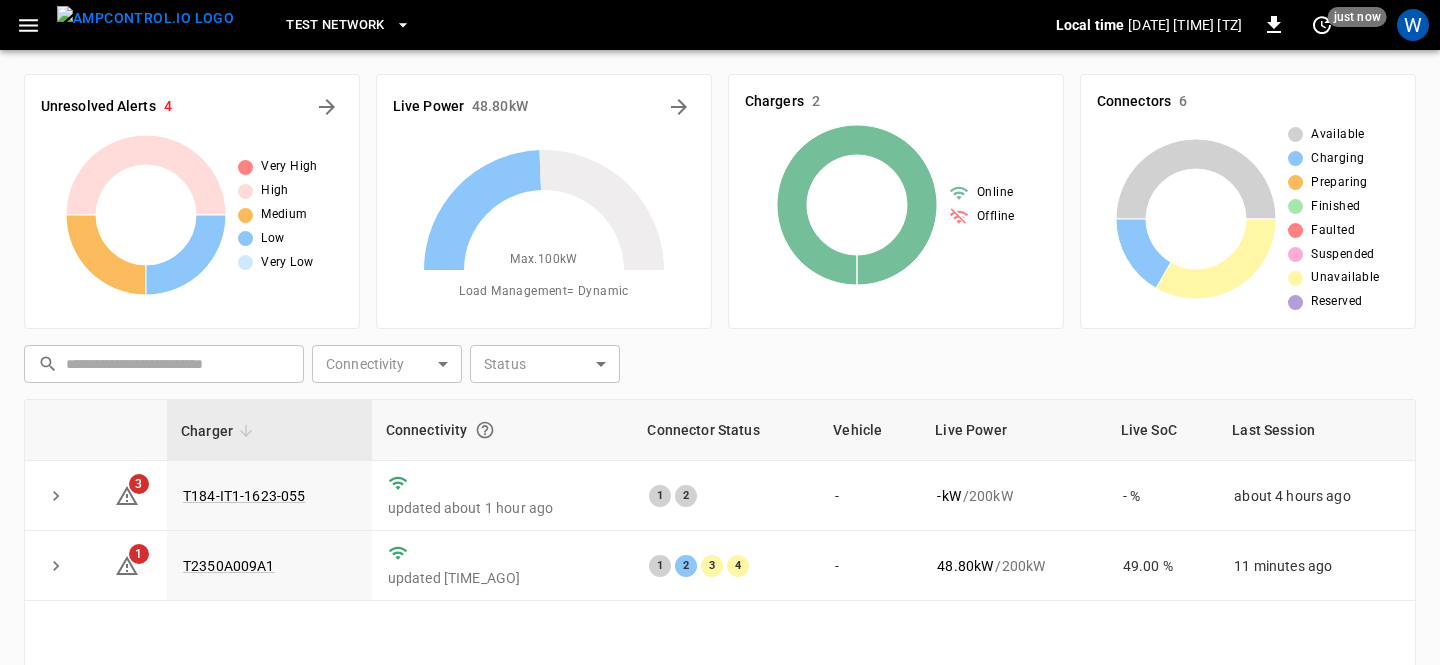click on "Shell DLM Pilot Won Moon Joo wonmoon@ampcontrol.io audit Profile Settings Notifications Settings Other organizations AlphaStruxure Ampcontrol Ampcontrol Lab Germany Camber Test Dubai Taxi Company Electrada Electrun Energy OAuth Test One Display Name OAuth Test Two S2G Energy Samuel Grant Packaging Test Account 13 Zoox Pilot Logout" at bounding box center [720, 334] 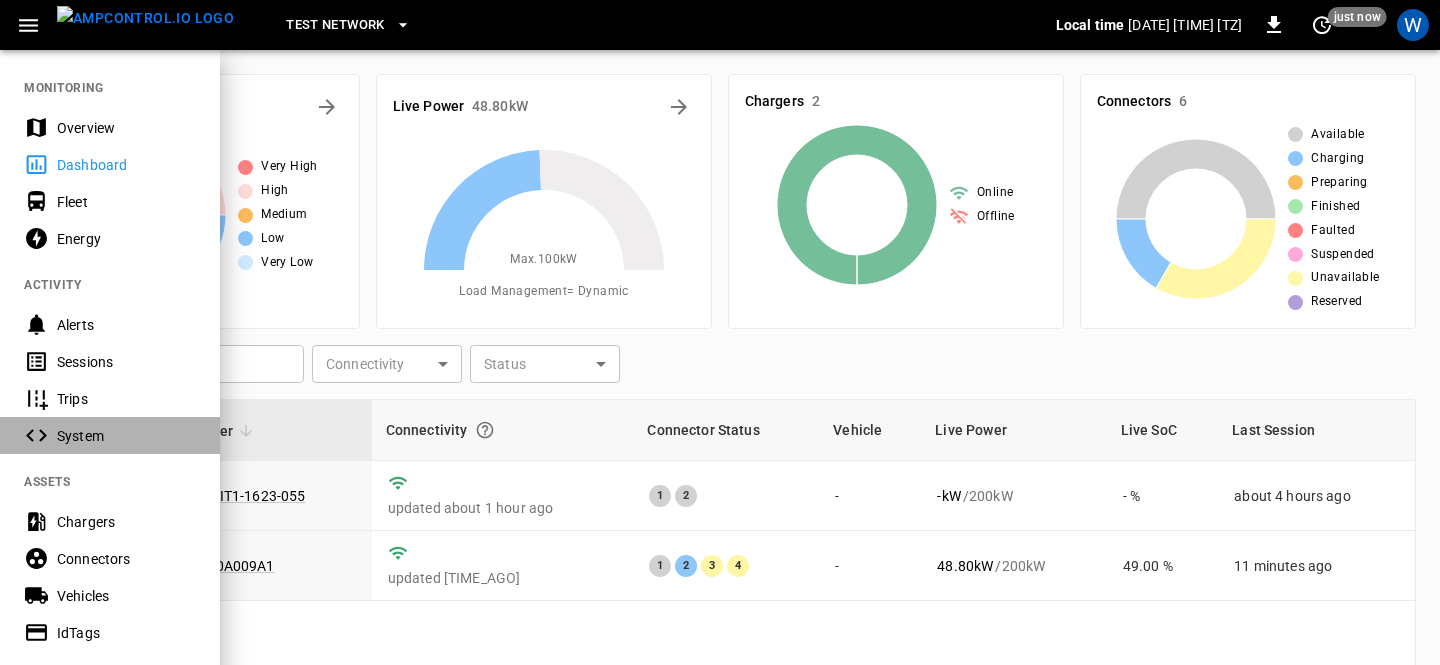 click on "System" at bounding box center (126, 436) 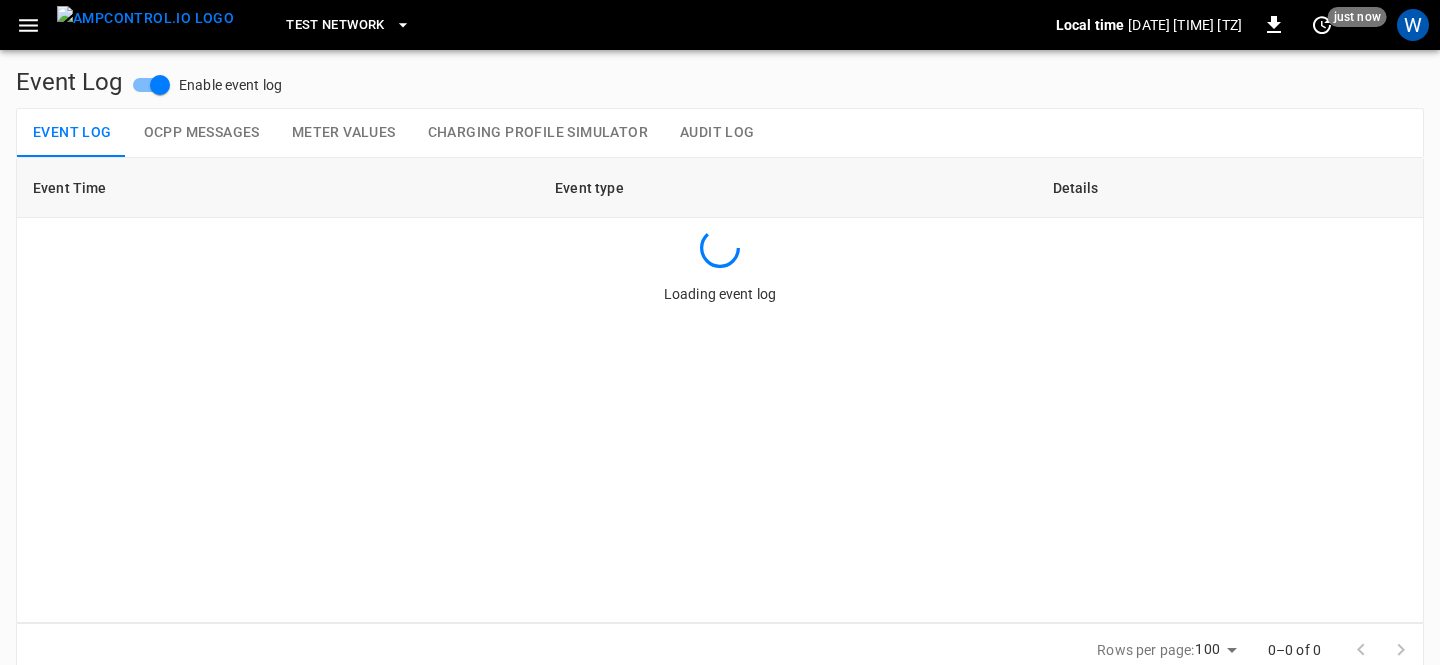 click on "Audit Log" at bounding box center [717, 133] 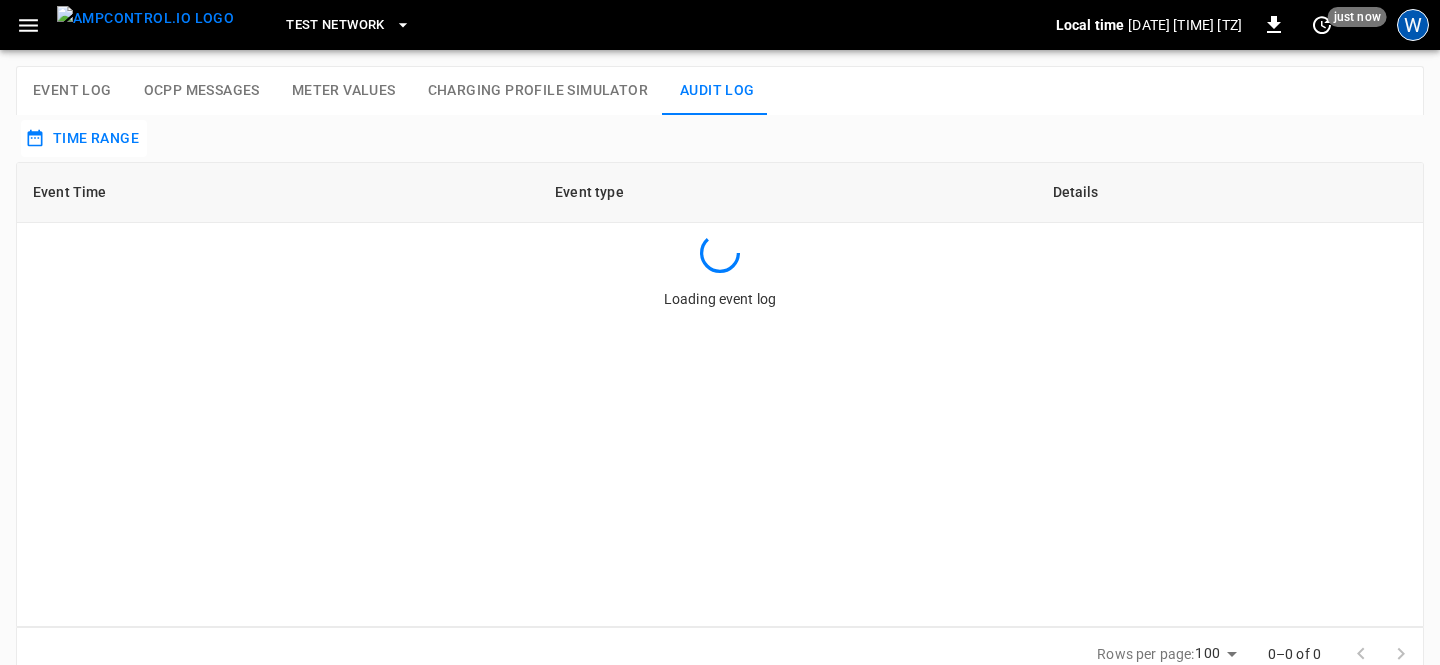 click on "W" at bounding box center [1413, 25] 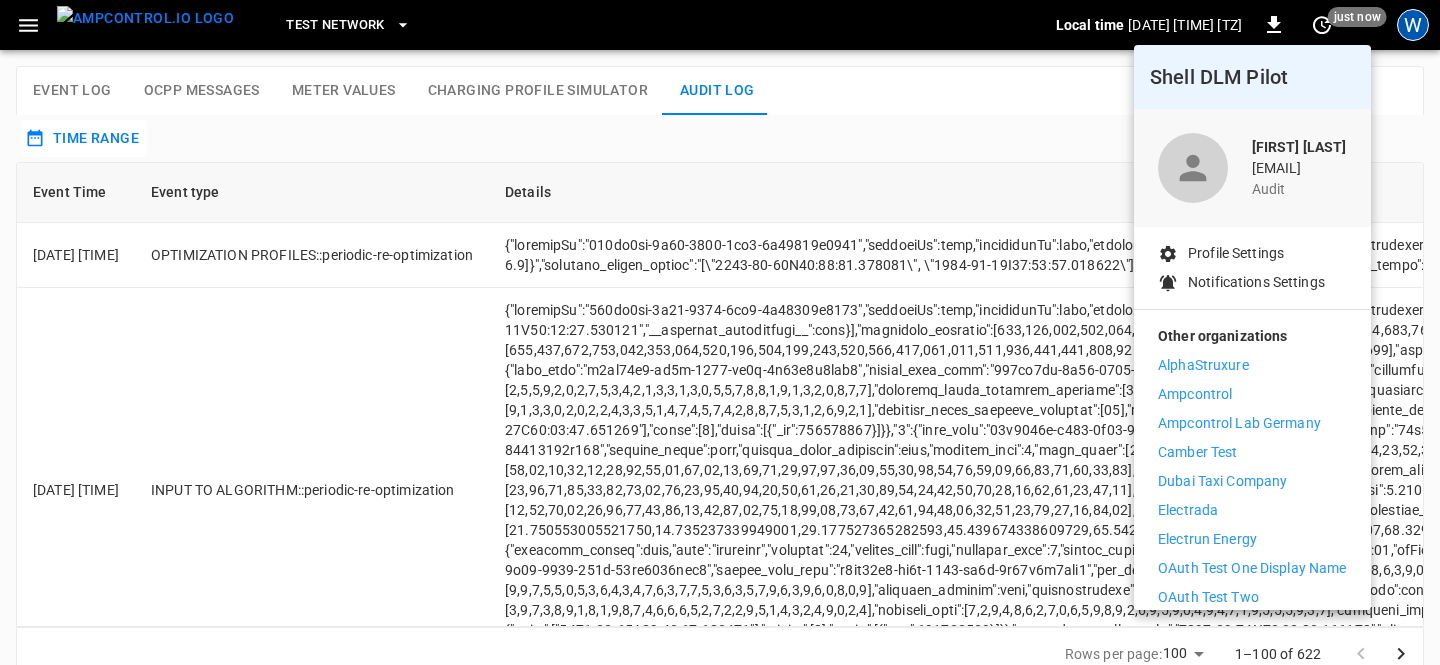 click at bounding box center [720, 332] 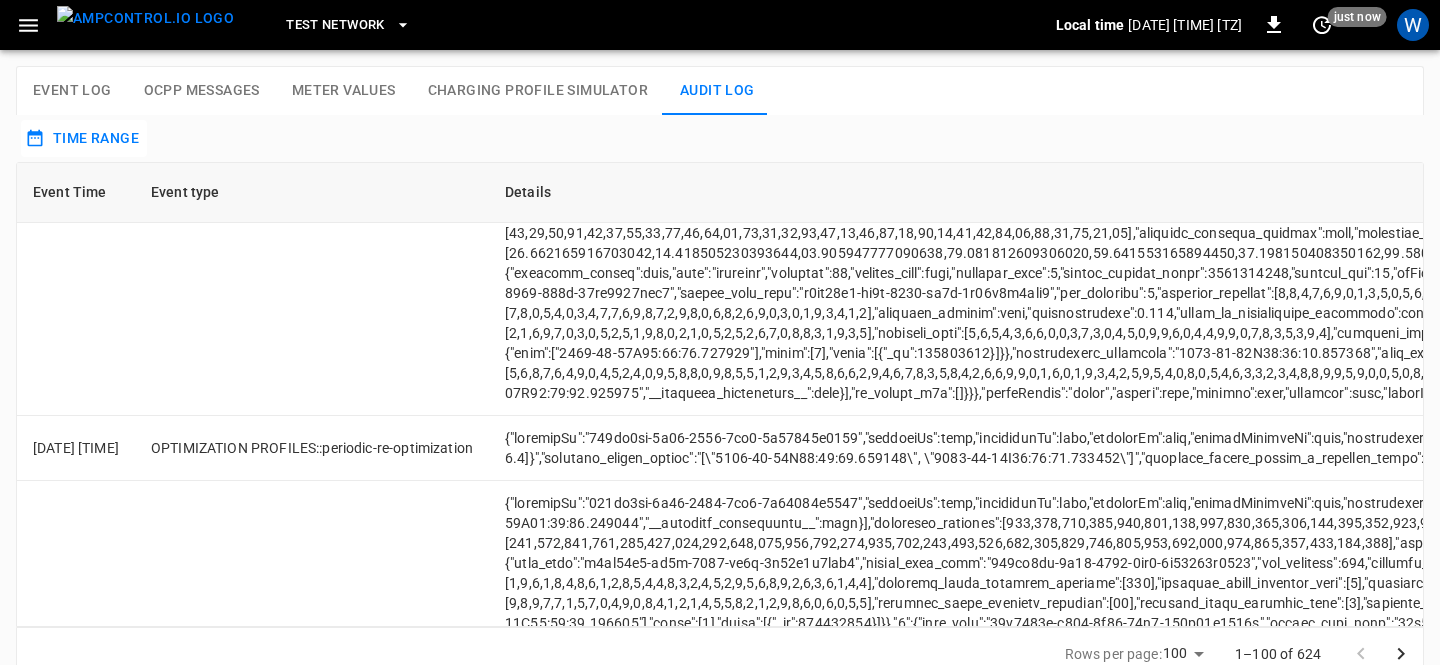 scroll, scrollTop: 0, scrollLeft: 0, axis: both 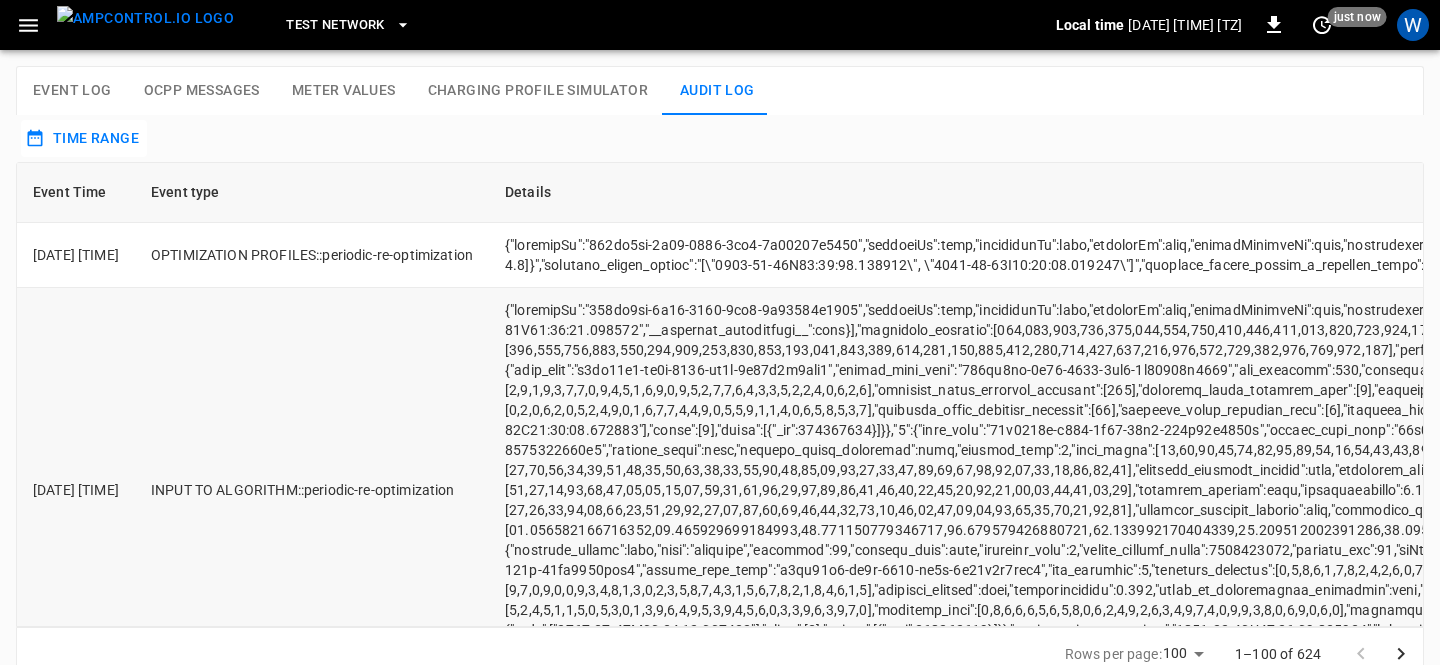 click on "INPUT TO ALGORITHM::periodic-re-optimization" at bounding box center (312, 490) 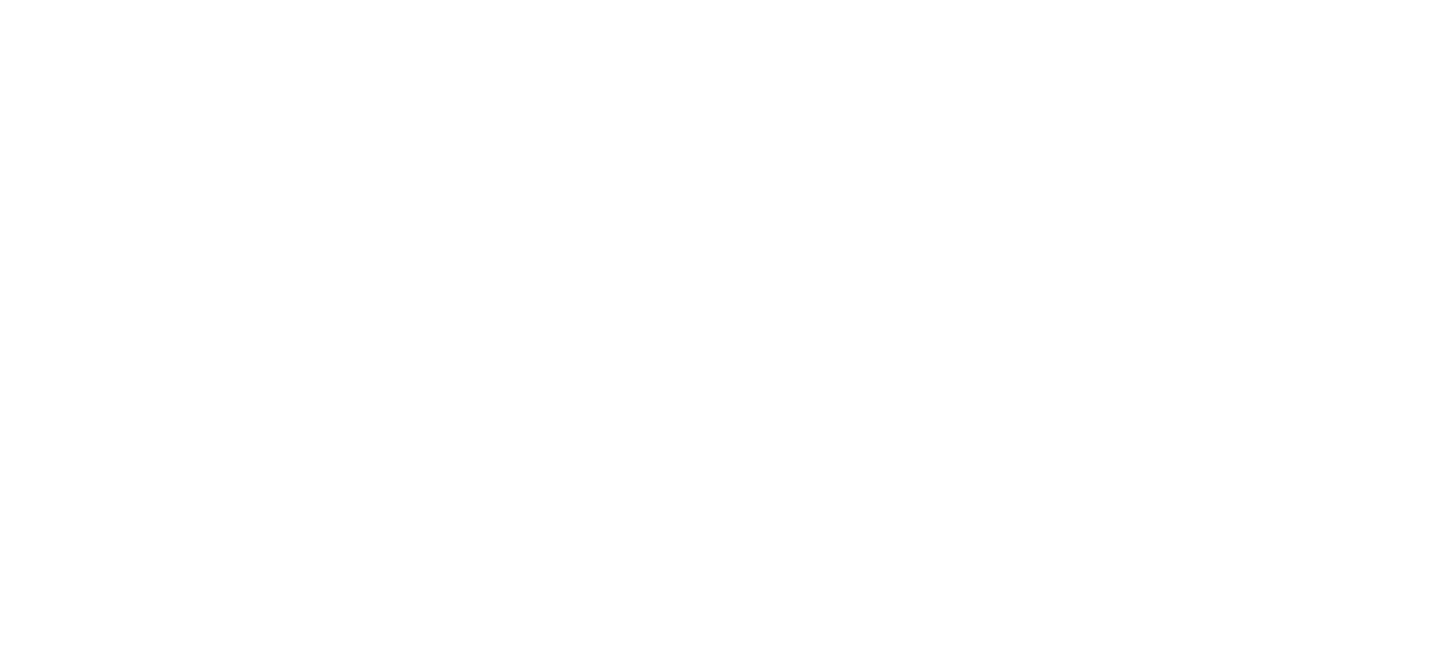 scroll, scrollTop: 0, scrollLeft: 0, axis: both 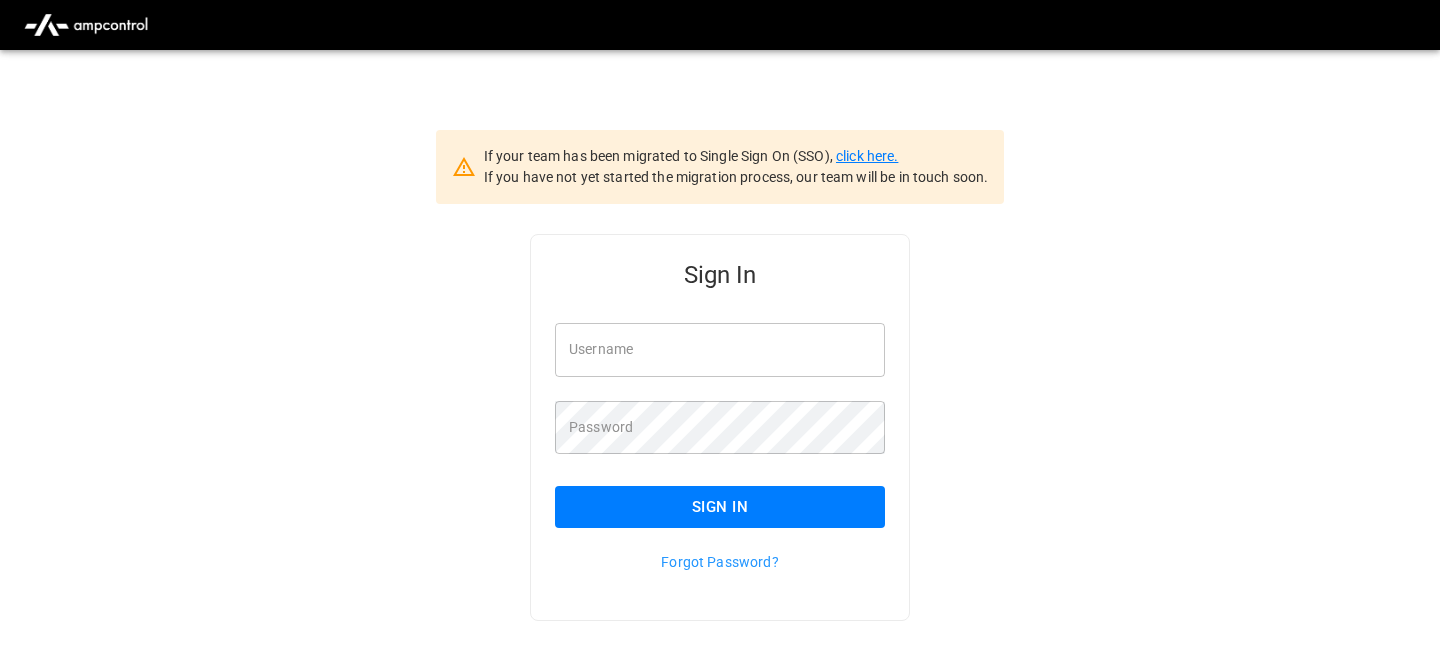 click on "click here." at bounding box center (867, 156) 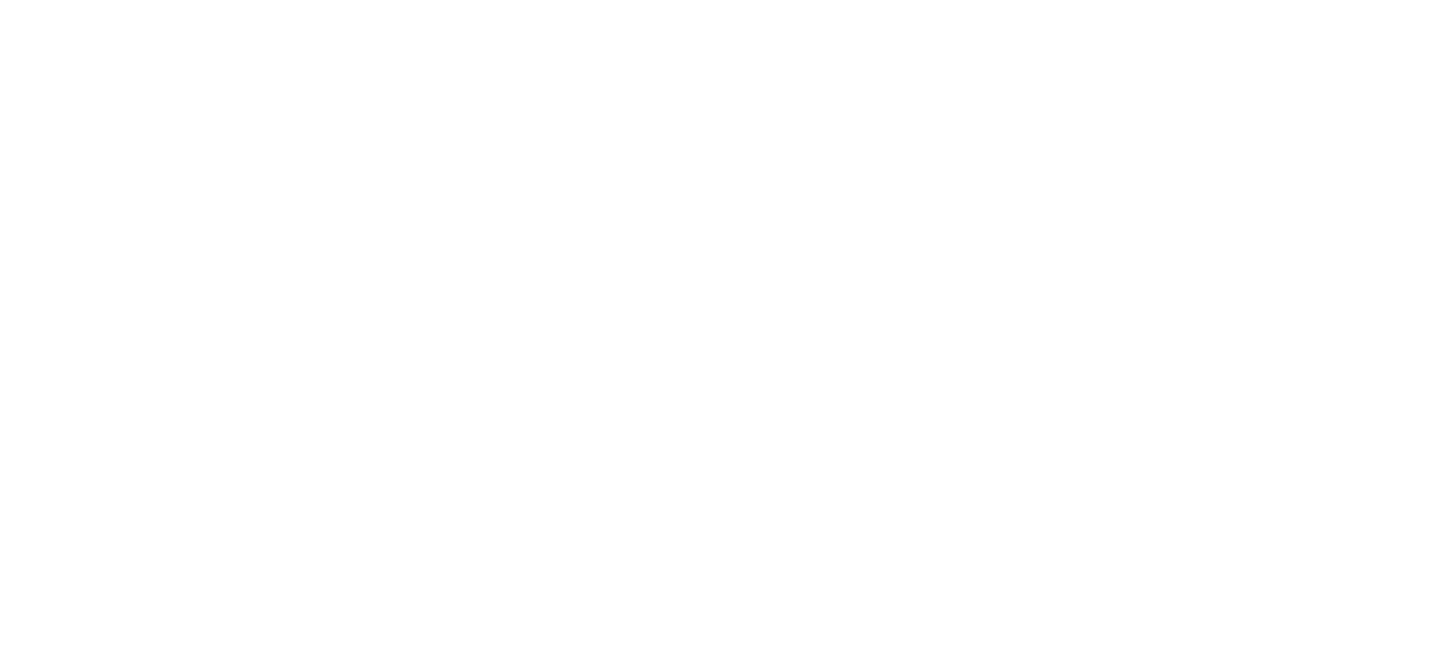 scroll, scrollTop: 0, scrollLeft: 0, axis: both 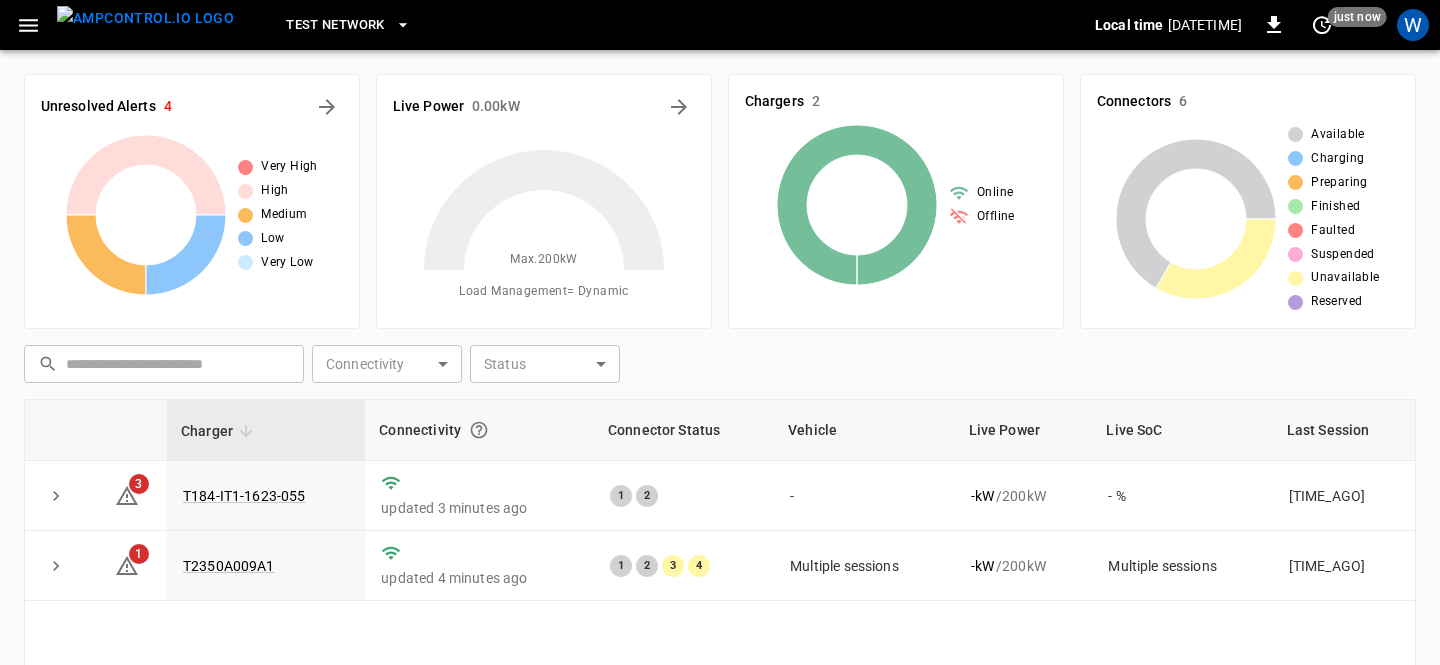 click on "​ ​ Connectivity ​ Connectivity Status ​ Status" at bounding box center (716, 360) 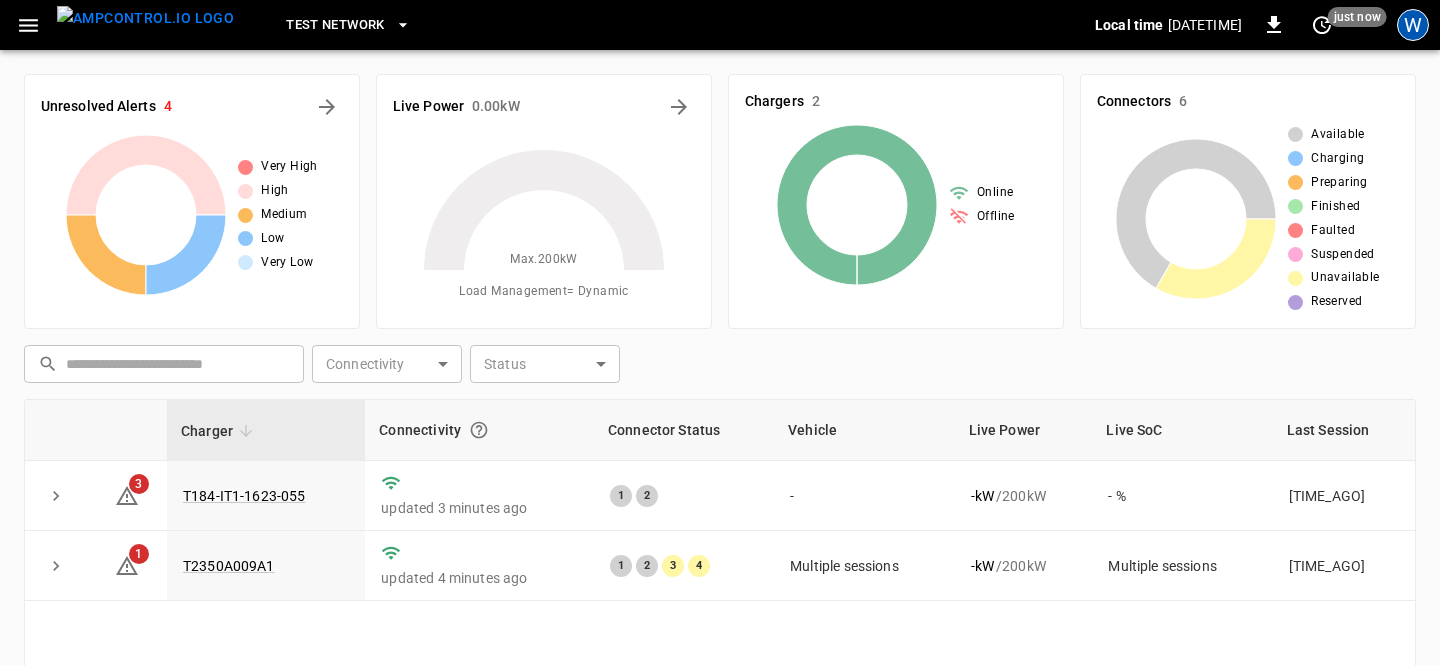 click on "W" at bounding box center (1413, 25) 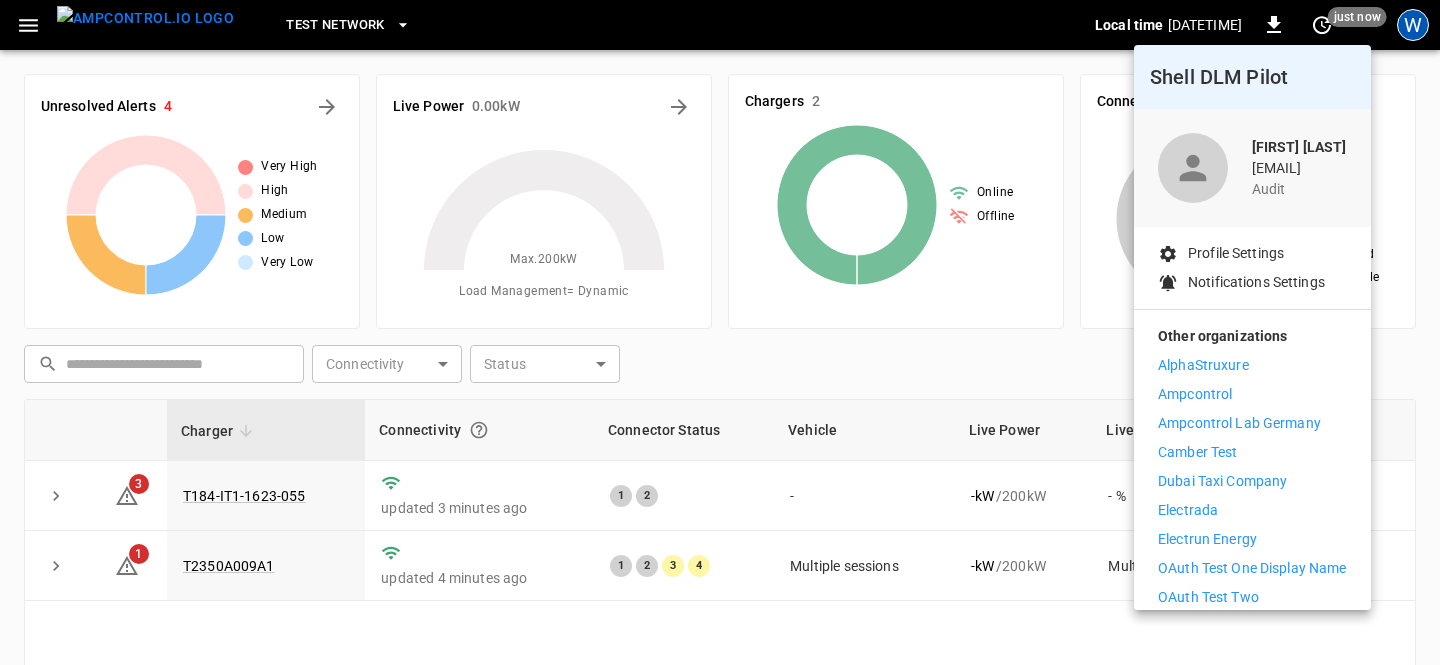 click at bounding box center [720, 332] 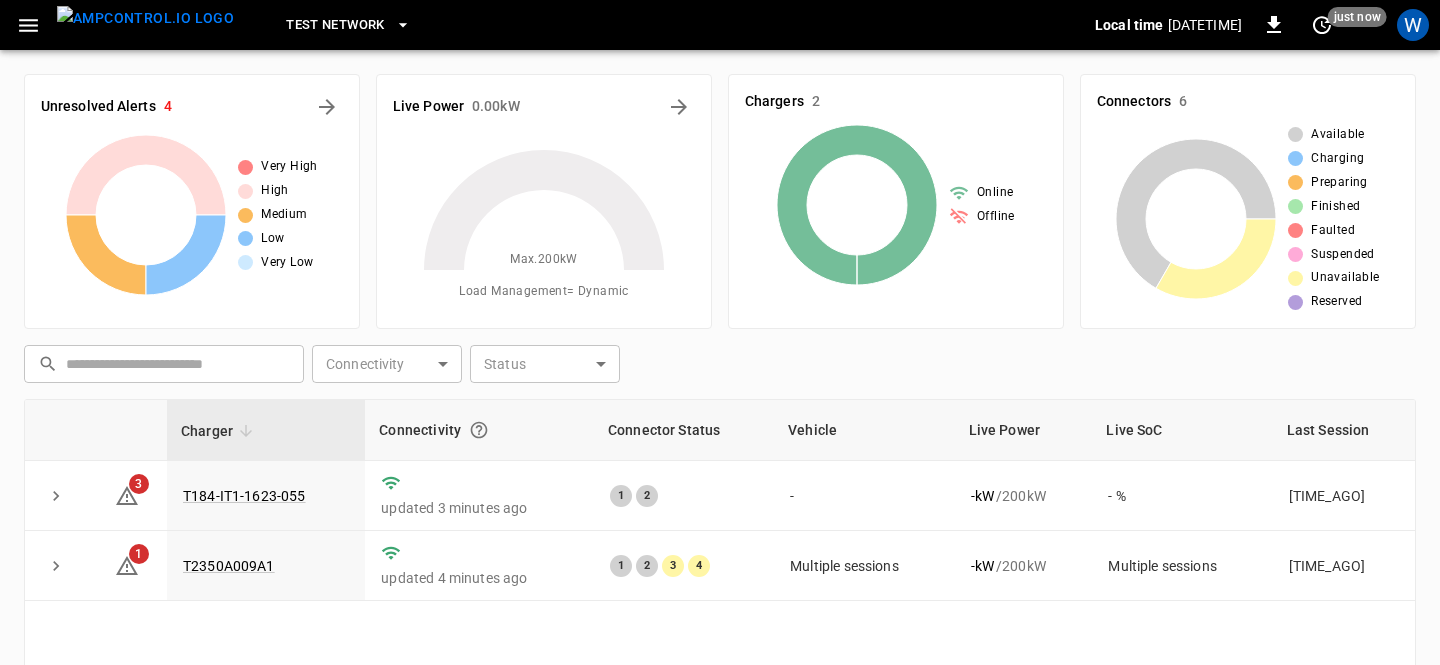 click on "Shell DLM Pilot Won Moon Joo wonmoon@ampcontrol.io audit Profile Settings Notifications Settings Other organizations AlphaStruxure Ampcontrol Ampcontrol Lab Germany Camber Test Dubai Taxi Company Electrada Electrun Energy OAuth Test One Display Name OAuth Test Two S2G Energy Samuel Grant Packaging Test Account 13 Zoox Pilot Logout" at bounding box center [720, 334] 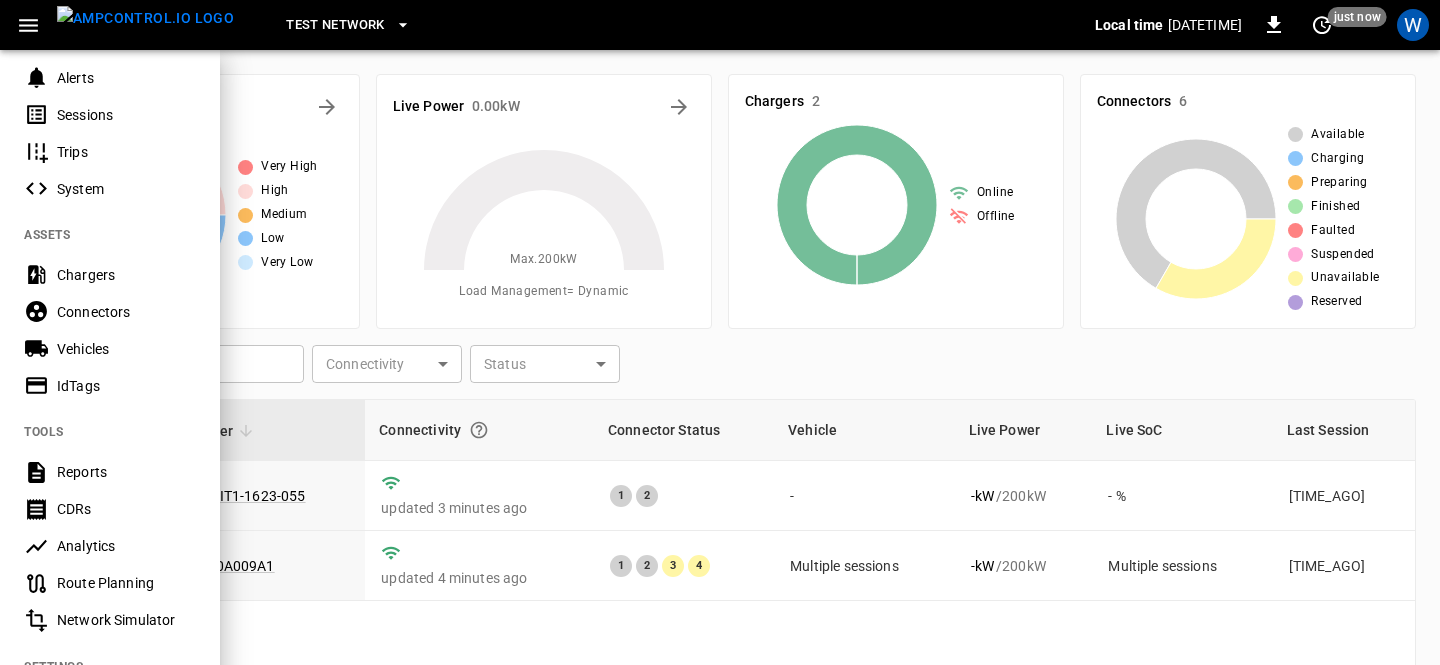scroll, scrollTop: 462, scrollLeft: 0, axis: vertical 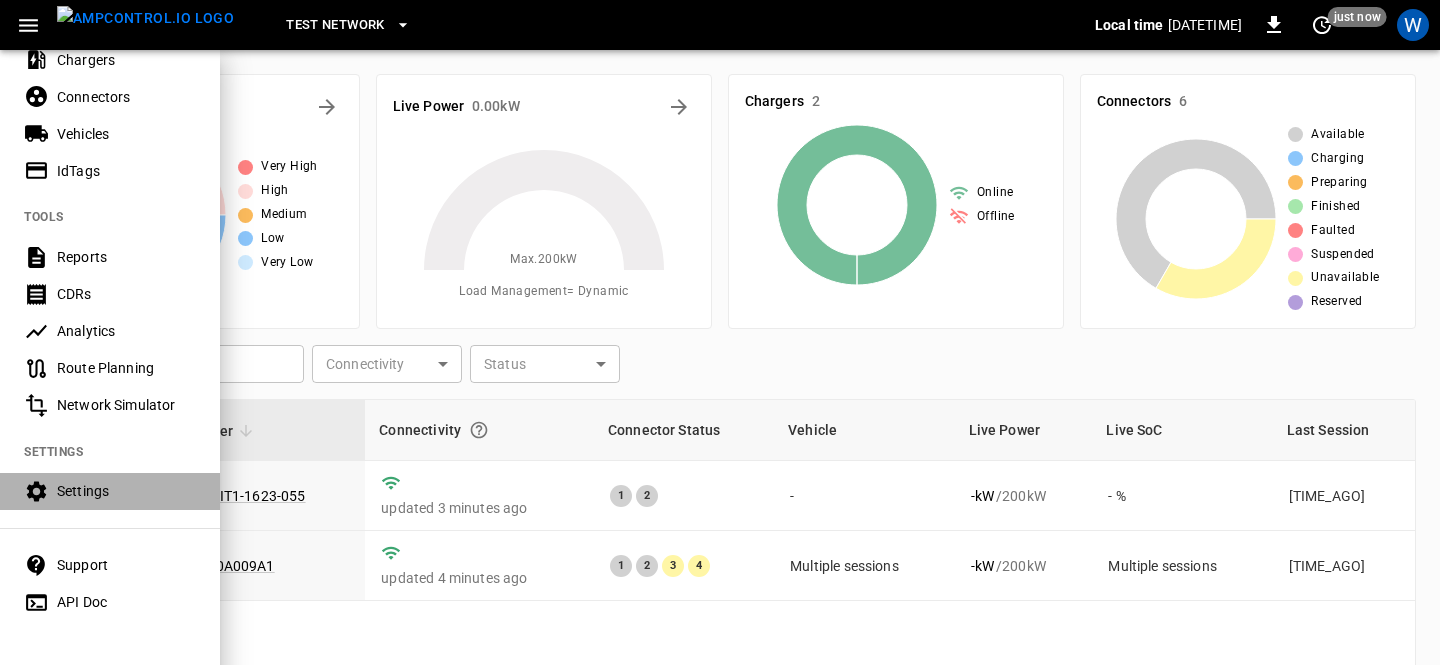 click on "Settings" at bounding box center (126, 491) 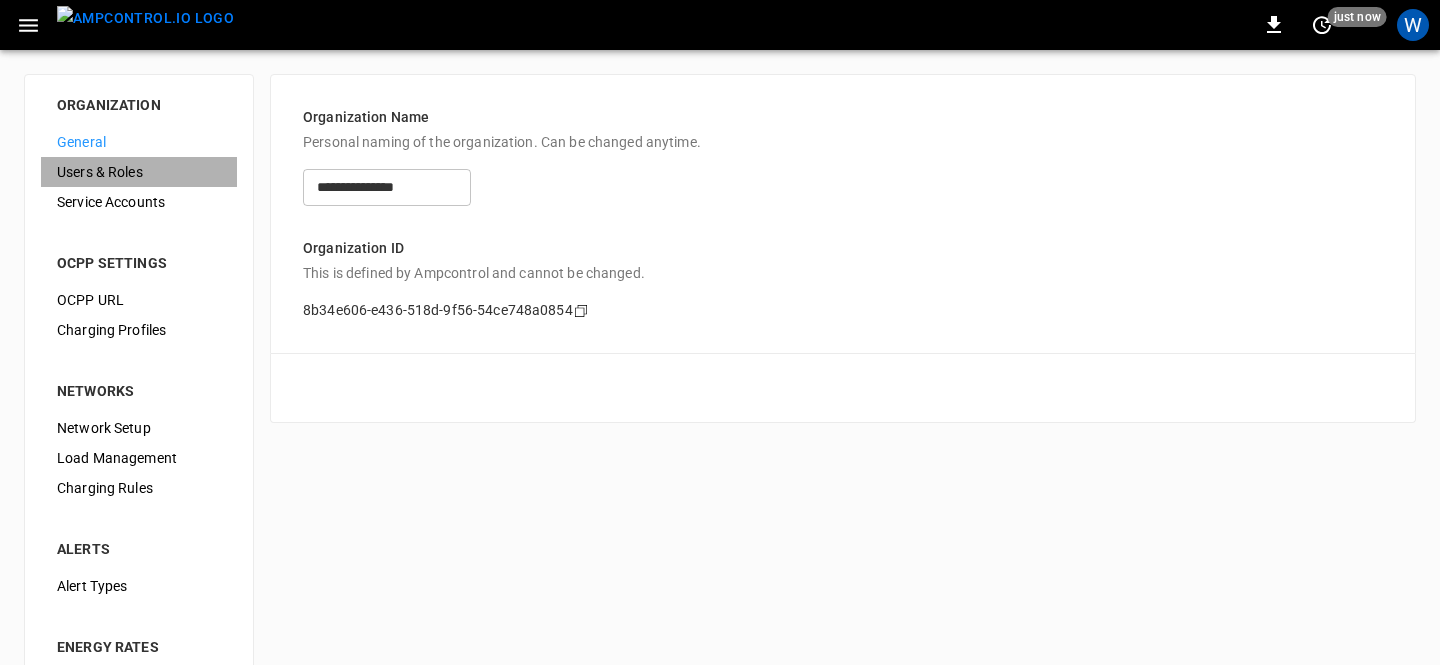 click on "Users & Roles" at bounding box center (139, 172) 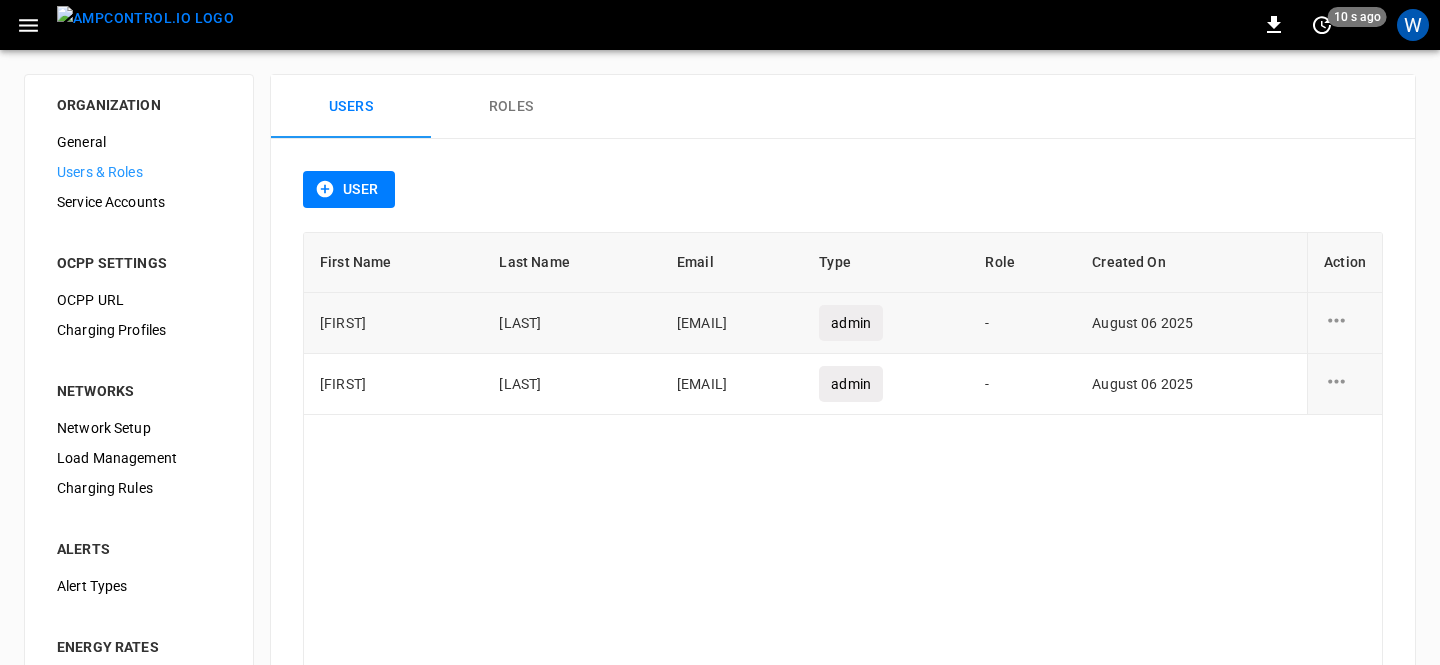 click at bounding box center [1345, 323] 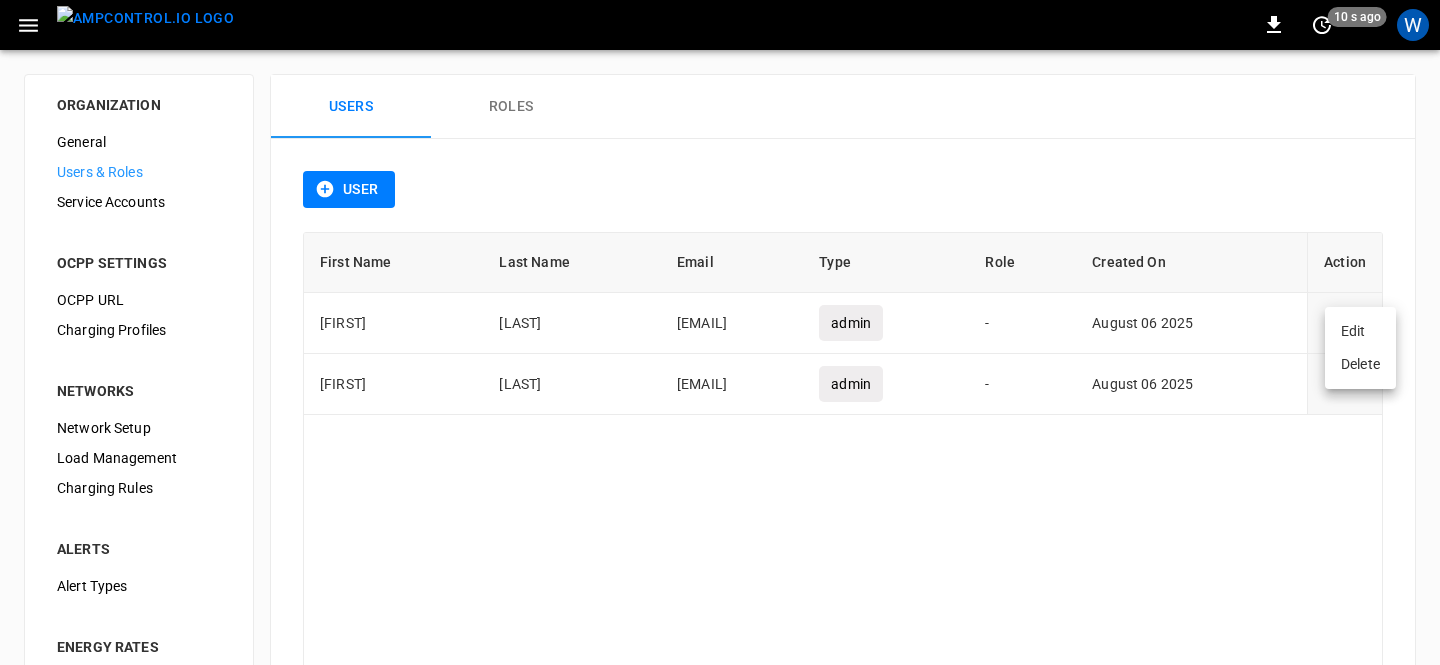 click on "Edit" at bounding box center [1360, 331] 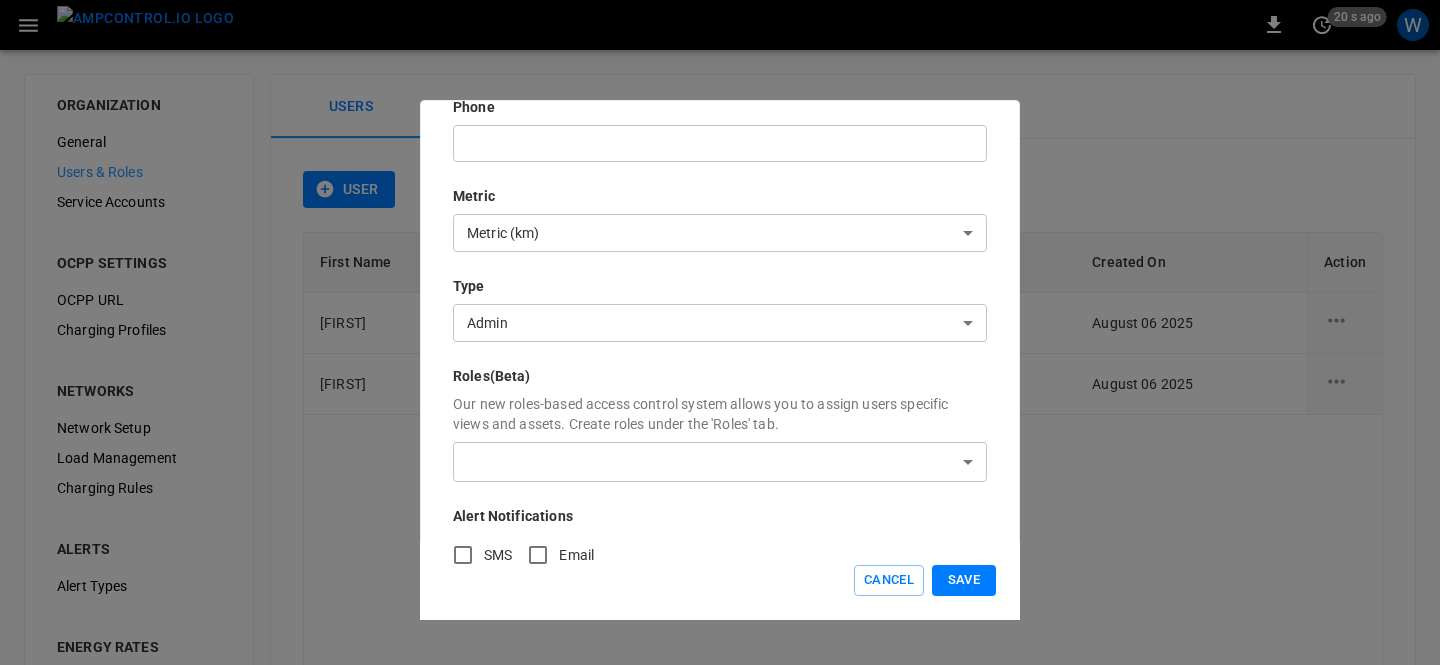 scroll, scrollTop: 403, scrollLeft: 0, axis: vertical 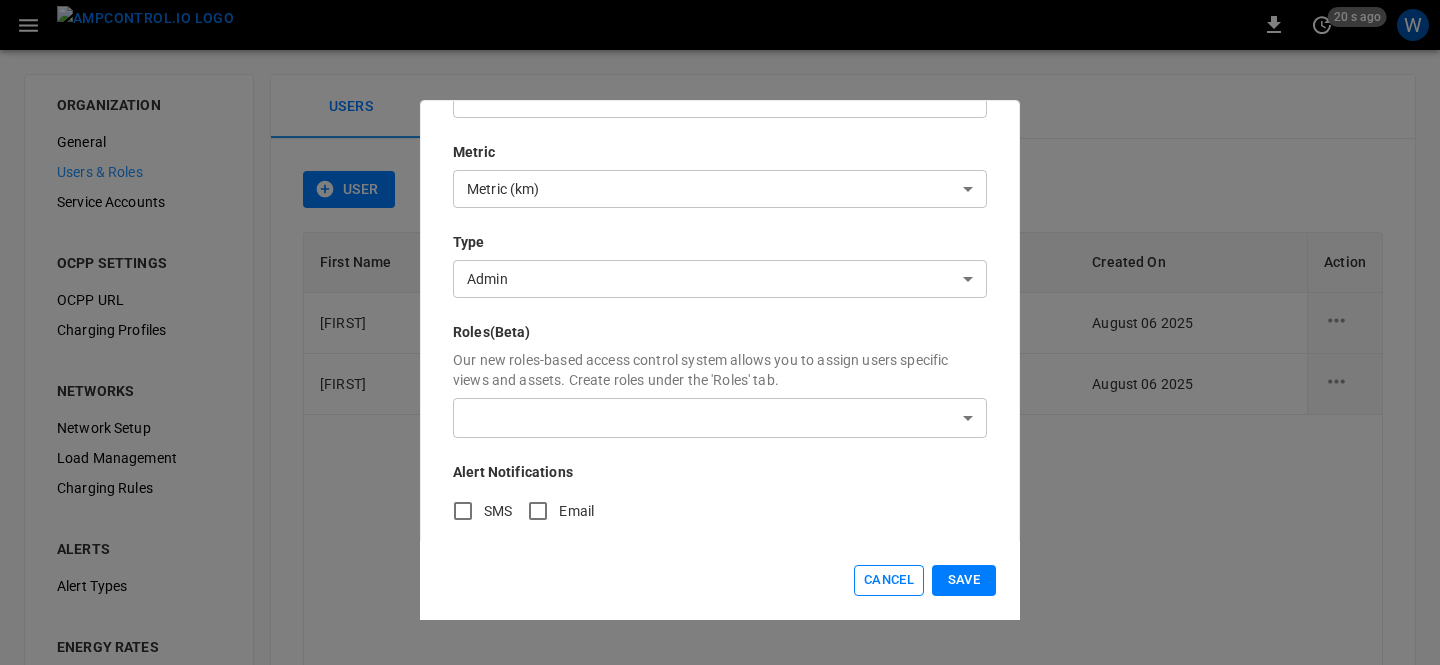 click on "Cancel" at bounding box center [889, 580] 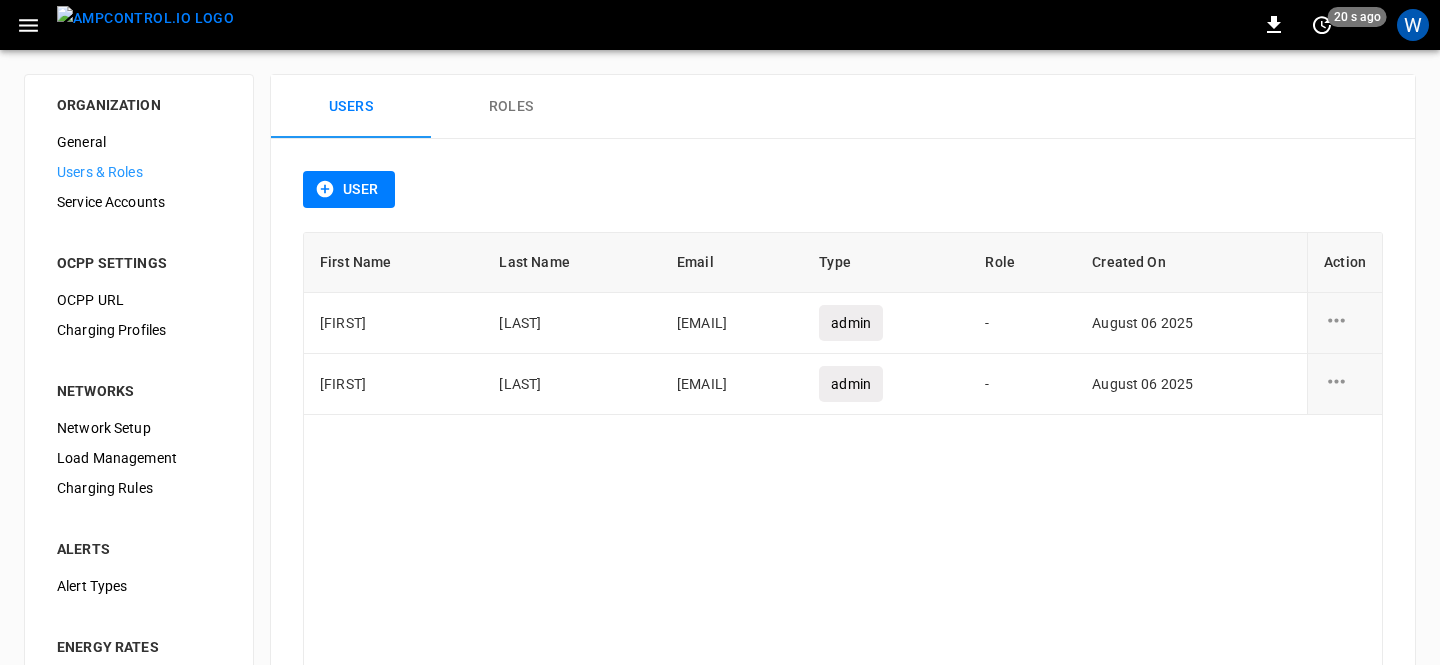 click on "First Name Last Name Email Type Role Created On Action Robert Seaton robert.seaton@shell.com admin - August 06 2025 Alexander Williams alexander.a.williams@shell.com admin - August 06 2025" at bounding box center (843, 465) 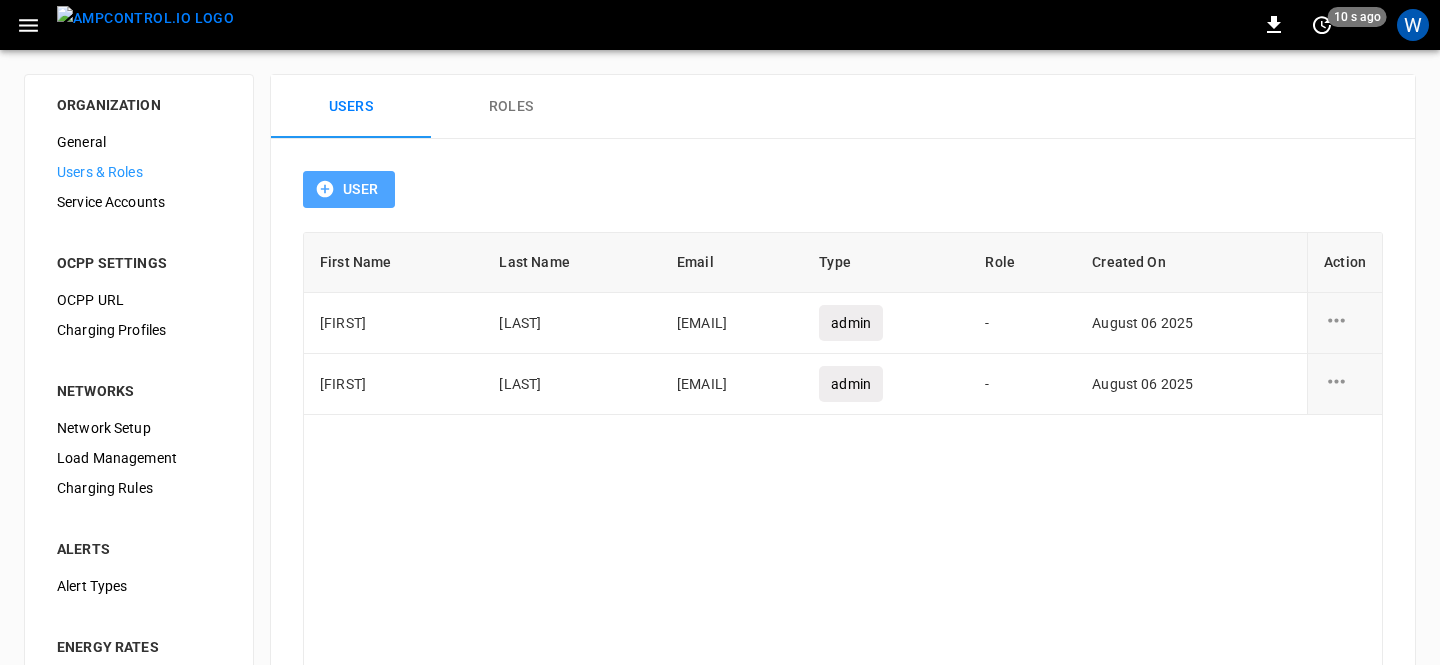 click on "User" at bounding box center [349, 189] 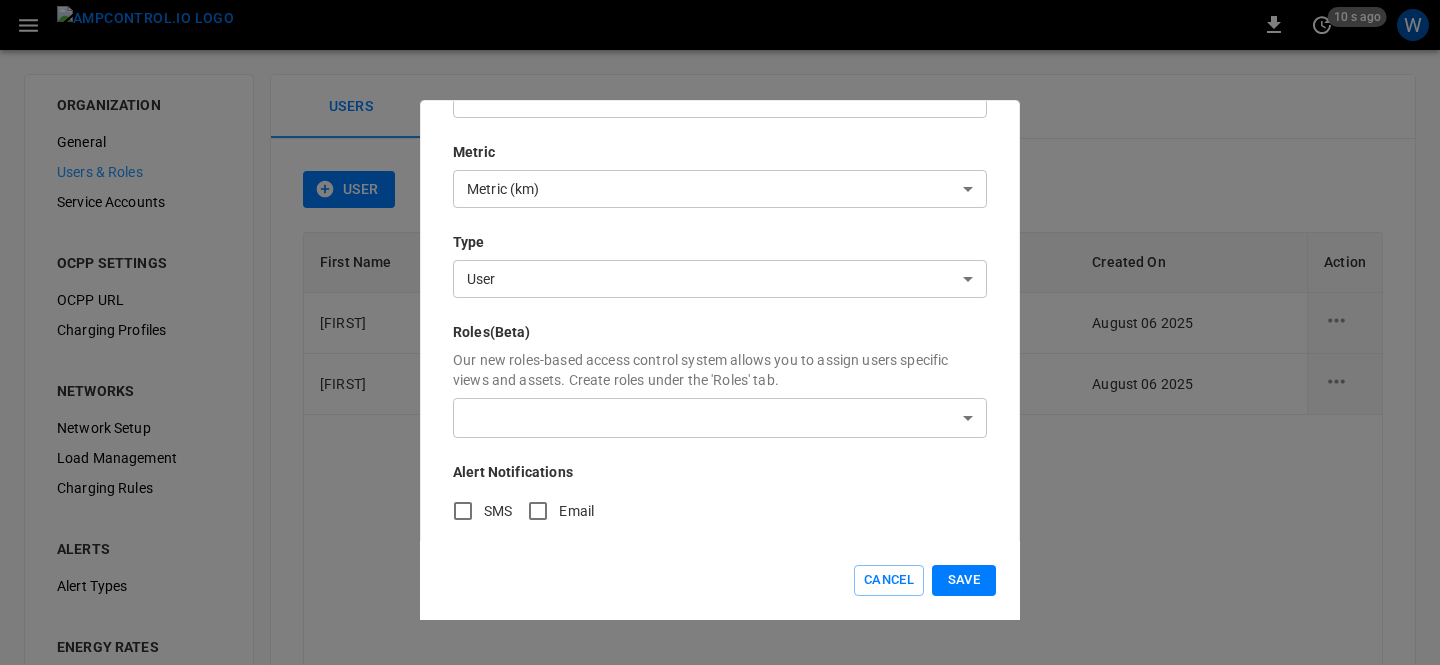 scroll, scrollTop: 0, scrollLeft: 0, axis: both 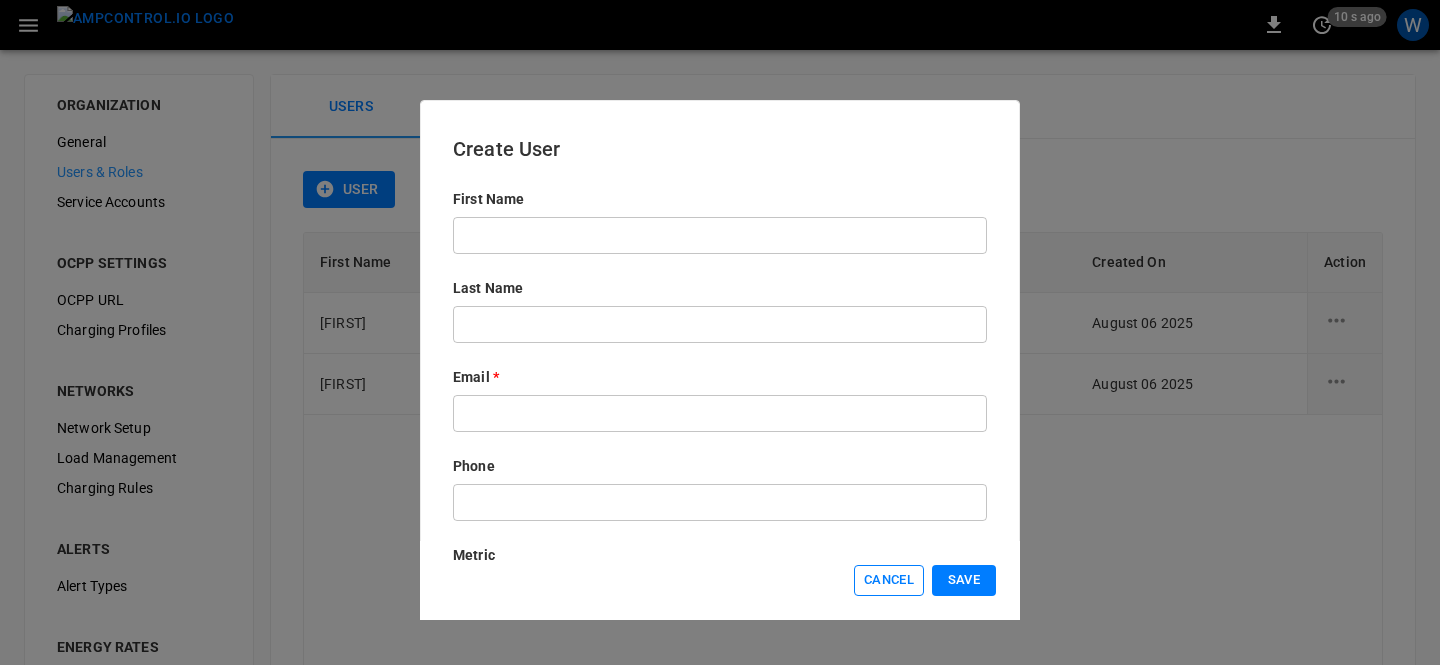 click on "Cancel" at bounding box center [889, 580] 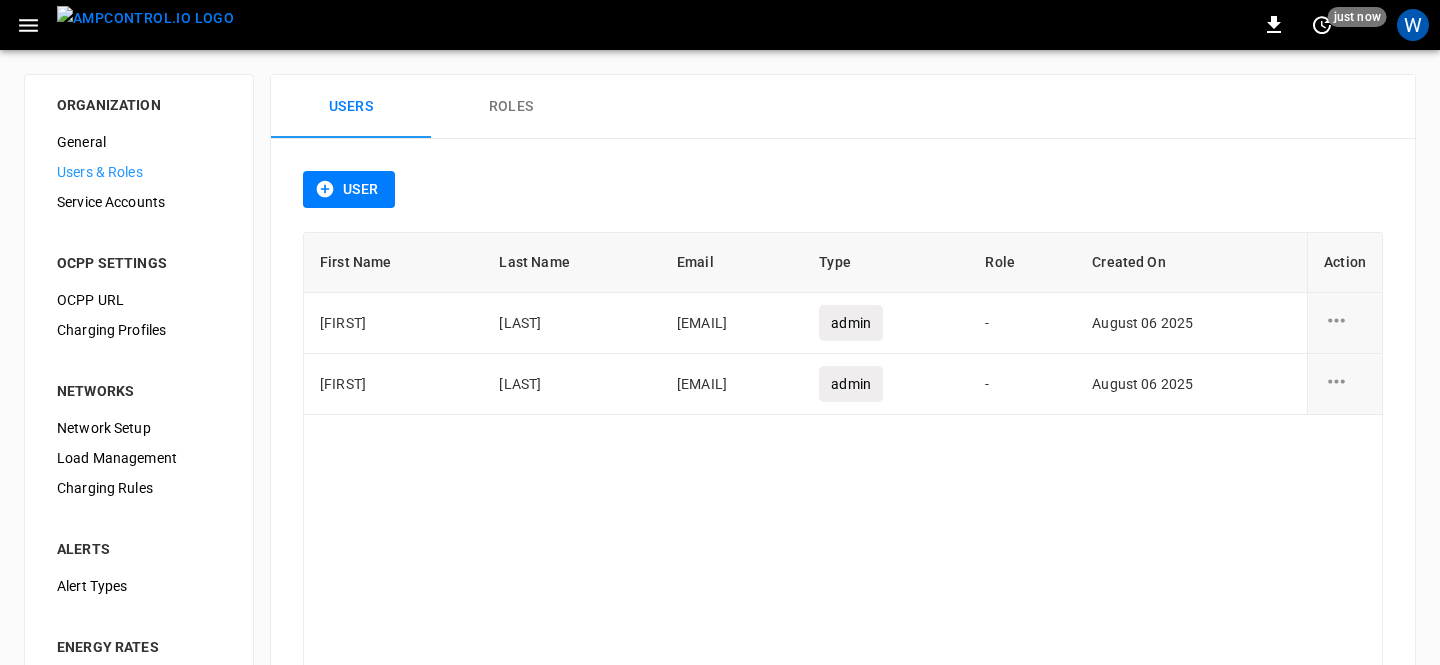 click on "First Name Last Name Email Type Role Created On Action Robert Seaton robert.seaton@shell.com admin - August 06 2025 Alexander Williams alexander.a.williams@shell.com admin - August 06 2025" at bounding box center (843, 465) 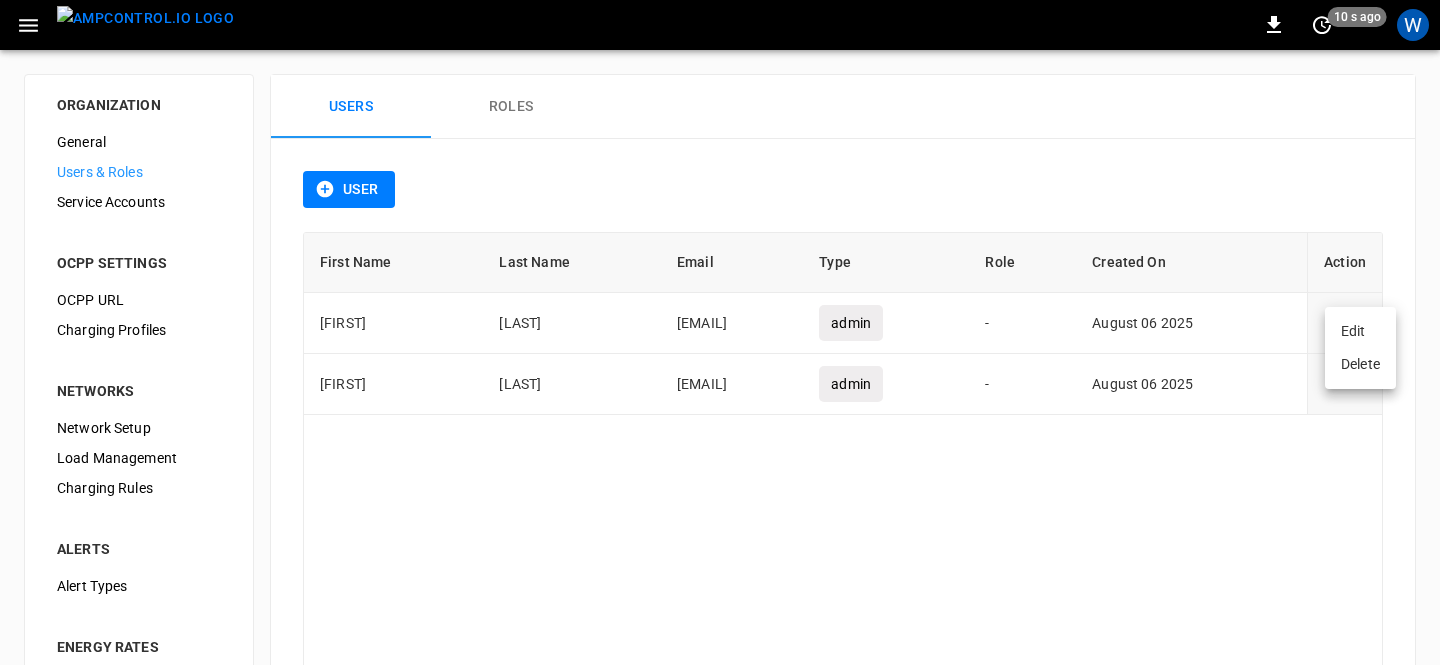 click at bounding box center [720, 332] 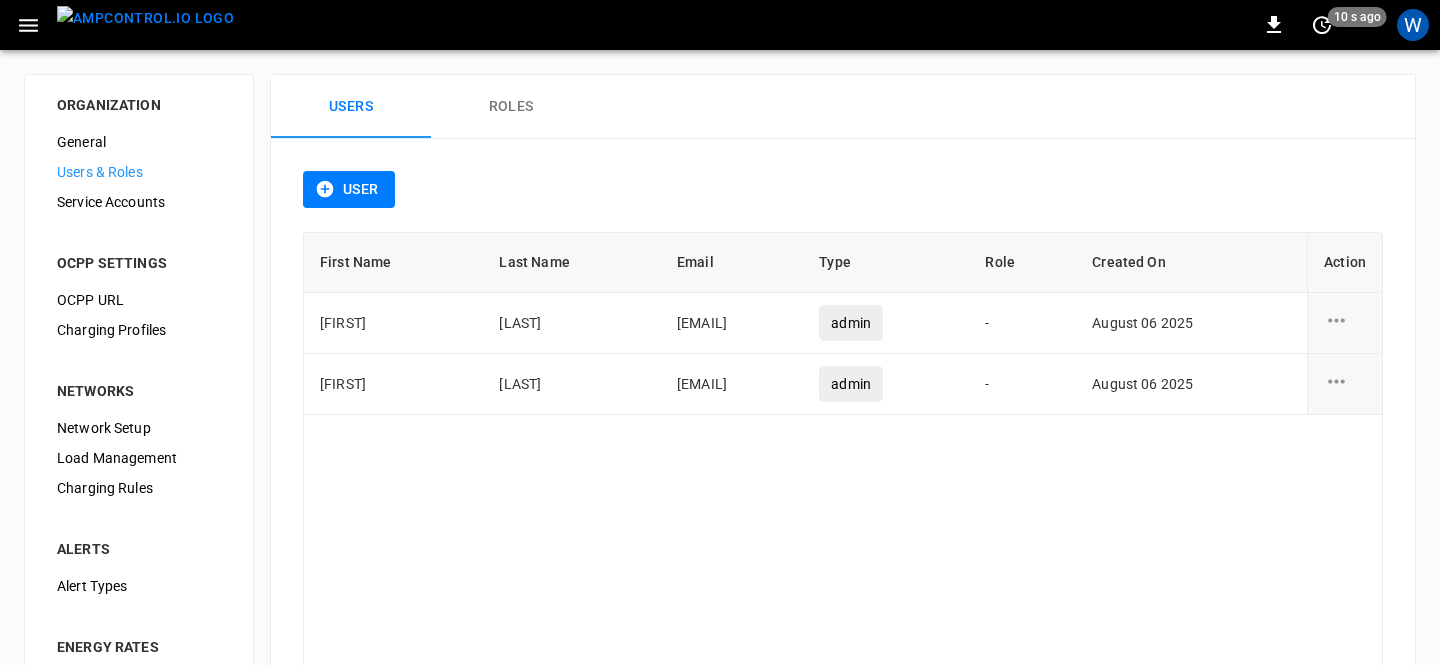 click 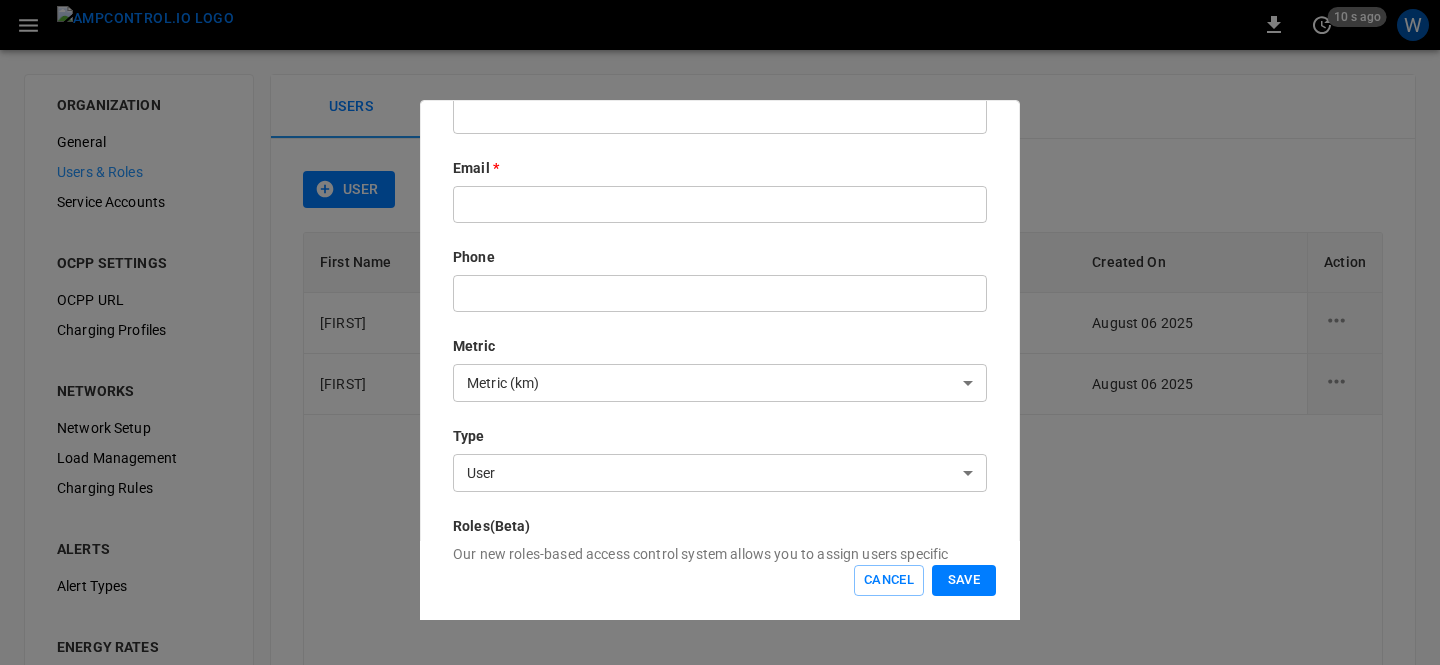 scroll, scrollTop: 403, scrollLeft: 0, axis: vertical 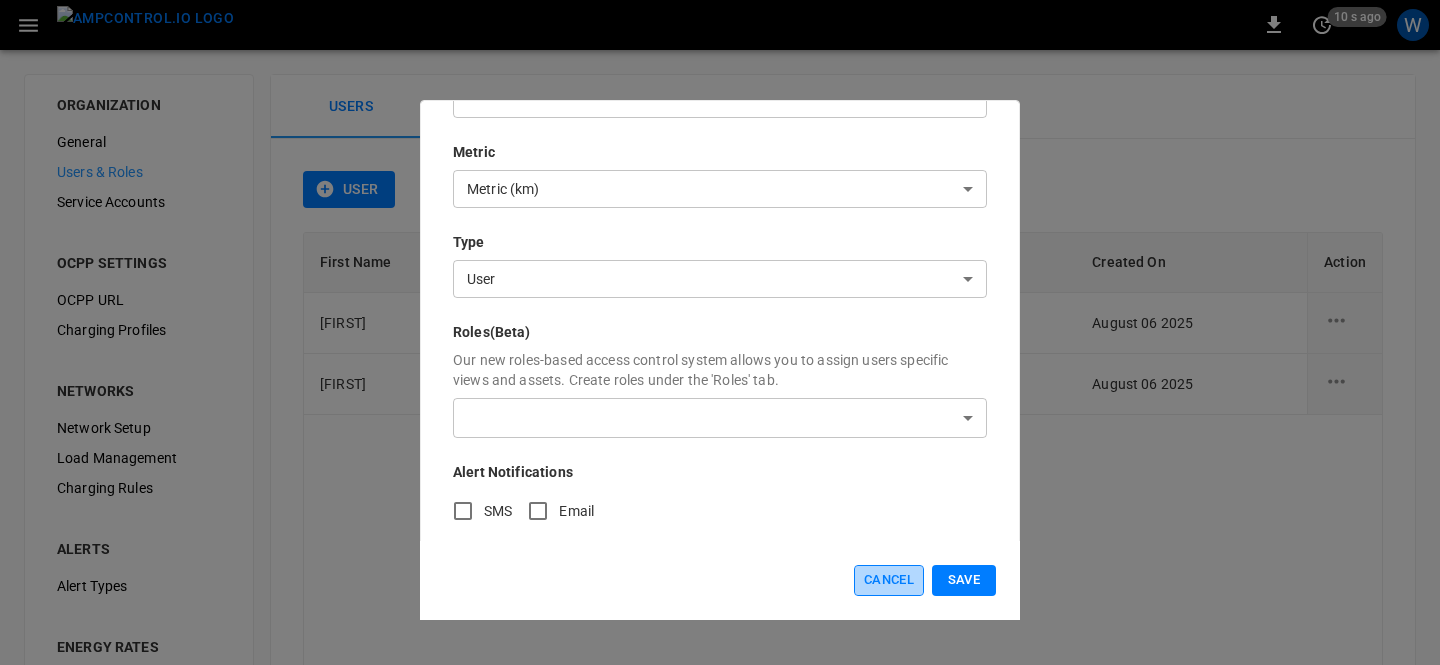 click on "Cancel" at bounding box center [889, 580] 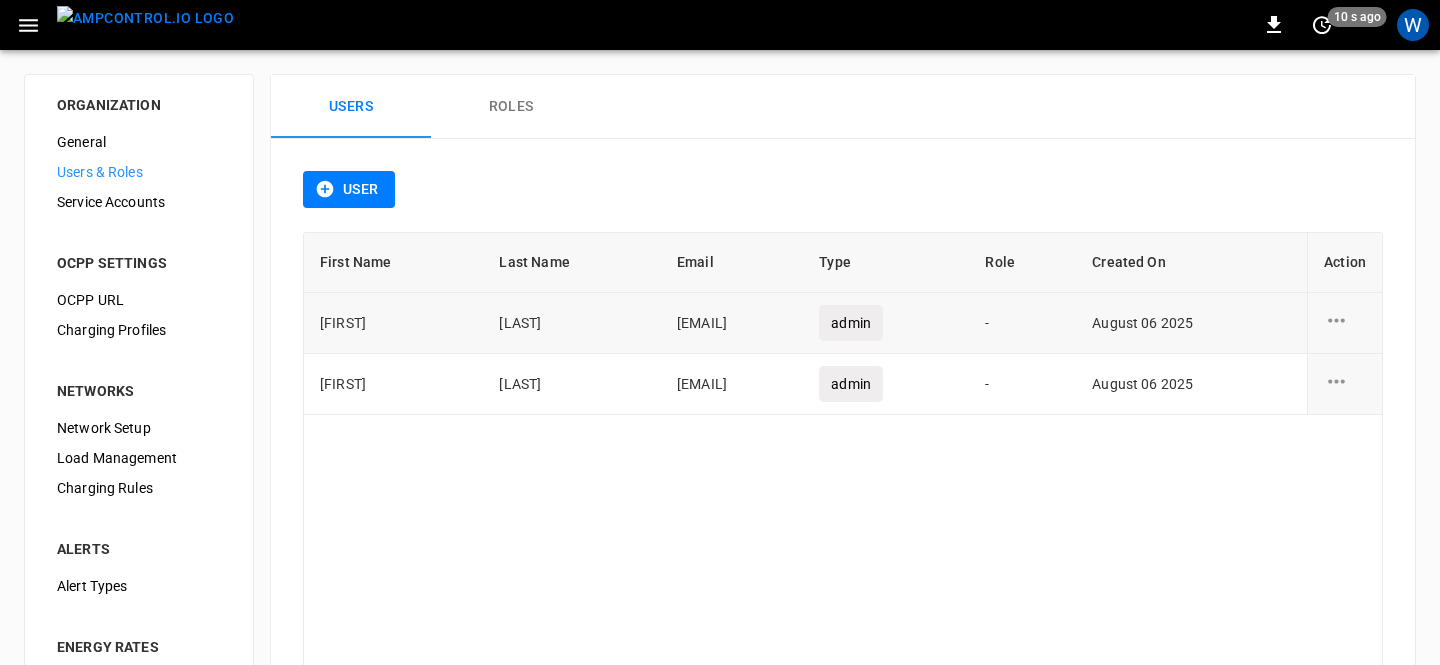 click on "[EMAIL]" at bounding box center (732, 323) 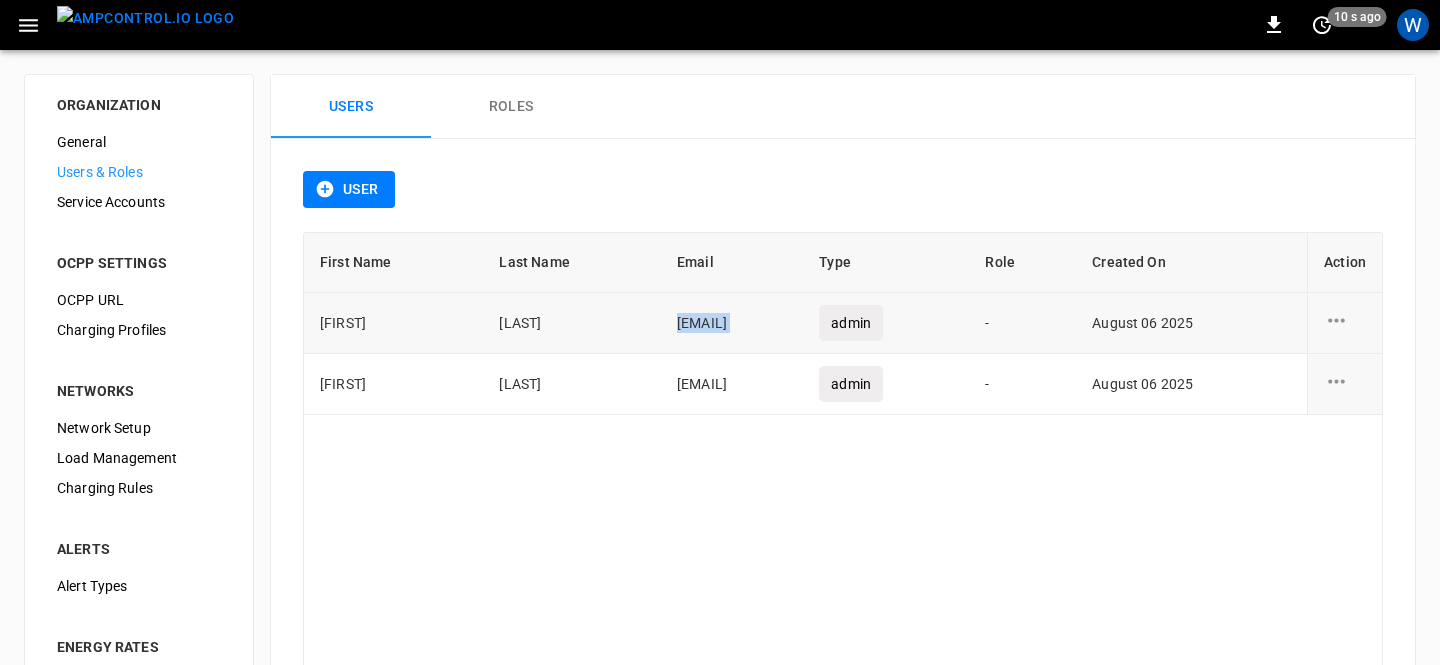 click on "[EMAIL]" at bounding box center [732, 323] 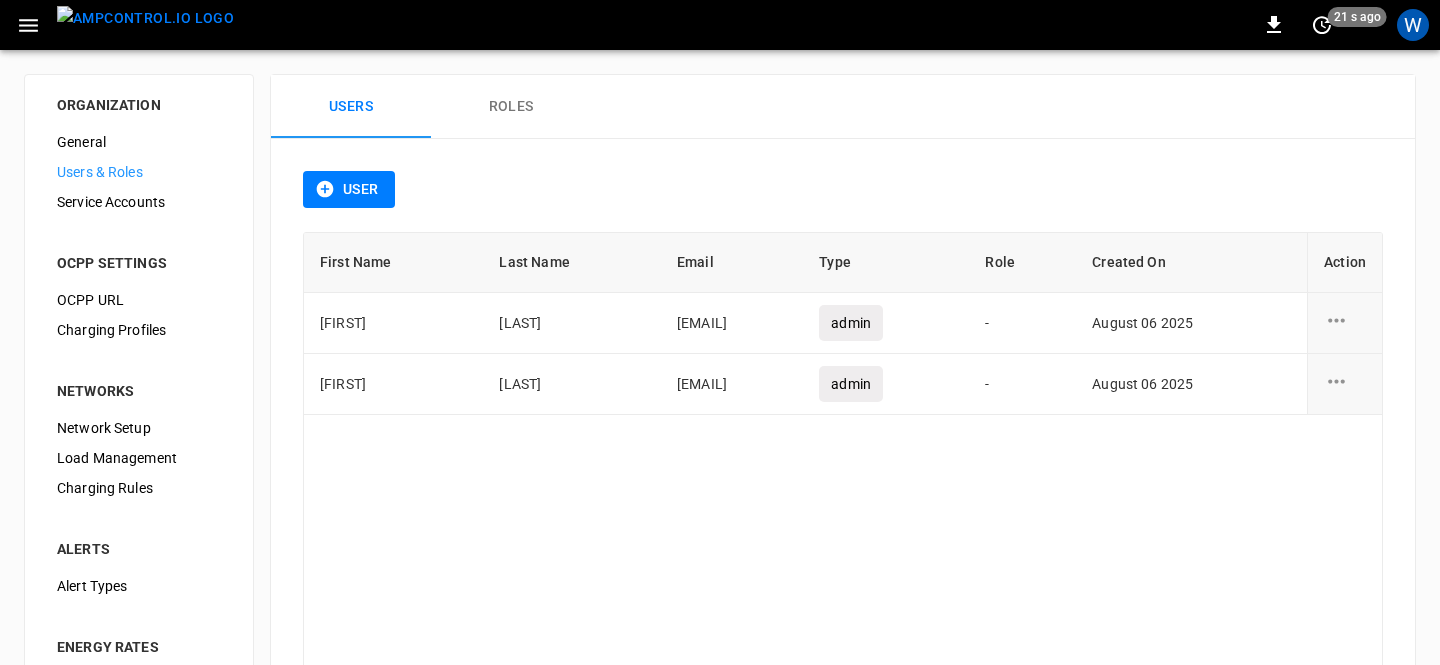 click on "First Name Last Name Email Type Role Created On Action Robert Seaton robert.seaton@shell.com admin - August 06 2025 Alexander Williams alexander.a.williams@shell.com admin - August 06 2025" at bounding box center (843, 465) 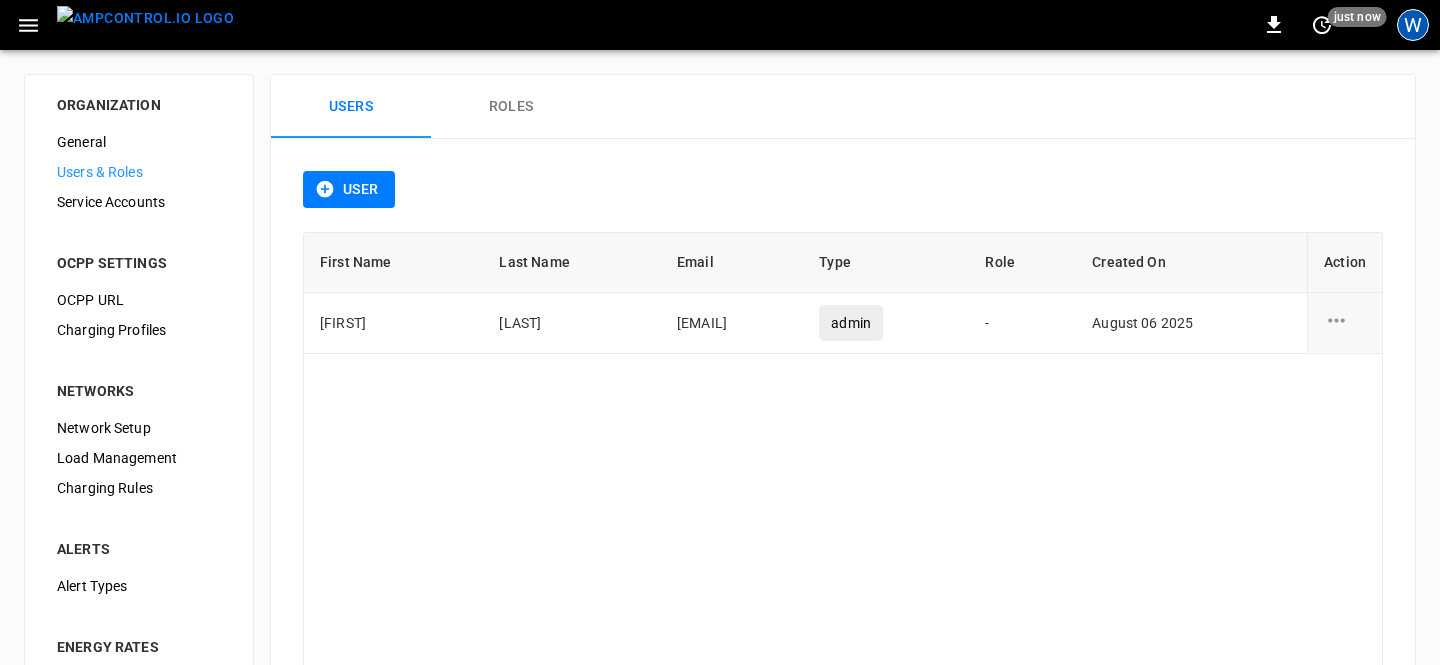 click on "W" at bounding box center [1413, 25] 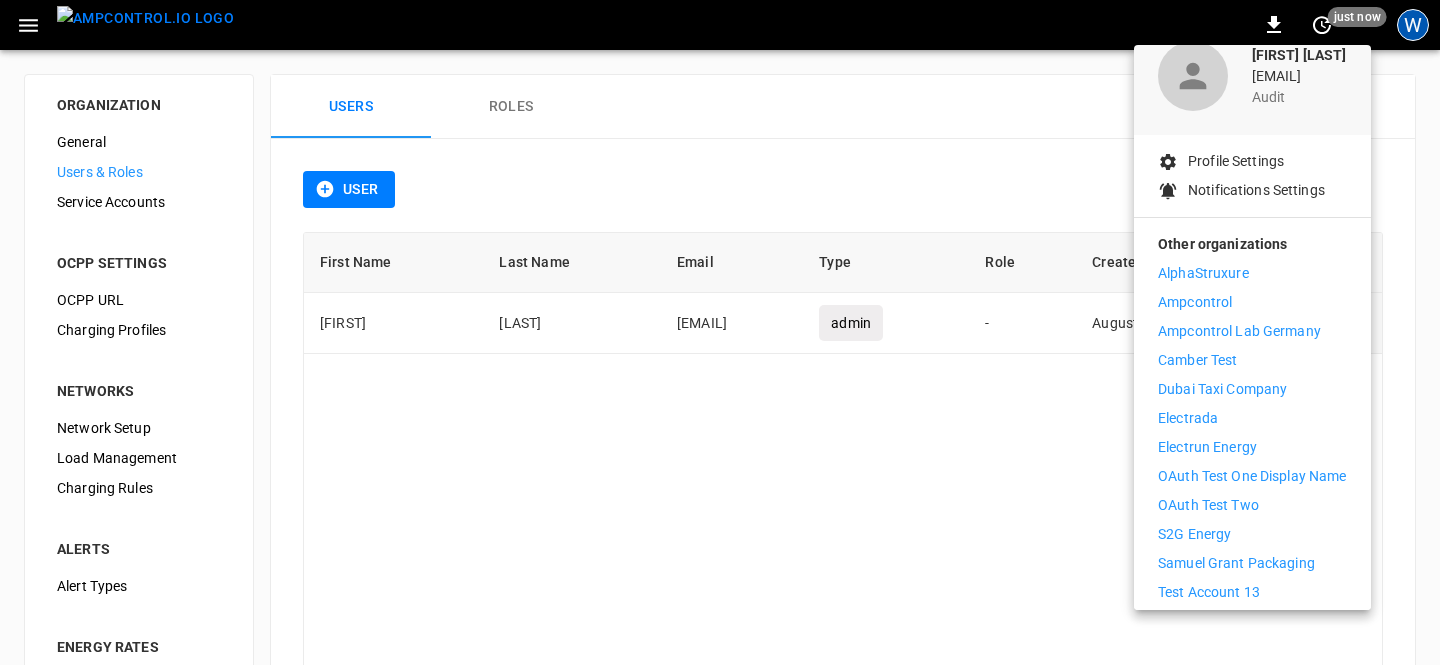 scroll, scrollTop: 184, scrollLeft: 0, axis: vertical 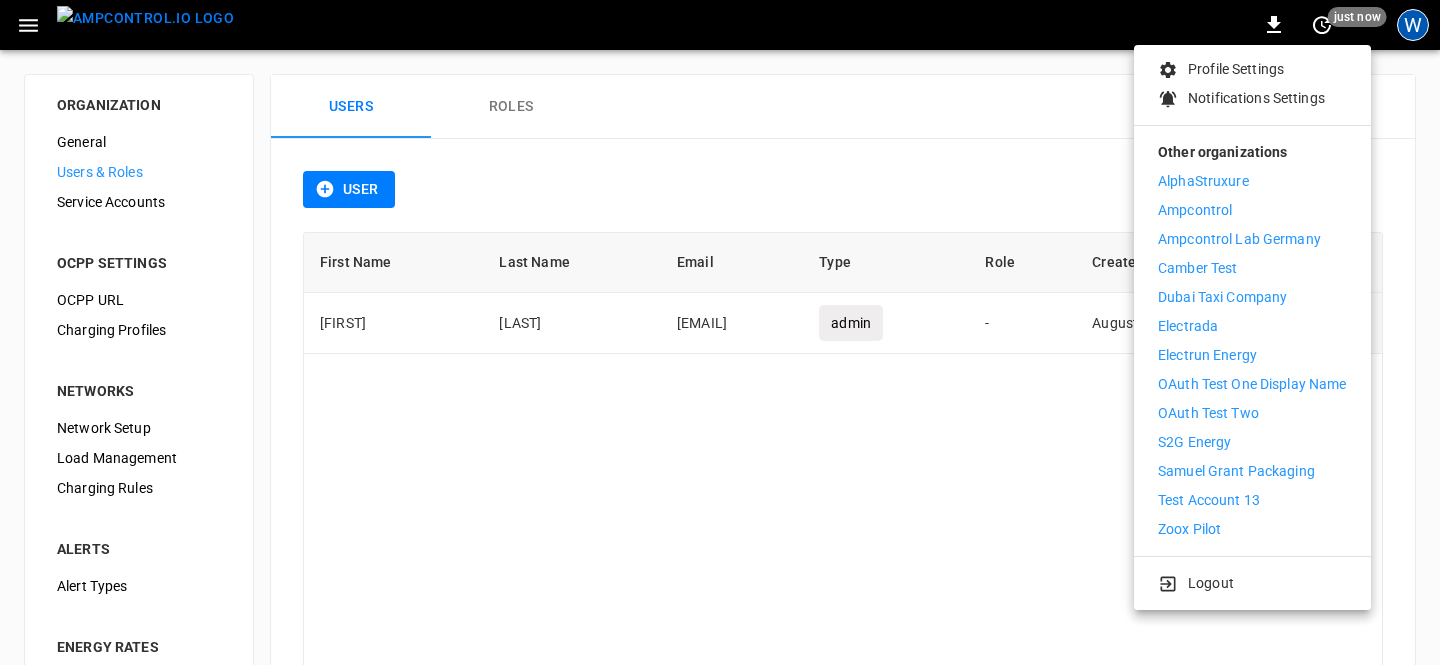 click on "Logout" at bounding box center (1211, 583) 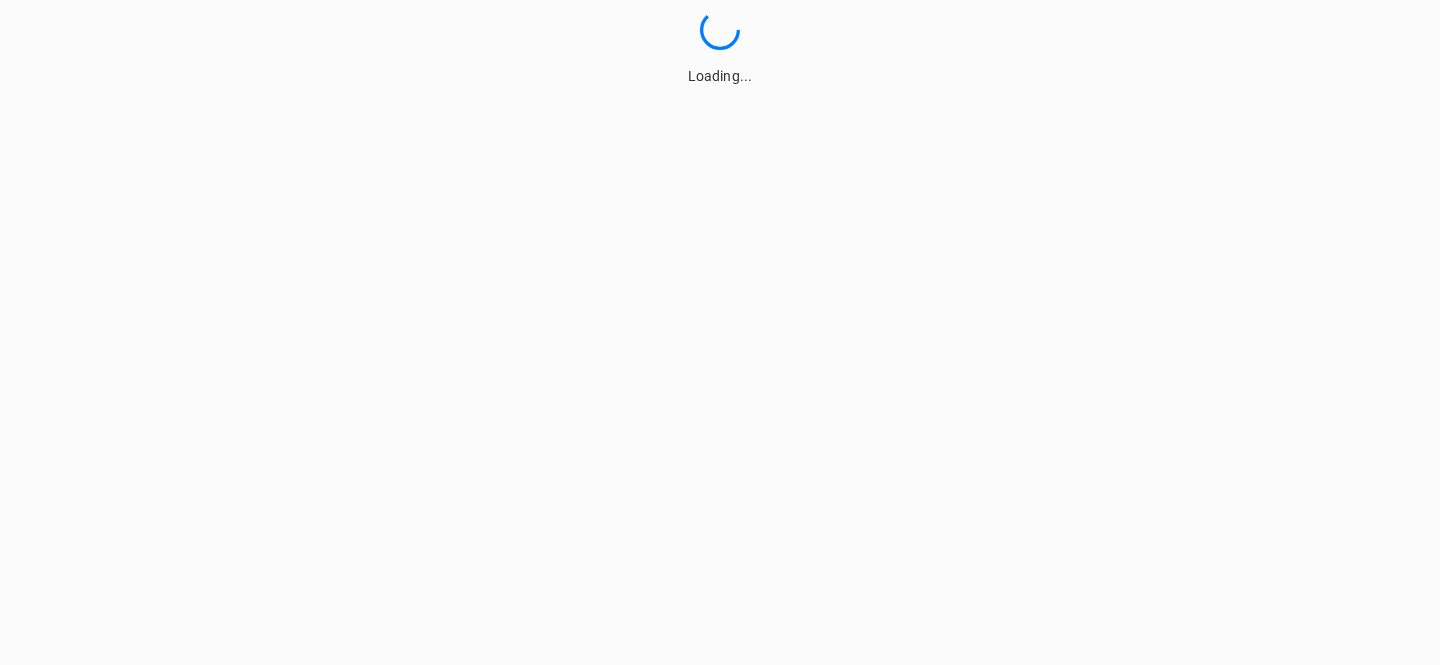 scroll, scrollTop: 0, scrollLeft: 0, axis: both 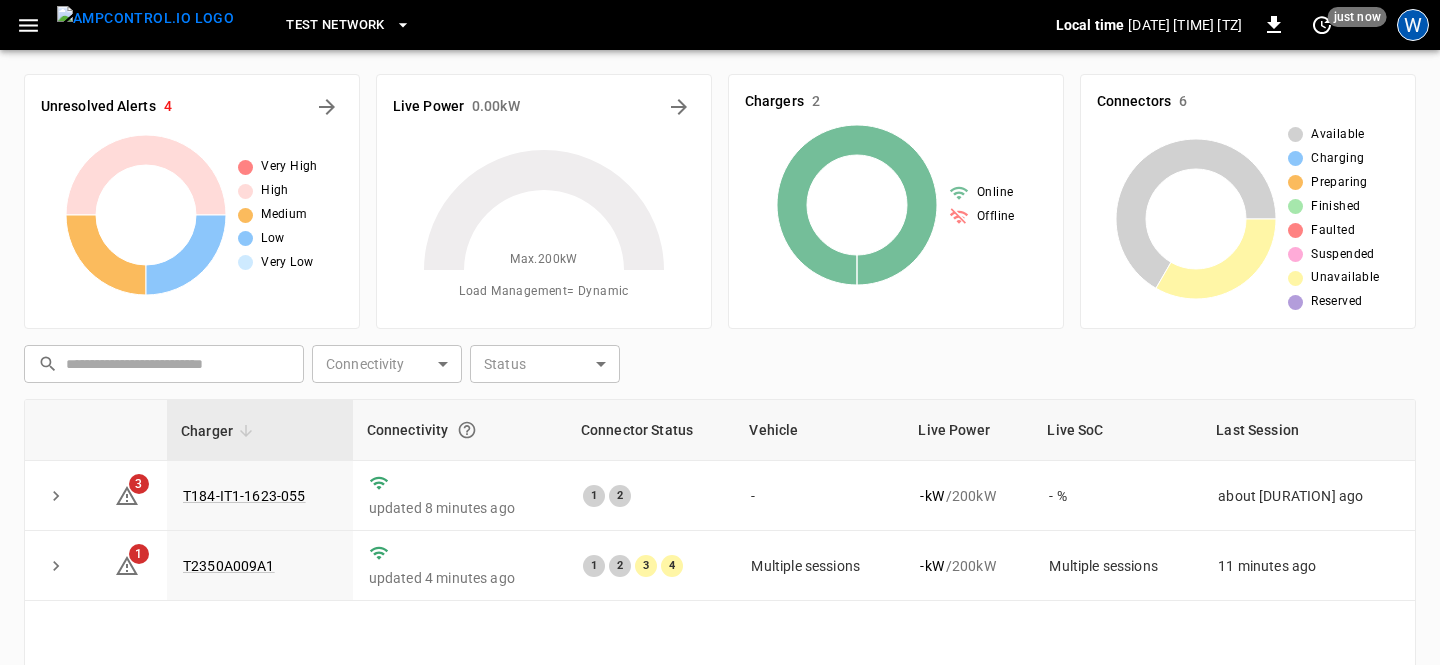 click on "W" at bounding box center (1413, 25) 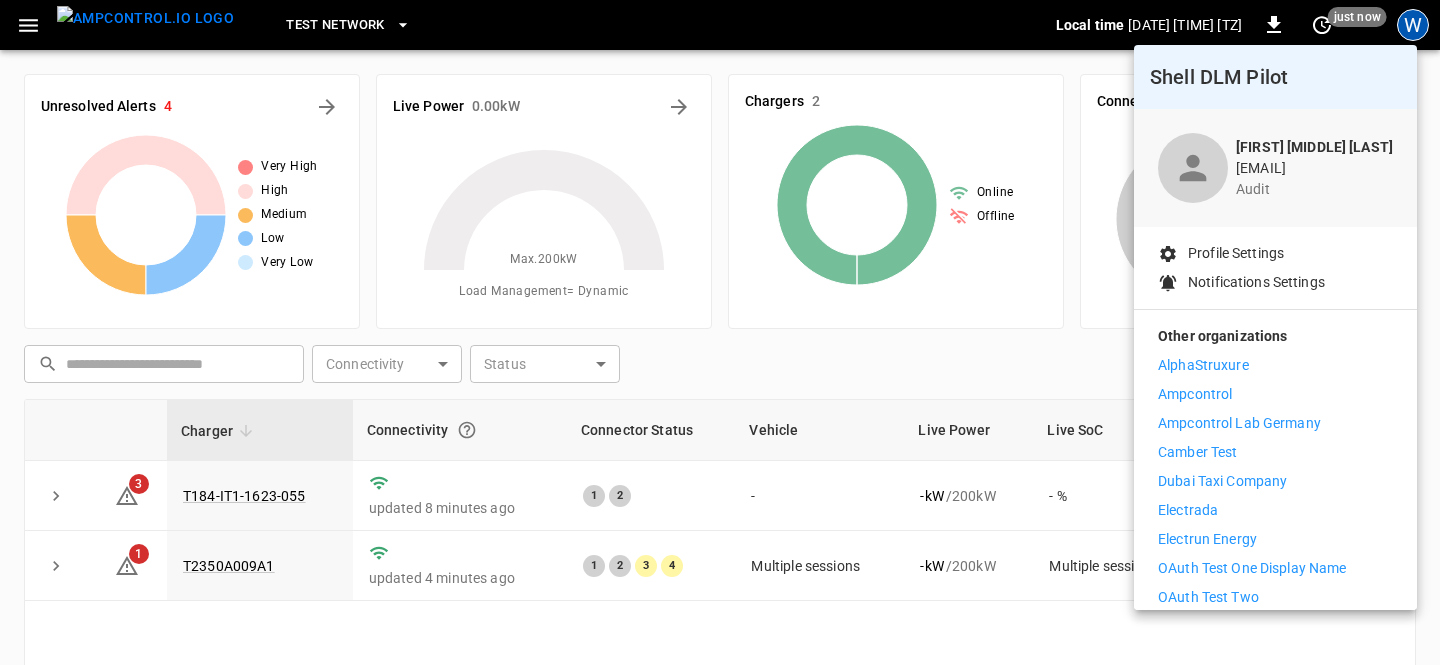 scroll, scrollTop: 184, scrollLeft: 0, axis: vertical 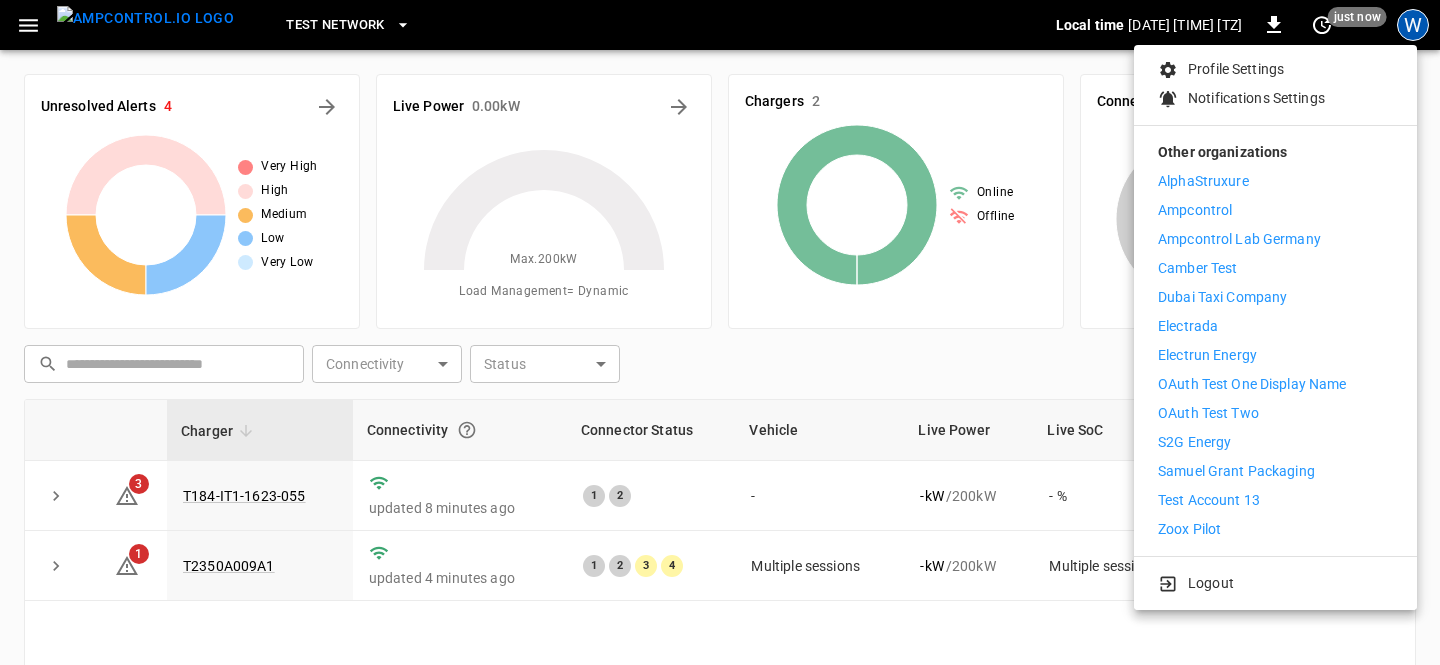 click on "Logout" at bounding box center (1211, 583) 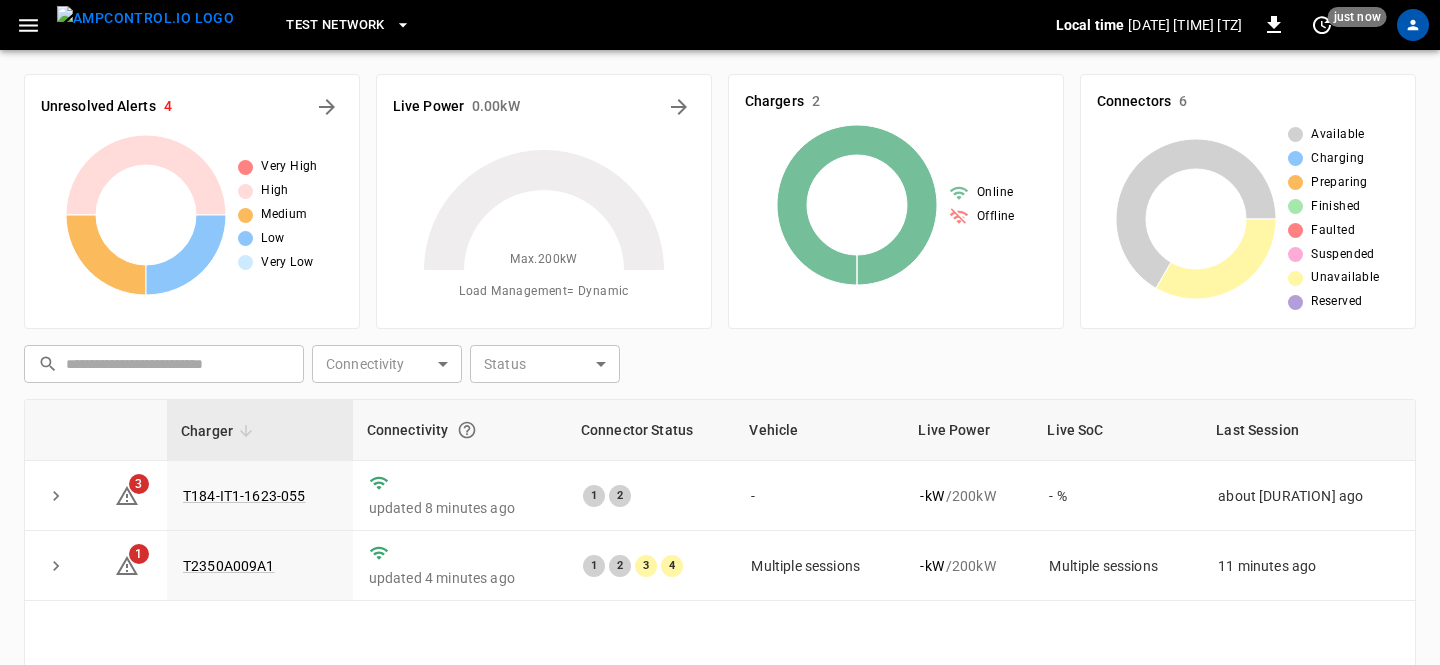 scroll, scrollTop: 0, scrollLeft: 0, axis: both 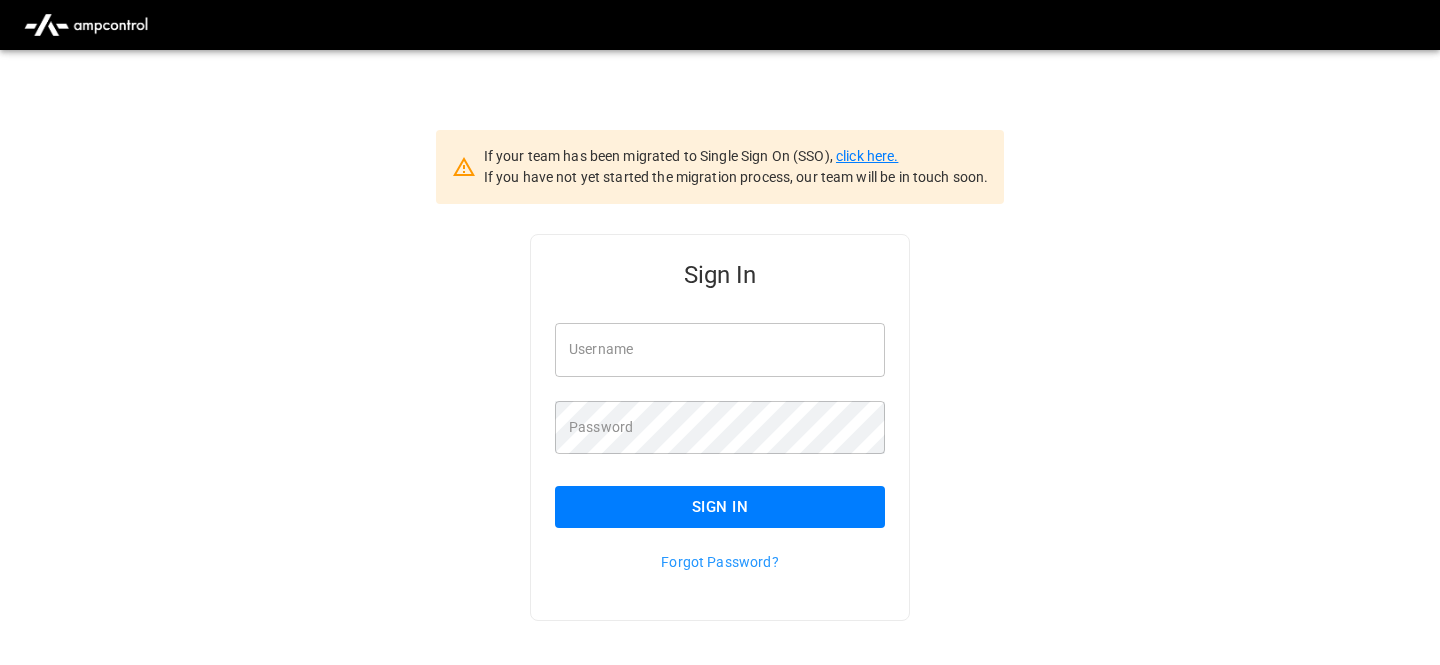 click on "click here." at bounding box center [867, 156] 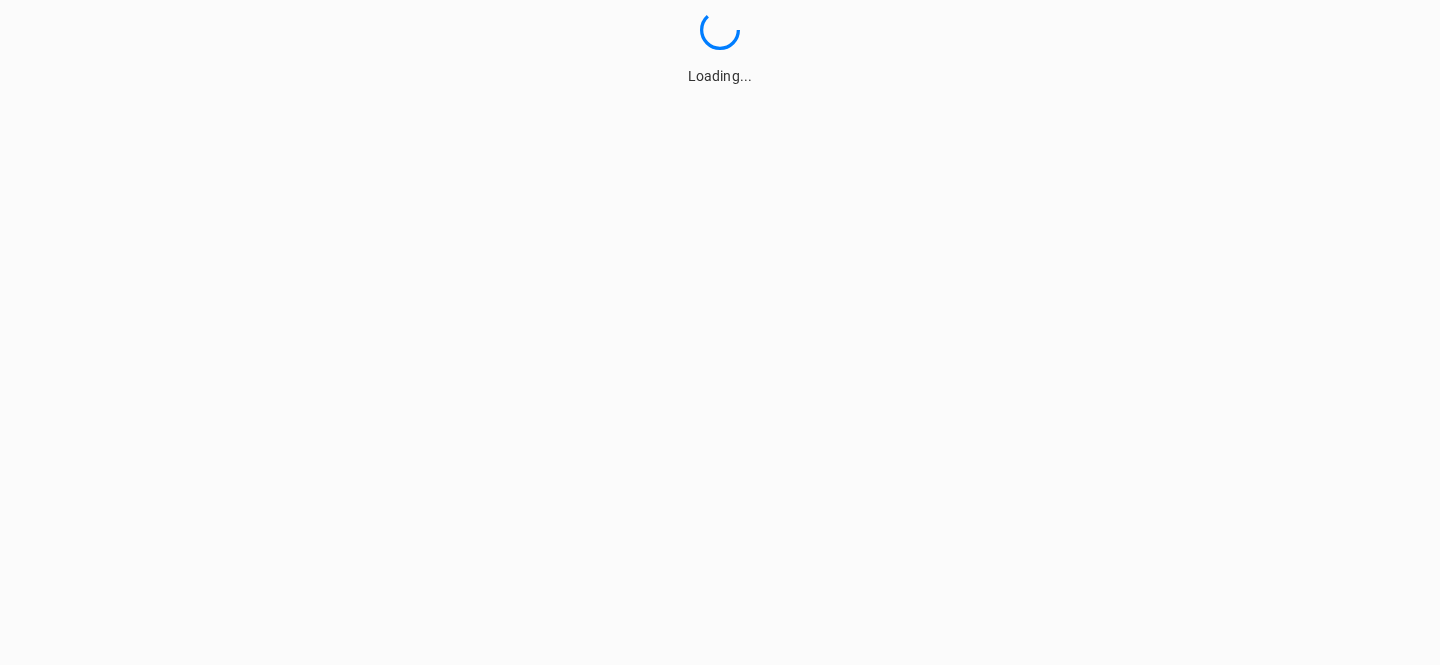 scroll, scrollTop: 0, scrollLeft: 0, axis: both 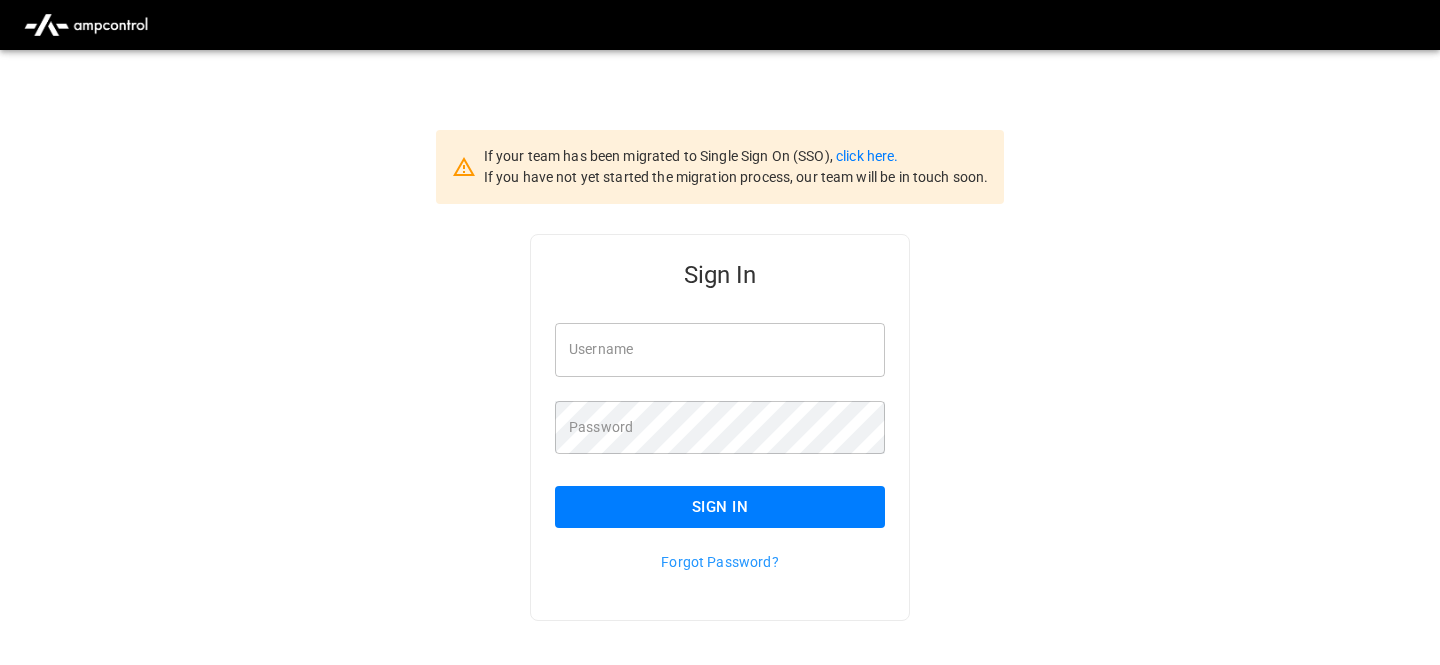 click on "Sign In Username Username Password Password Sign In Forgot Password?" at bounding box center (720, 459) 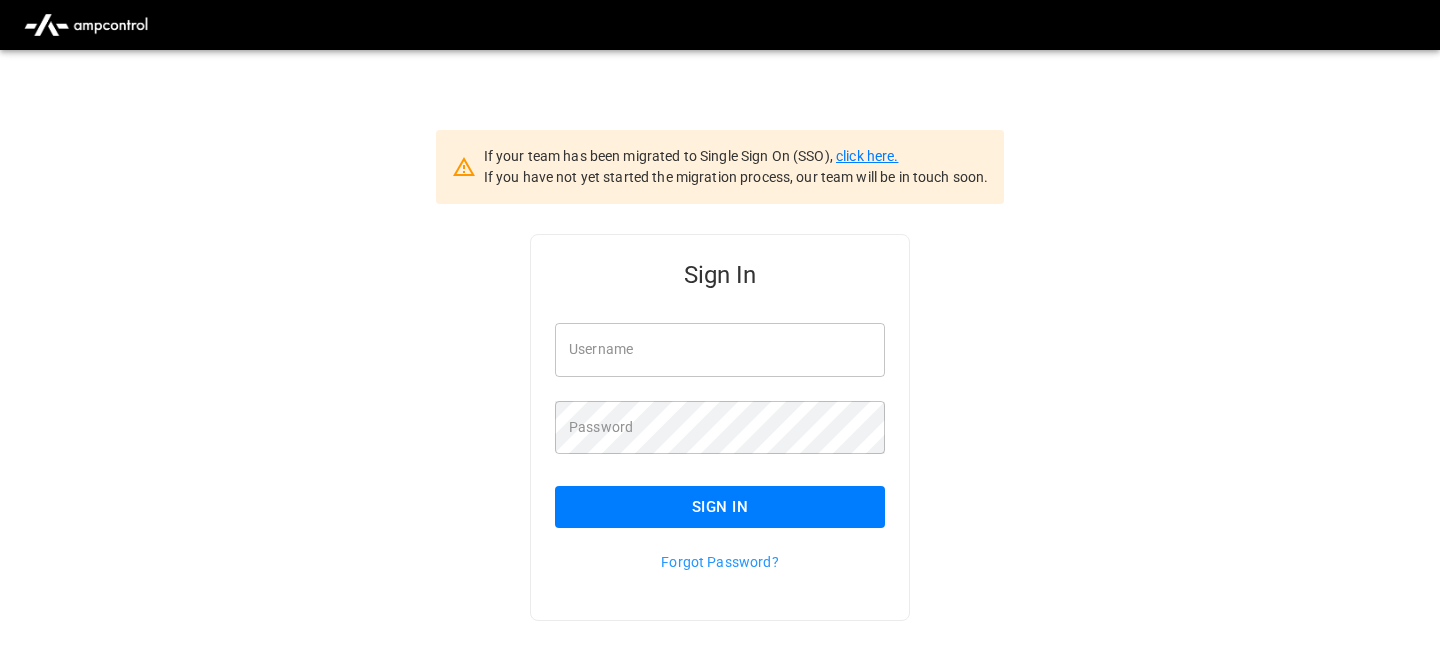 click on "click here." at bounding box center (867, 156) 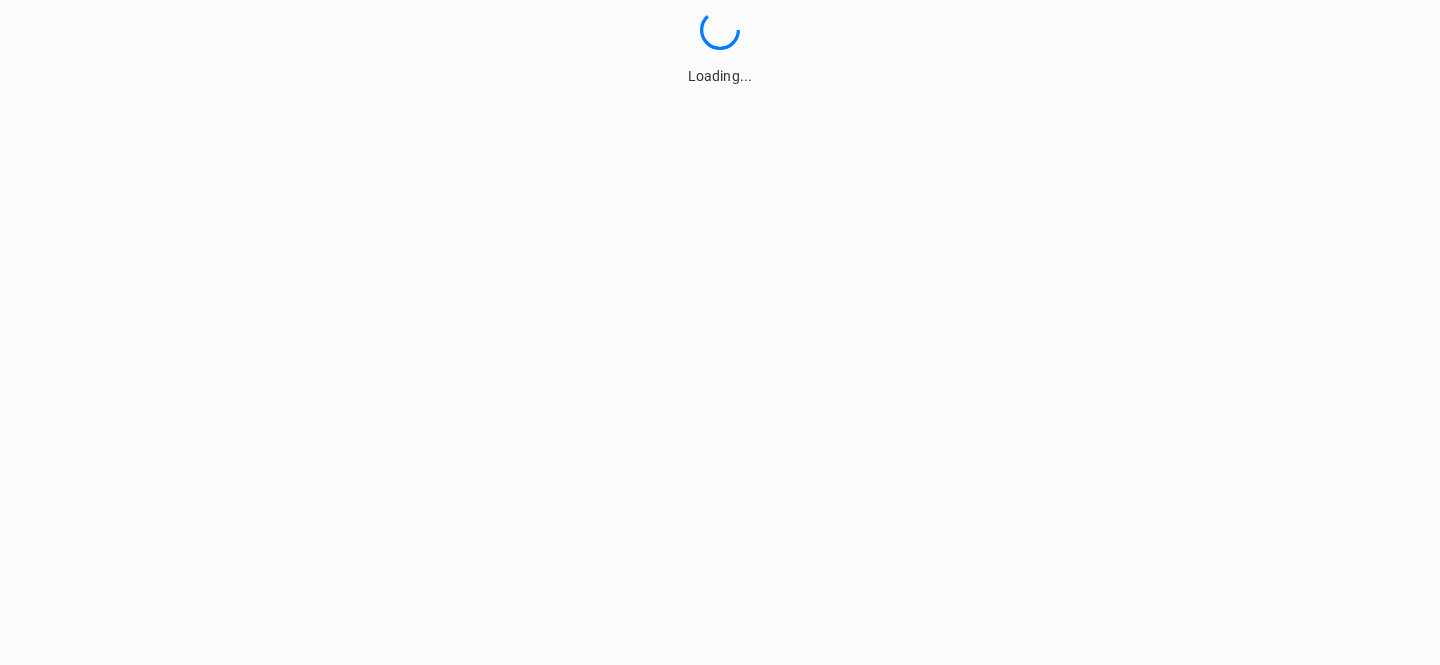 scroll, scrollTop: 0, scrollLeft: 0, axis: both 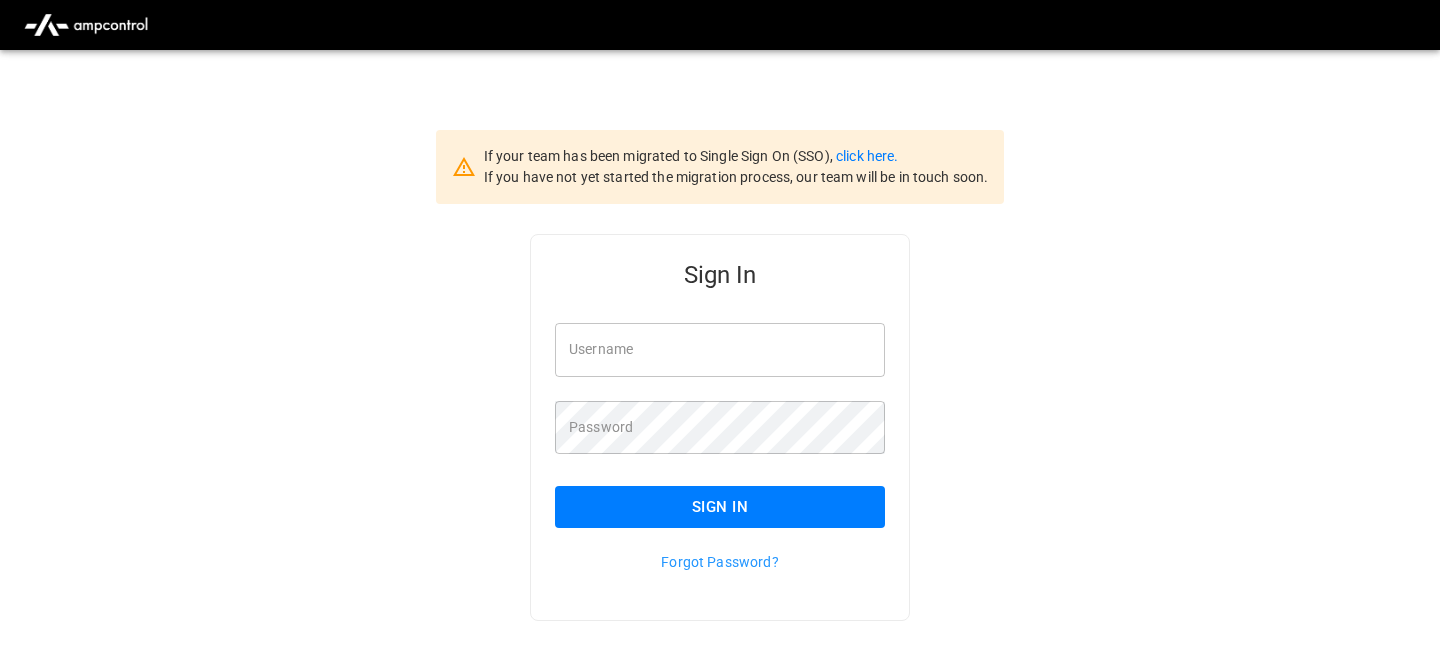 click on "Forgot Password?" at bounding box center [720, 562] 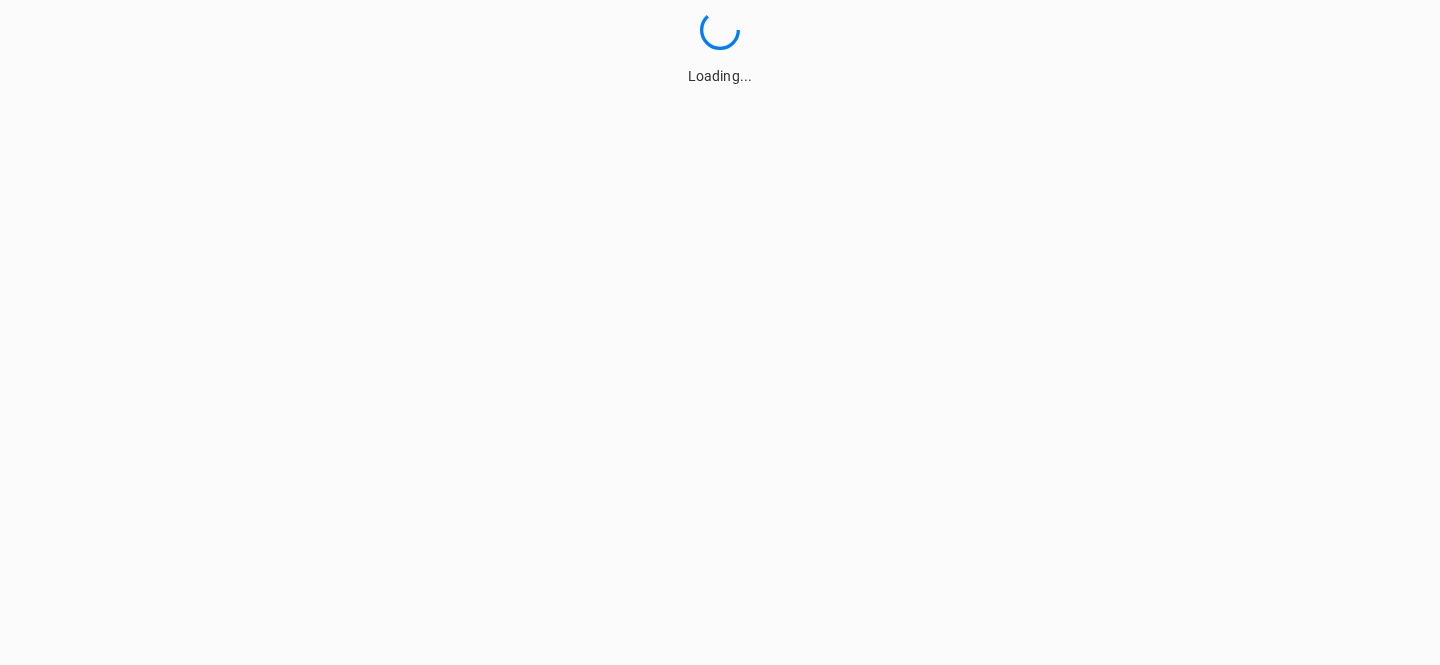 scroll, scrollTop: 0, scrollLeft: 0, axis: both 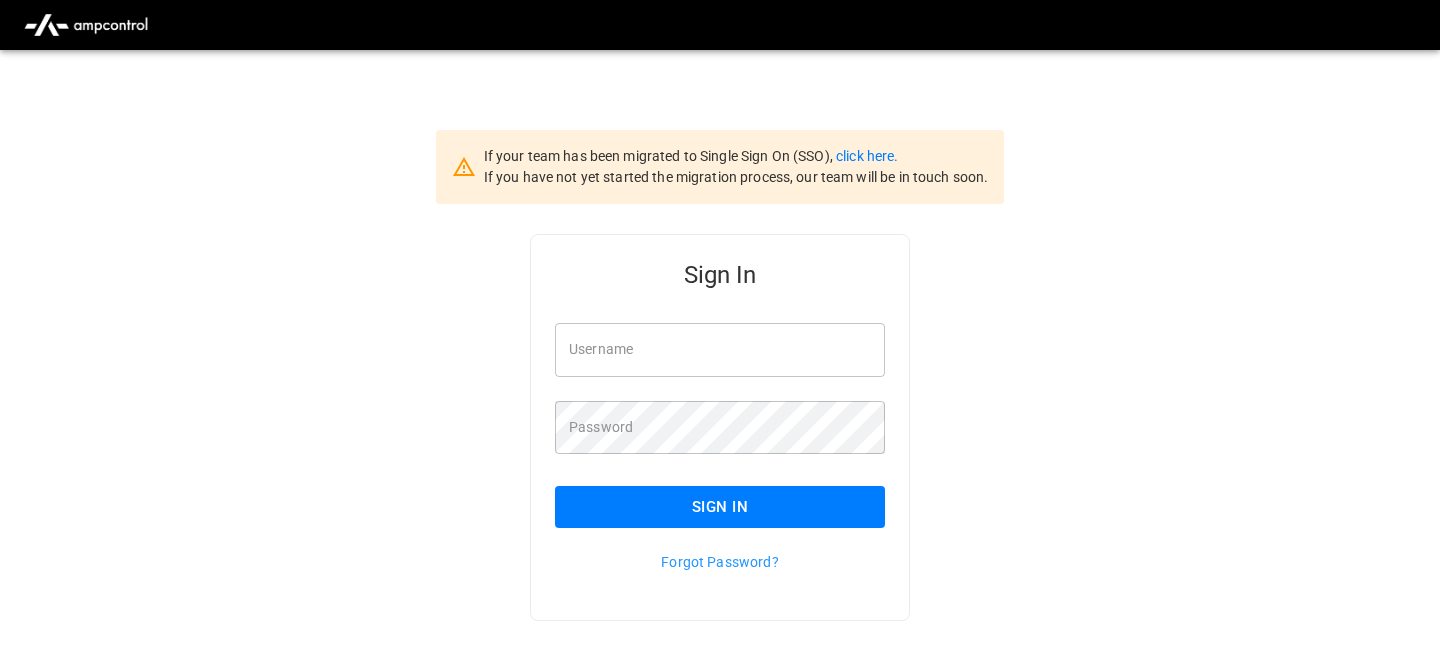 click on "Sign In Username Username Password Password Sign In Forgot Password?" at bounding box center [720, 459] 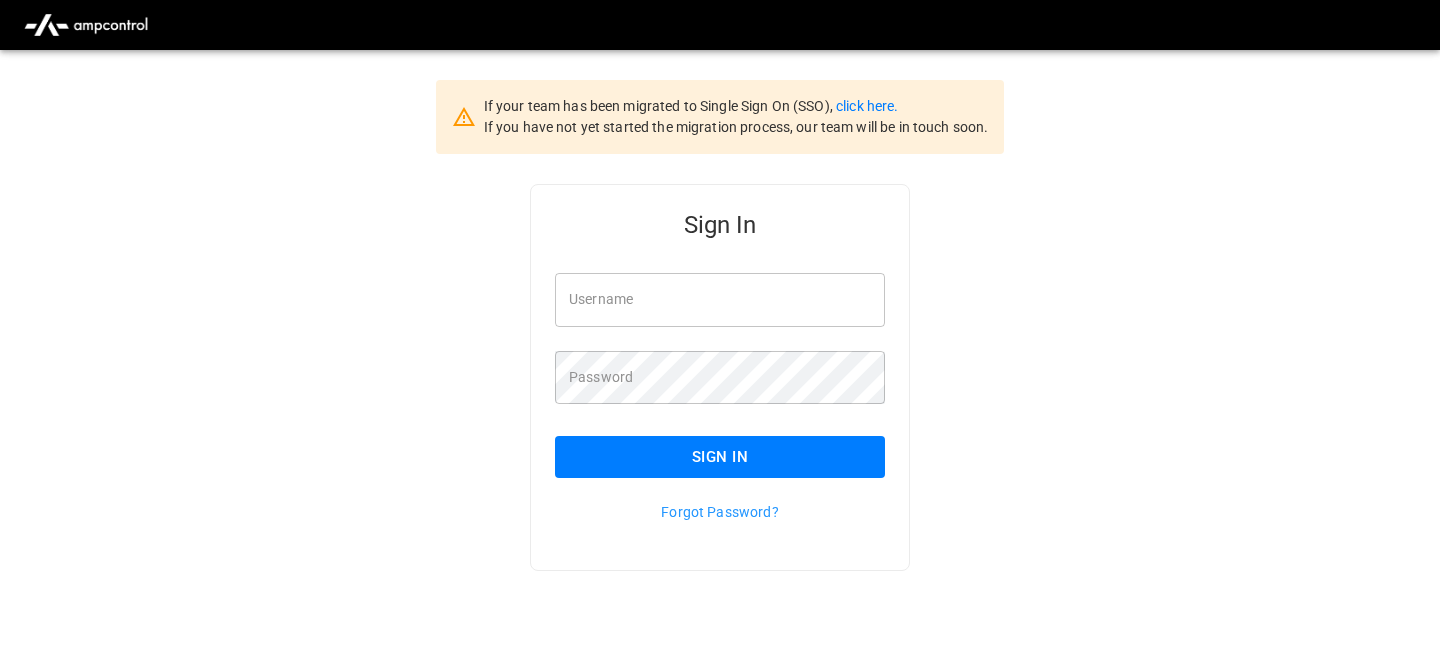 scroll, scrollTop: 0, scrollLeft: 0, axis: both 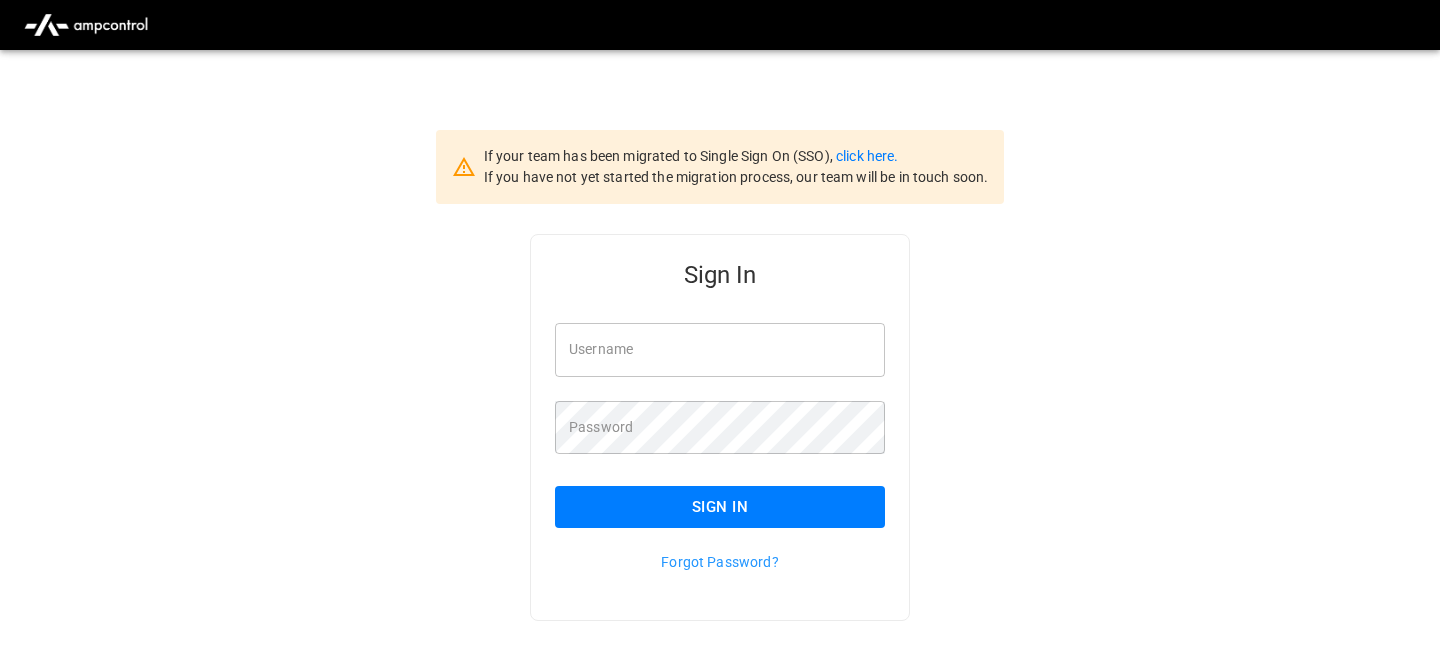 click on "If your team has been migrated to Single Sign On (SSO),   click here. If you have not yet started the migration process, our team will be in touch soon." at bounding box center (720, 167) 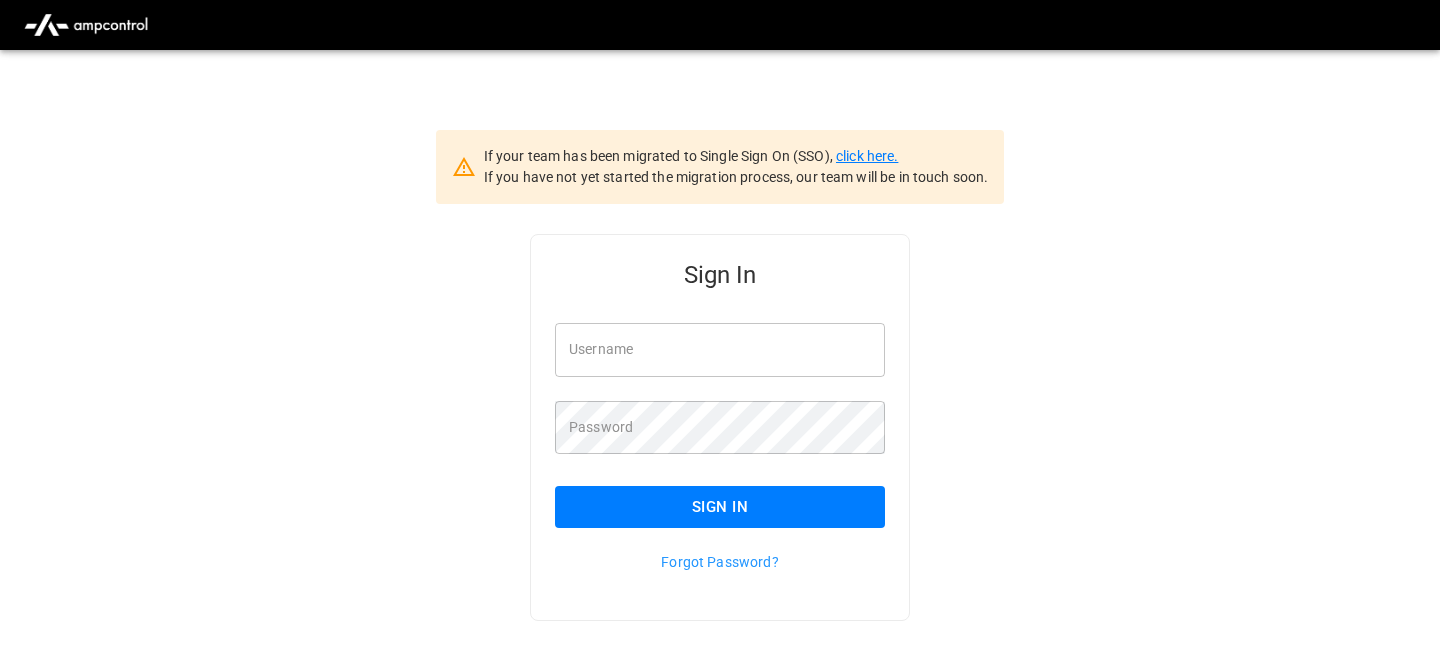 click on "click here." at bounding box center [867, 156] 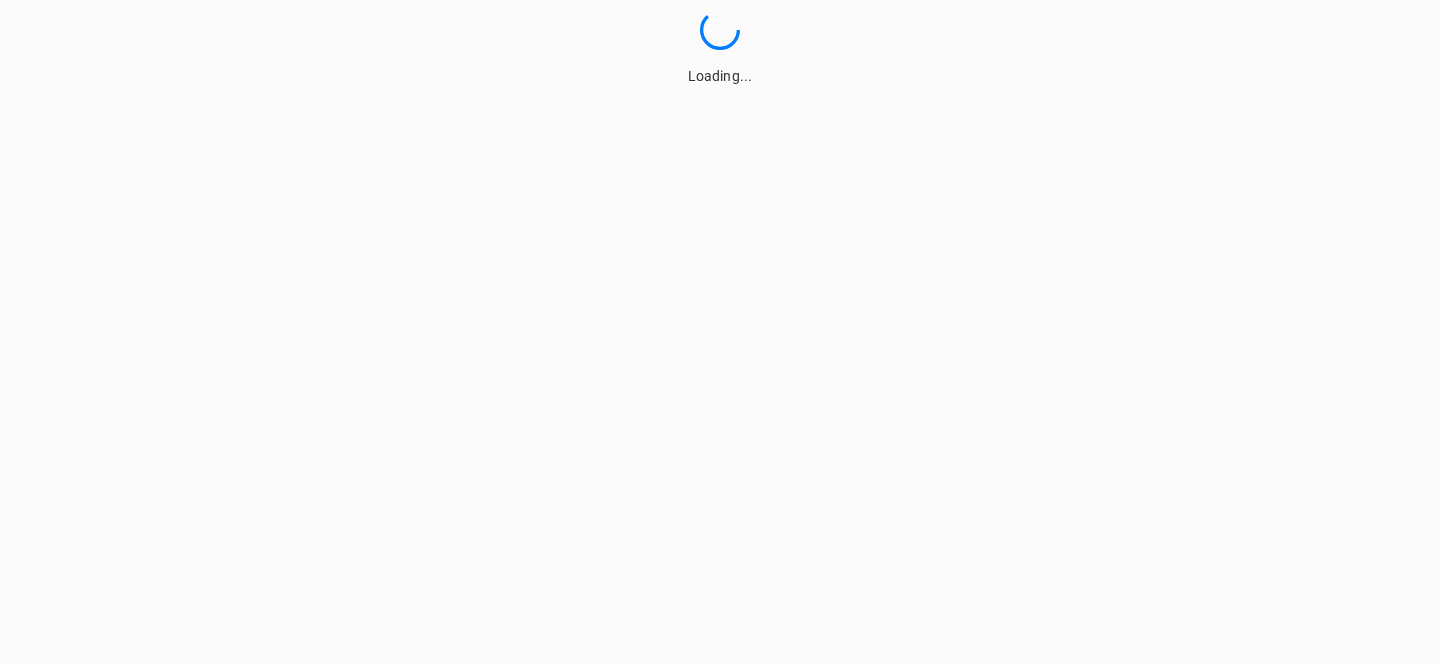 scroll, scrollTop: 0, scrollLeft: 0, axis: both 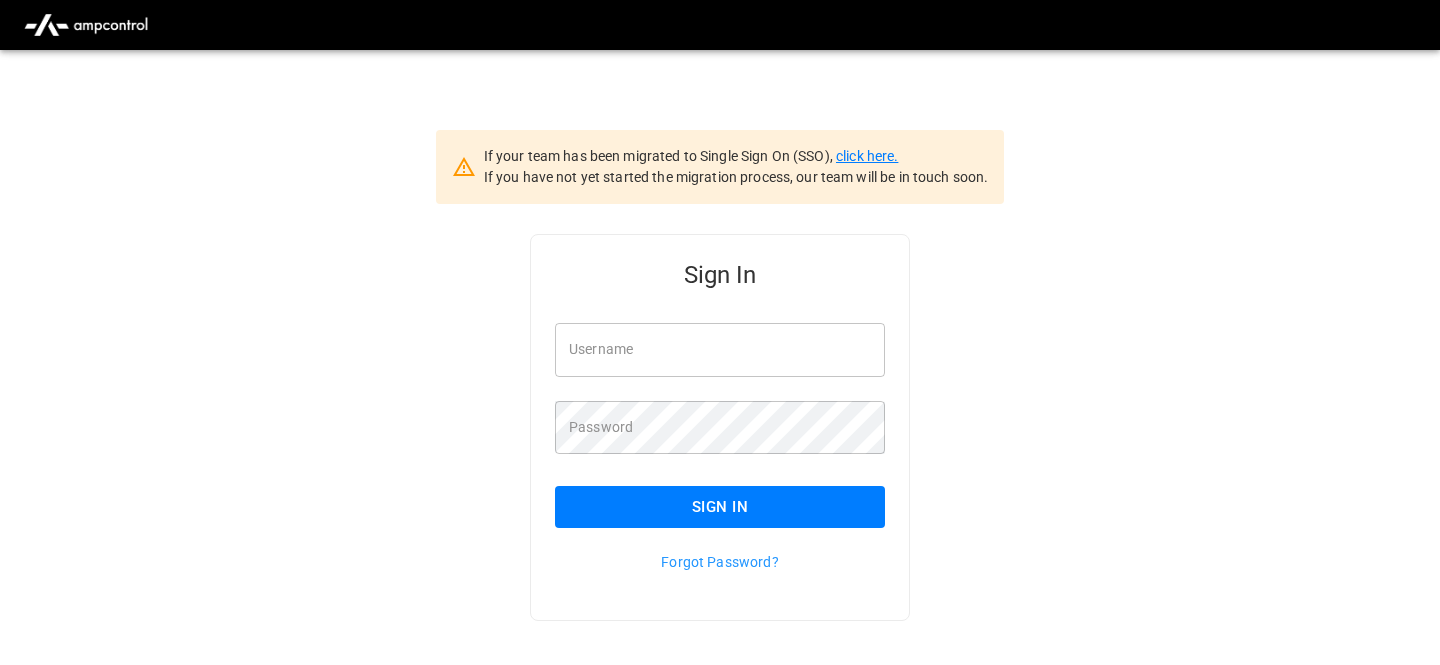 click on "click here." at bounding box center (867, 156) 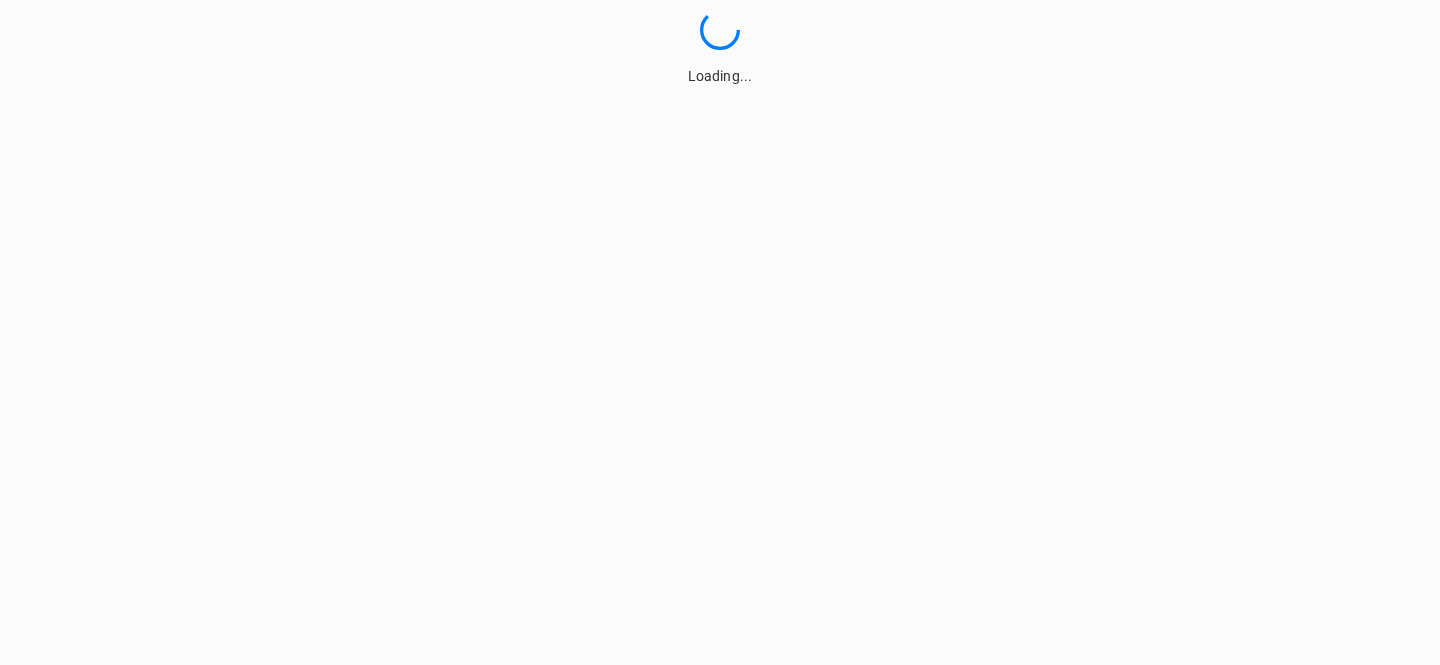 scroll, scrollTop: 0, scrollLeft: 0, axis: both 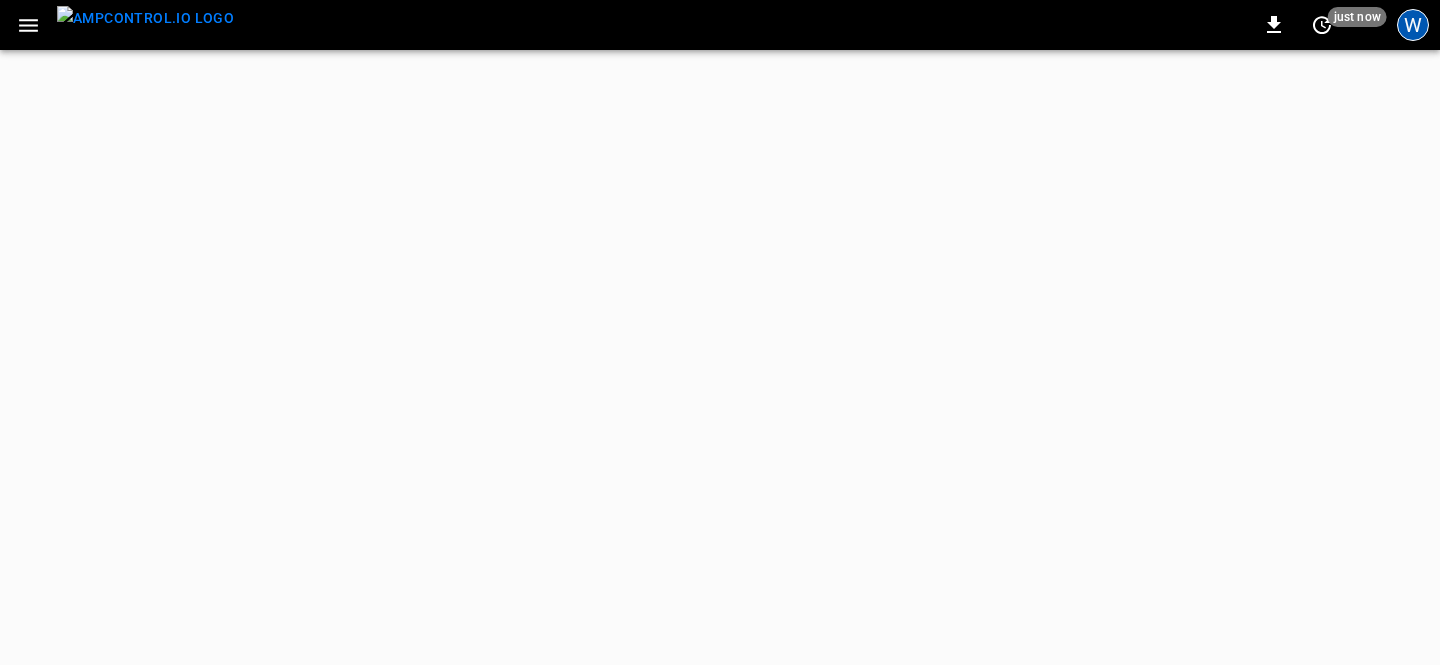 click on "W" at bounding box center (1413, 25) 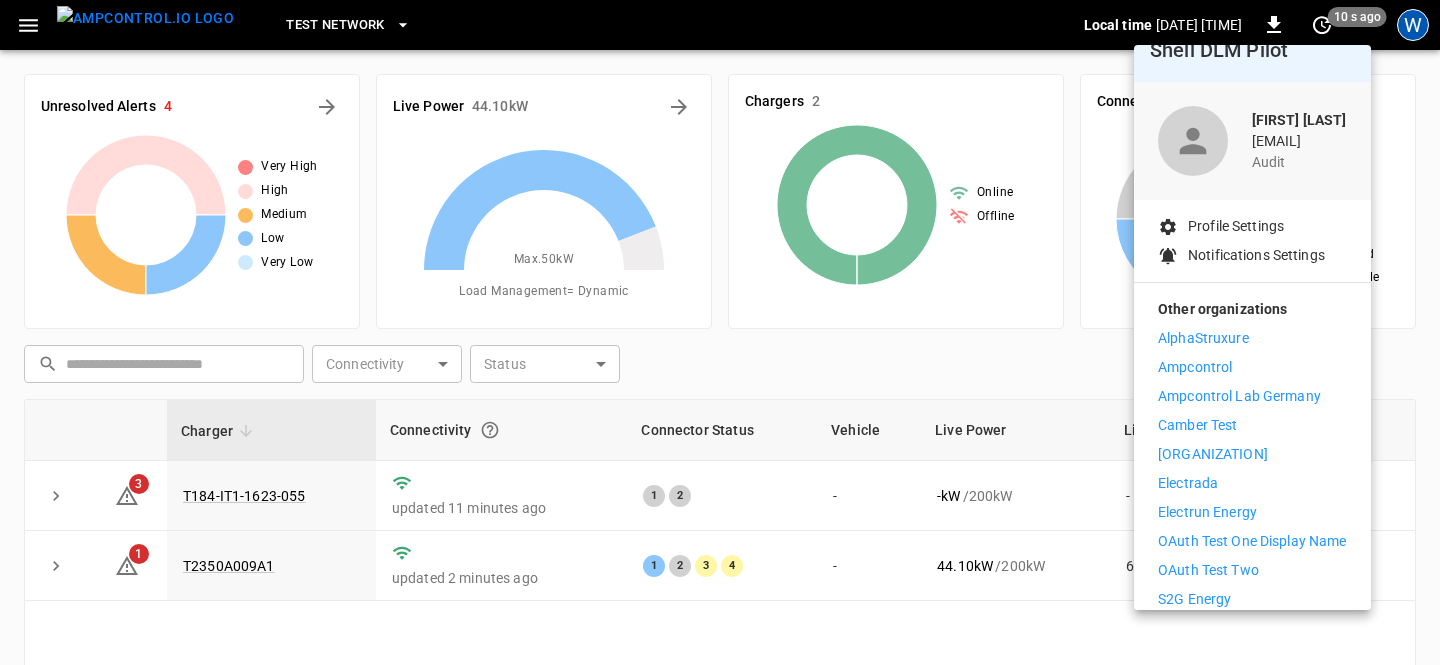 scroll, scrollTop: 0, scrollLeft: 0, axis: both 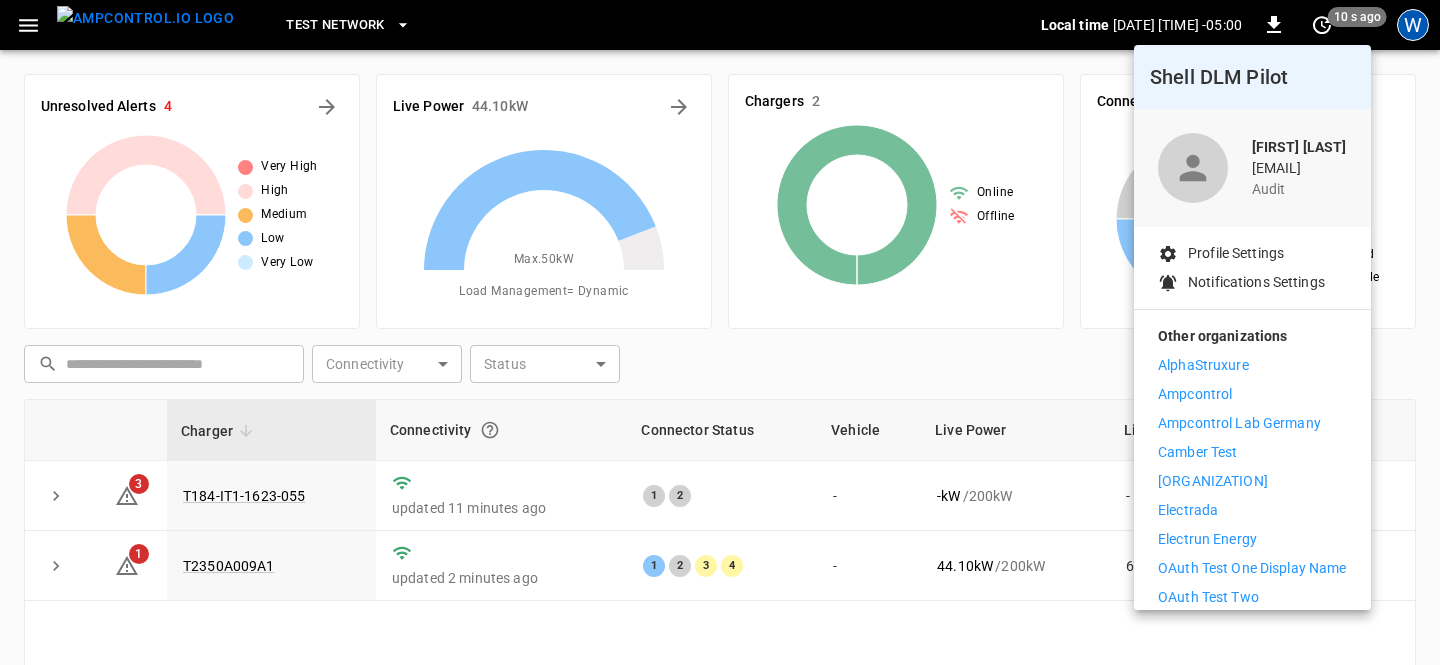 click at bounding box center [720, 332] 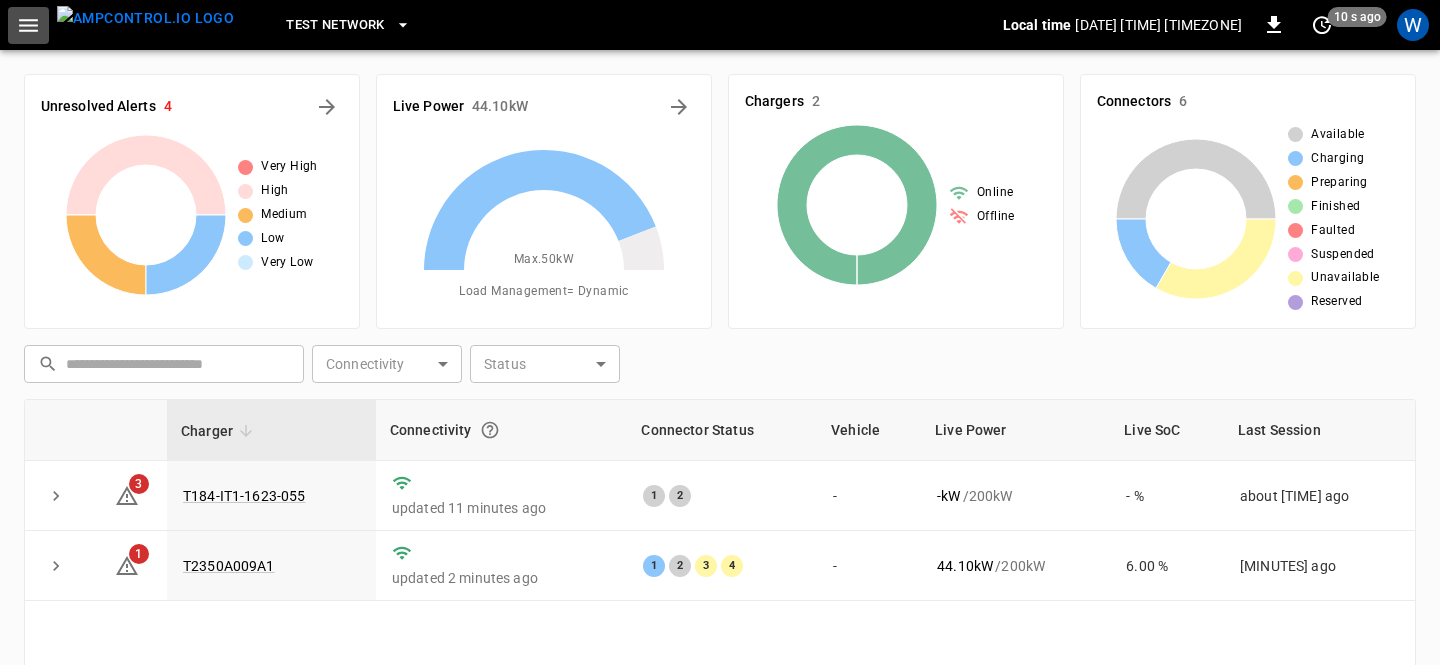 click at bounding box center [28, 25] 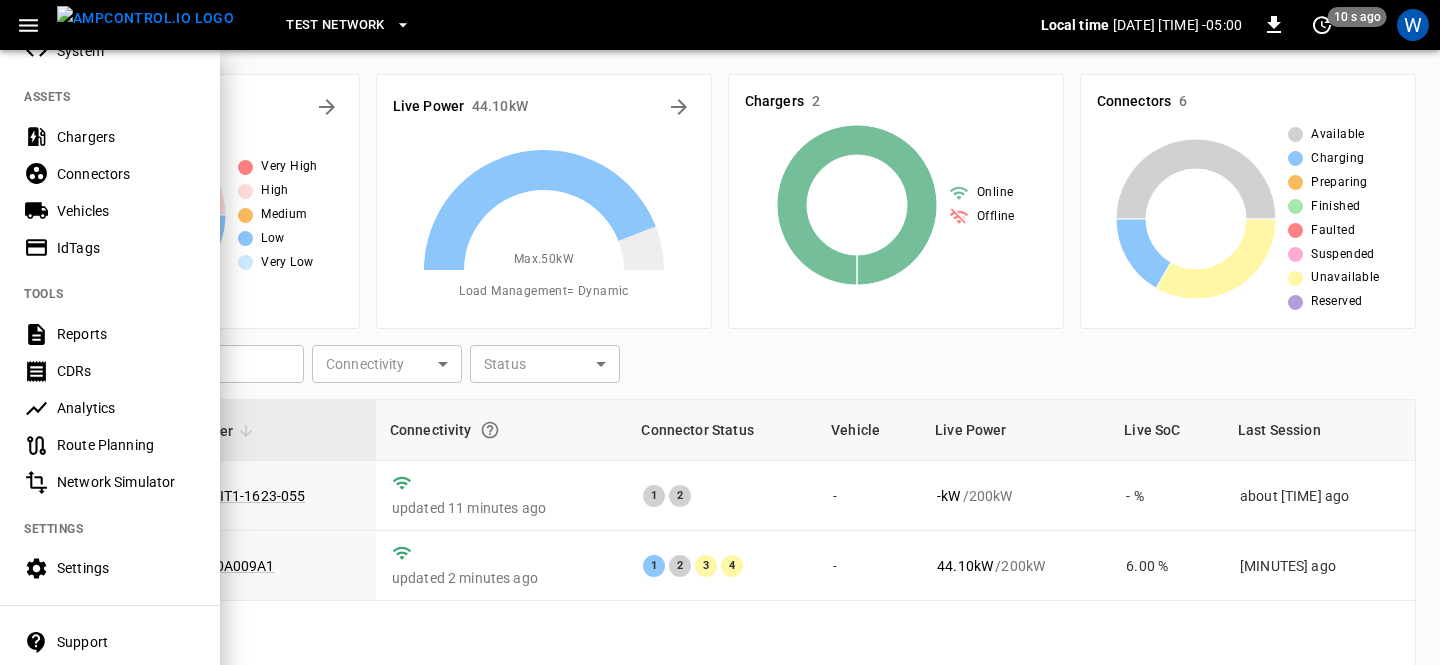 scroll, scrollTop: 462, scrollLeft: 0, axis: vertical 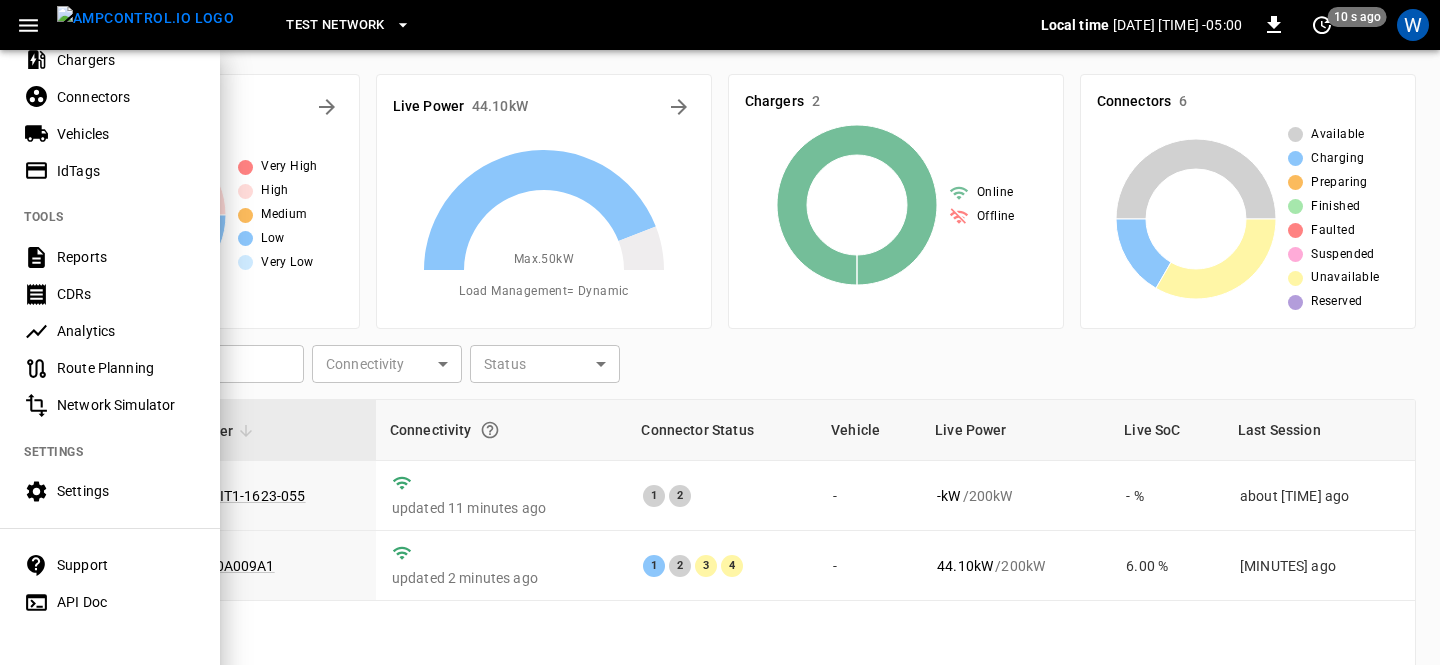 click on "Settings" at bounding box center (126, 491) 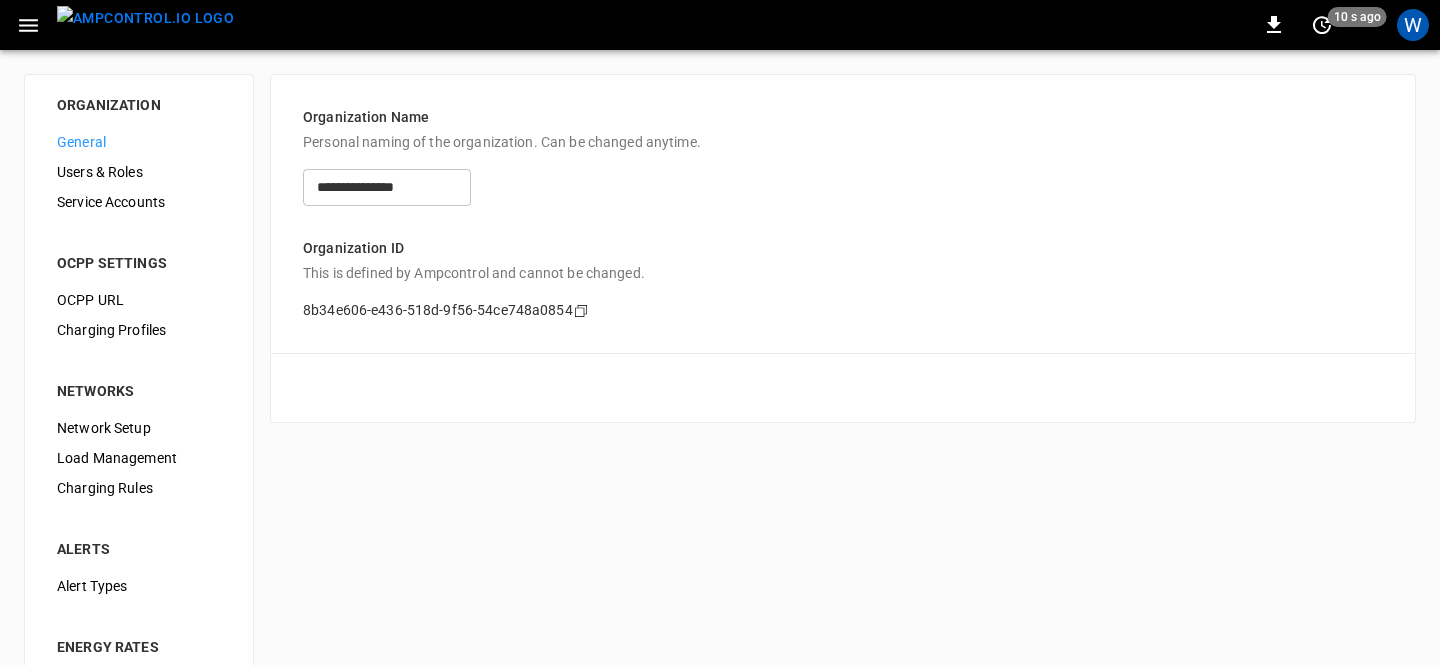 click on "Users & Roles" at bounding box center [139, 172] 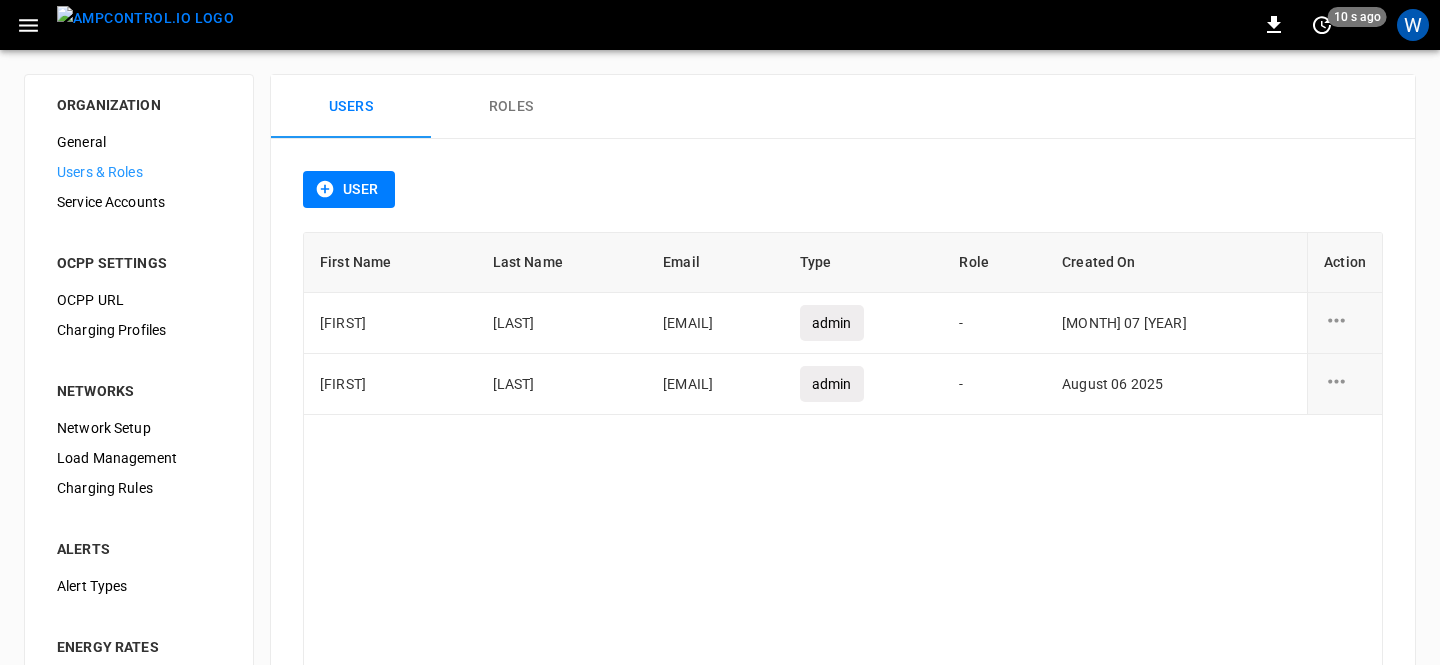 click on "First Name Last Name Email Type Role Created On Action [FIRST] [LAST] [EMAIL] admin - [DATE] [FIRST] [LAST] [EMAIL] admin - [DATE]" at bounding box center (843, 465) 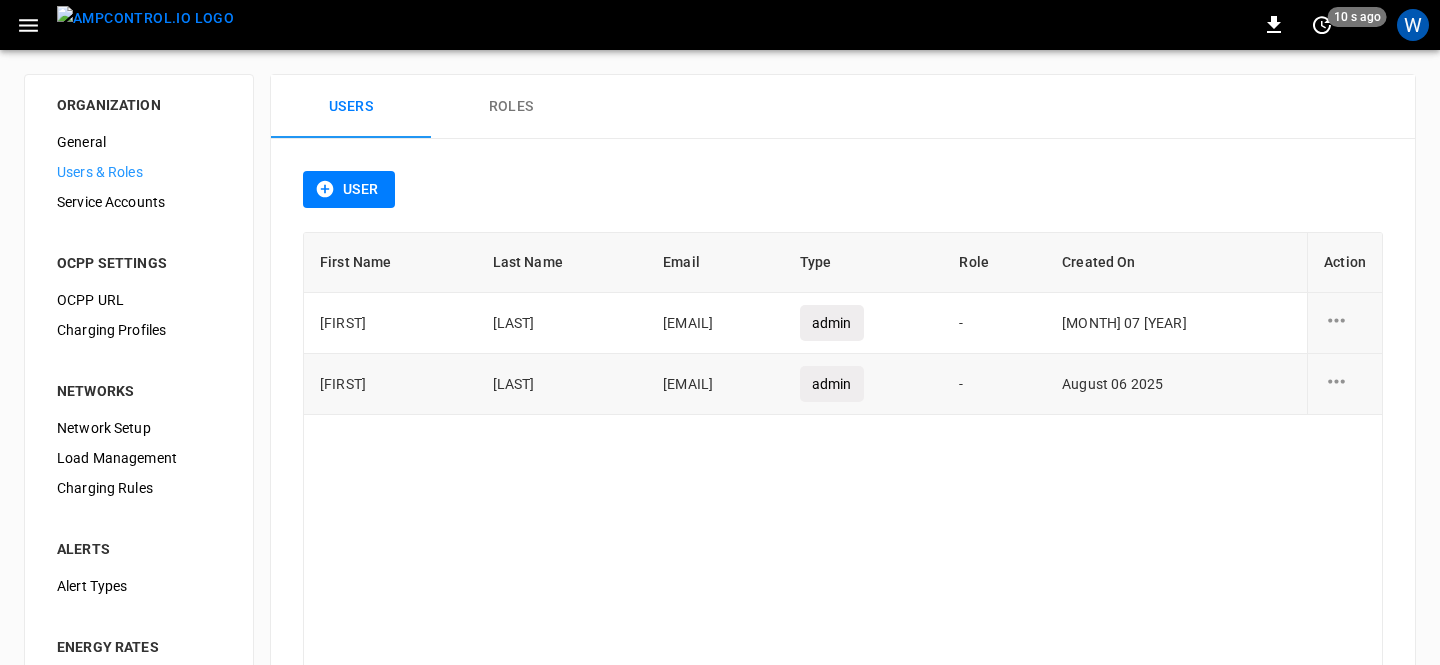 click on "[EMAIL]" at bounding box center [715, 384] 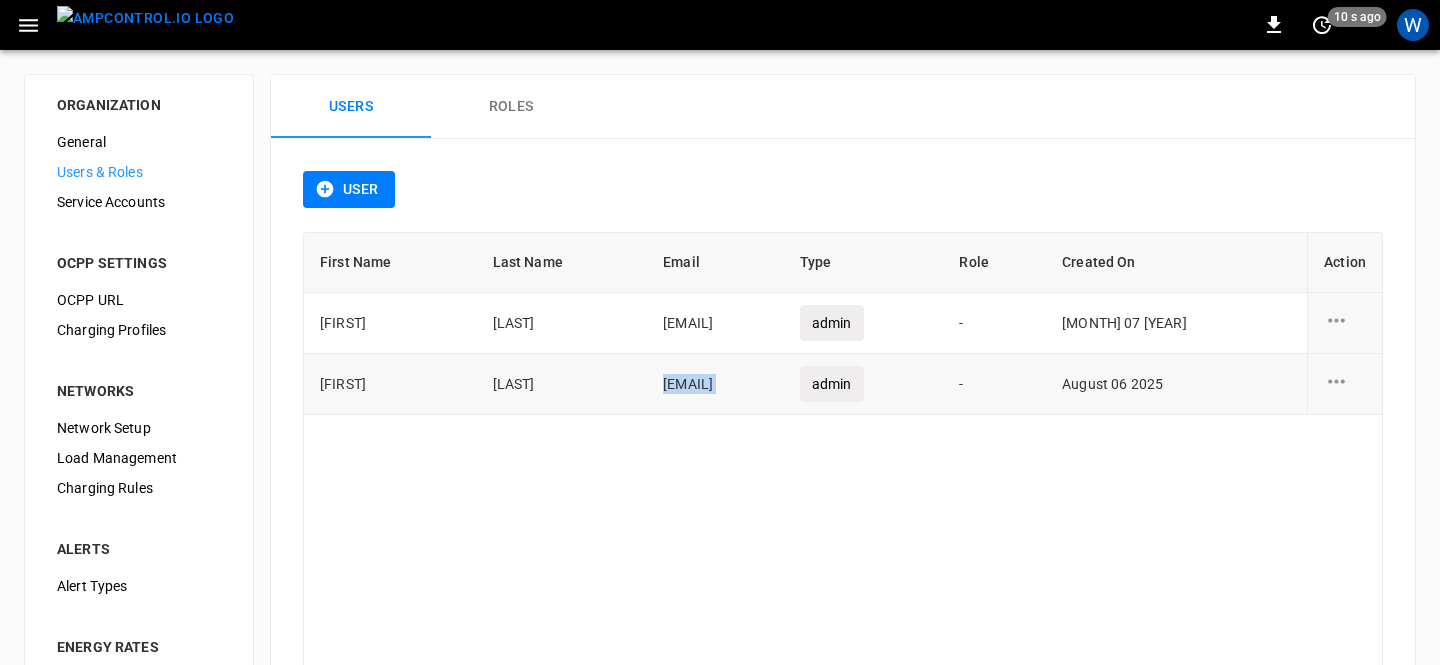 click on "[EMAIL]" at bounding box center (715, 384) 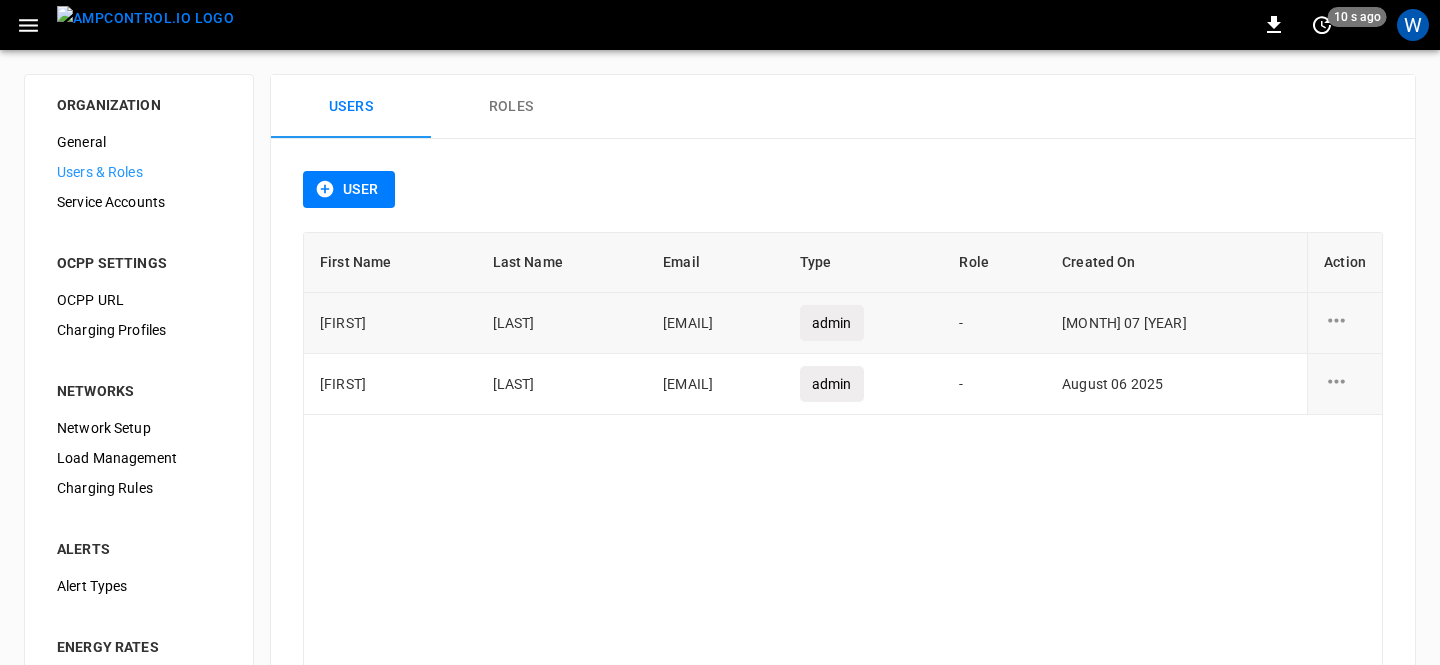click on "[EMAIL]" at bounding box center (715, 323) 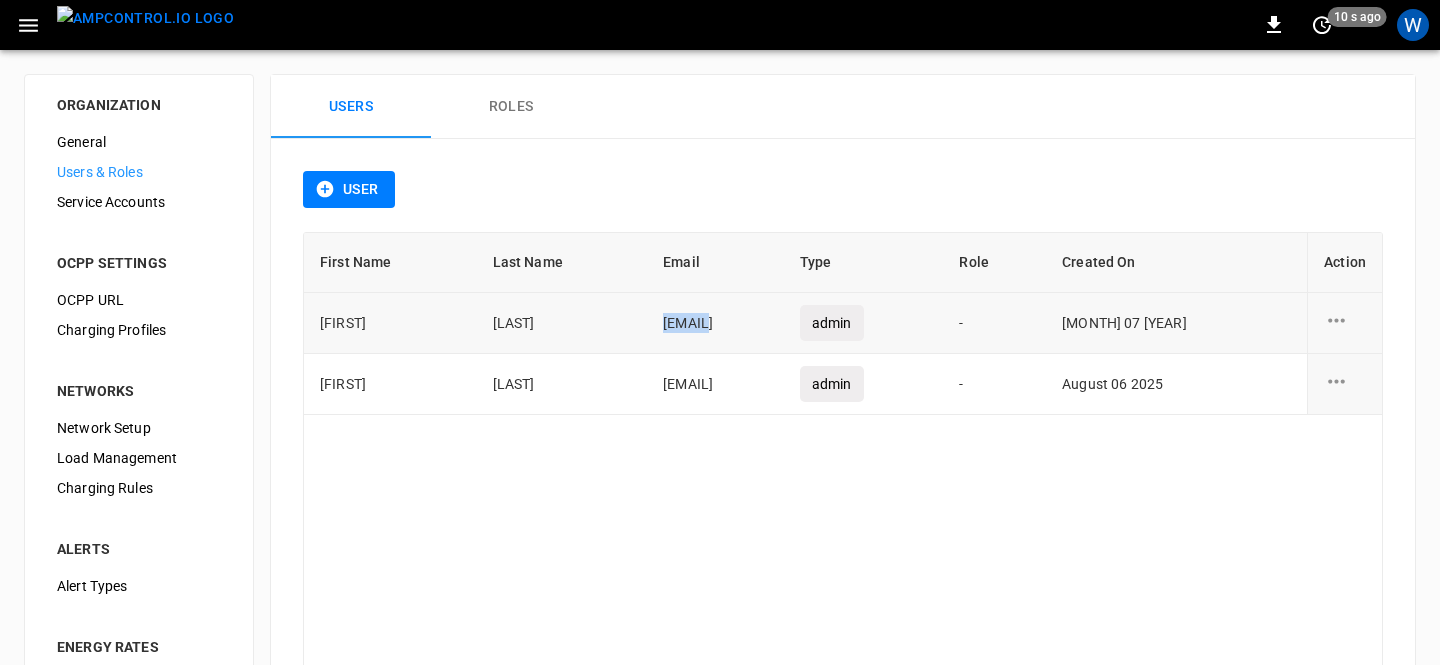 click on "[EMAIL]" at bounding box center [715, 323] 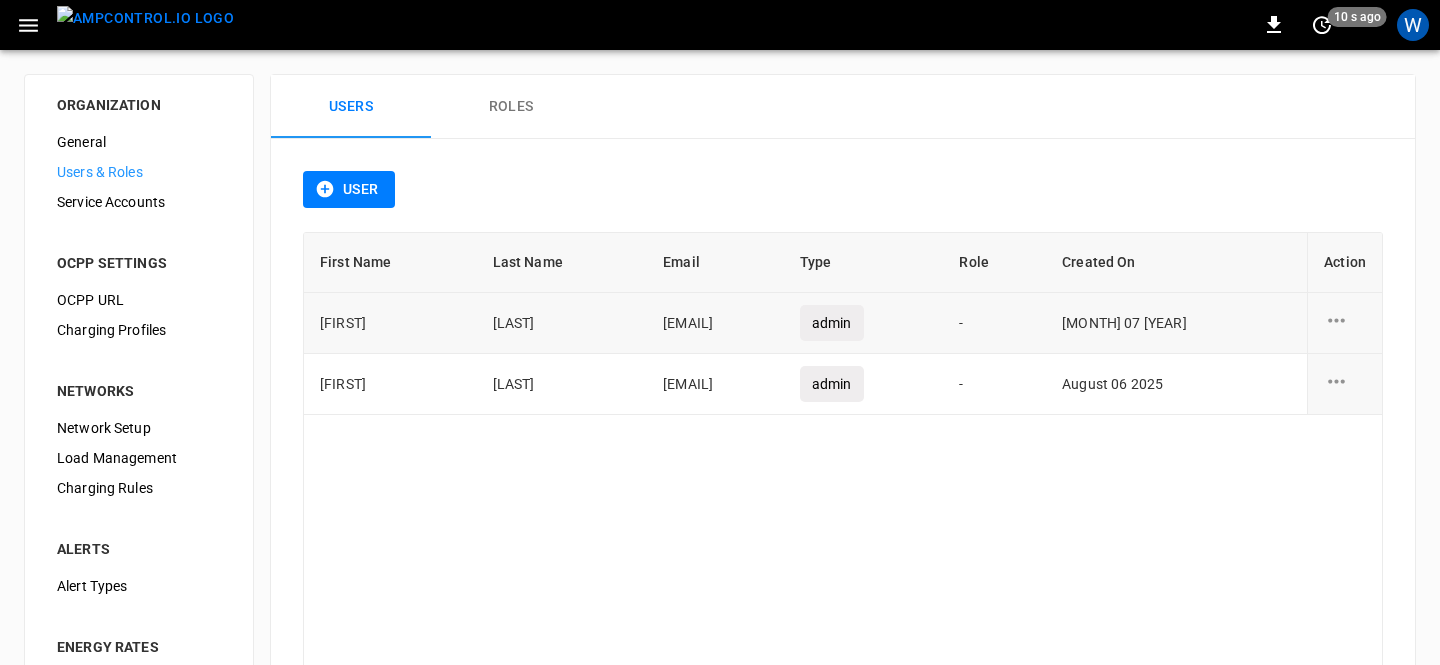 click on "[EMAIL]" at bounding box center [715, 323] 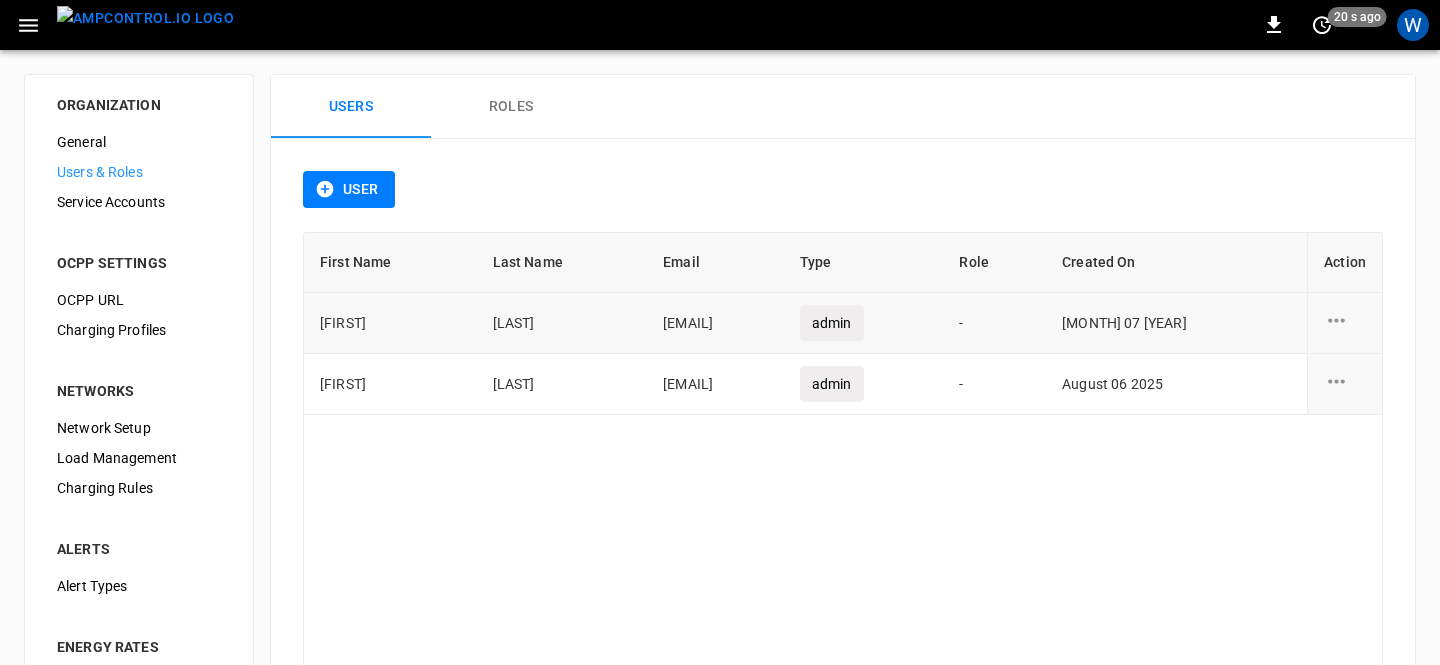 click on "[EMAIL]" at bounding box center (715, 323) 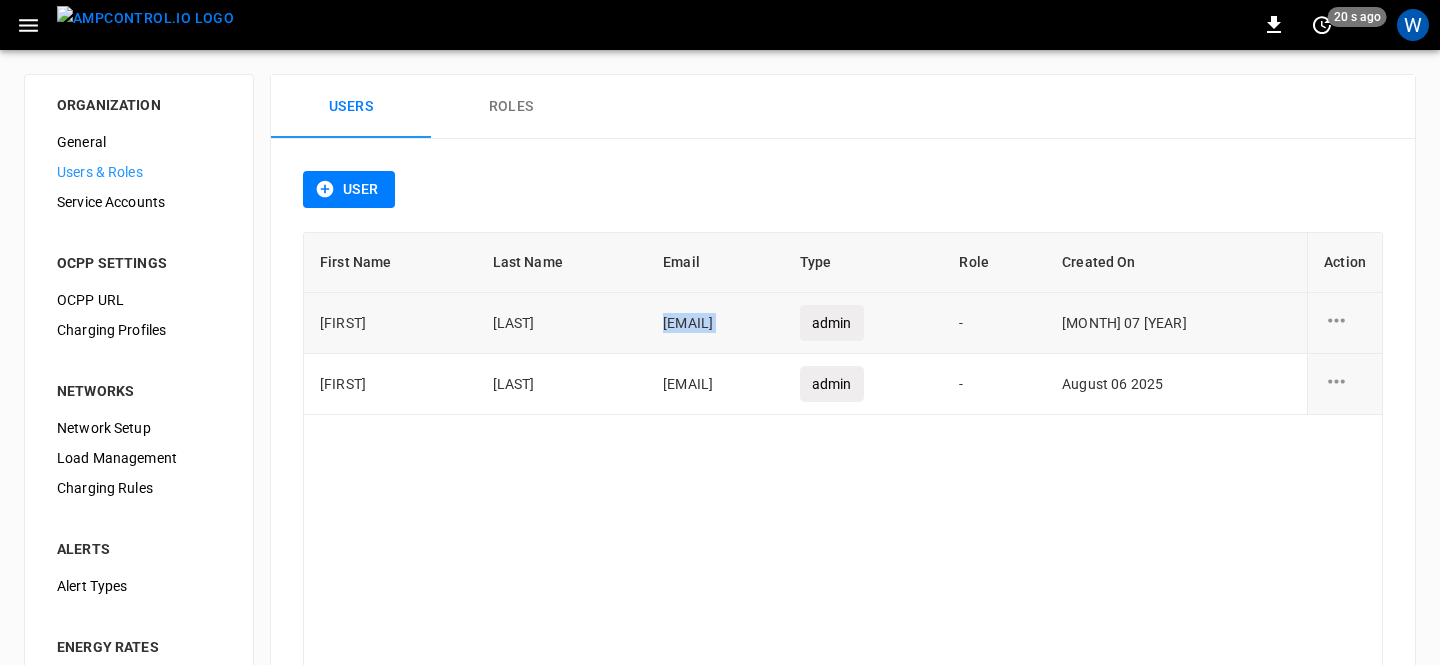 click on "[EMAIL]" at bounding box center (715, 323) 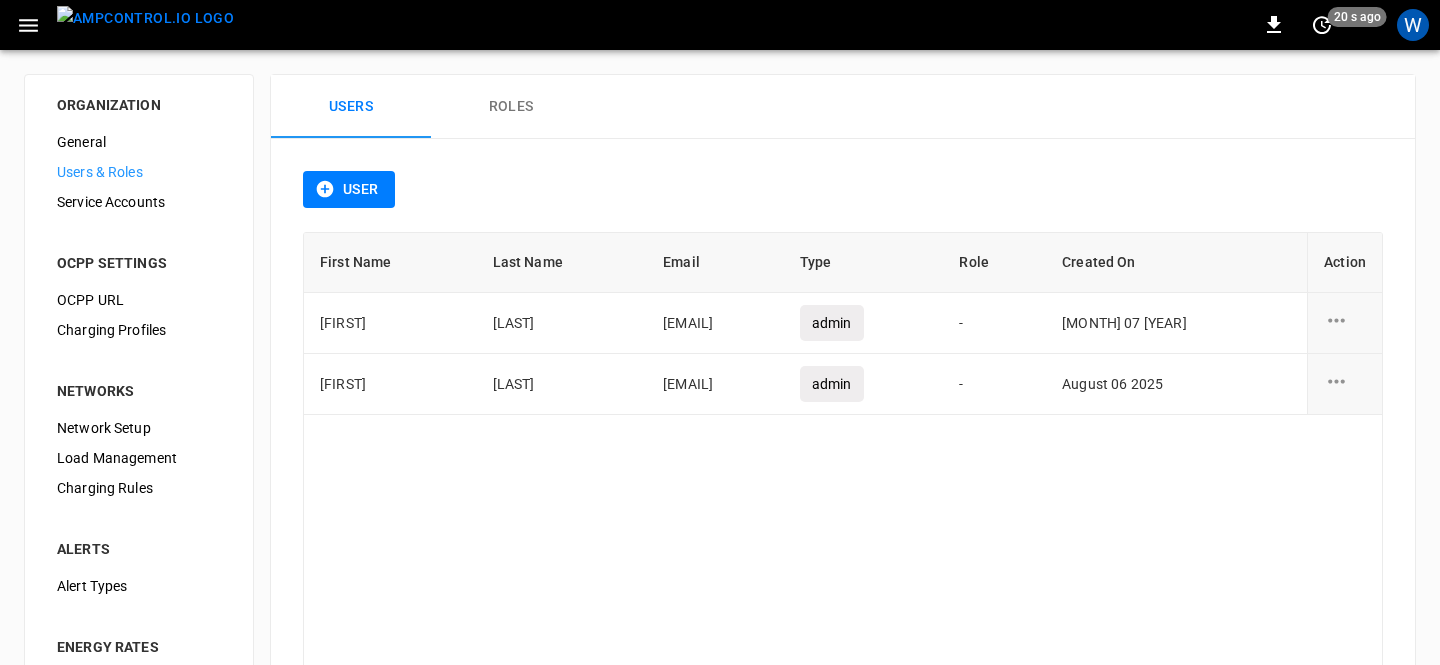 click on "First Name Last Name Email Type Role Created On Action [FIRST] [LAST] [EMAIL] admin - [DATE] [FIRST] [LAST] [EMAIL] admin - [DATE]" at bounding box center [843, 465] 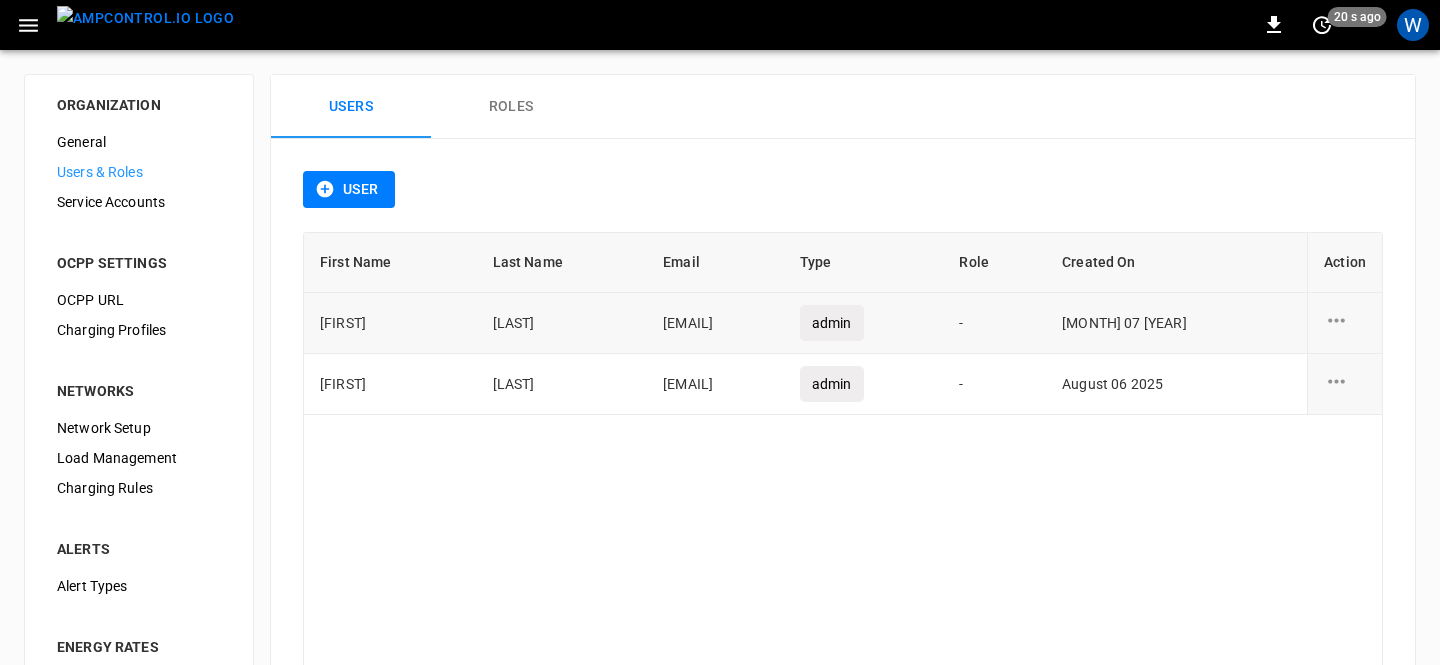 click at bounding box center [1345, 323] 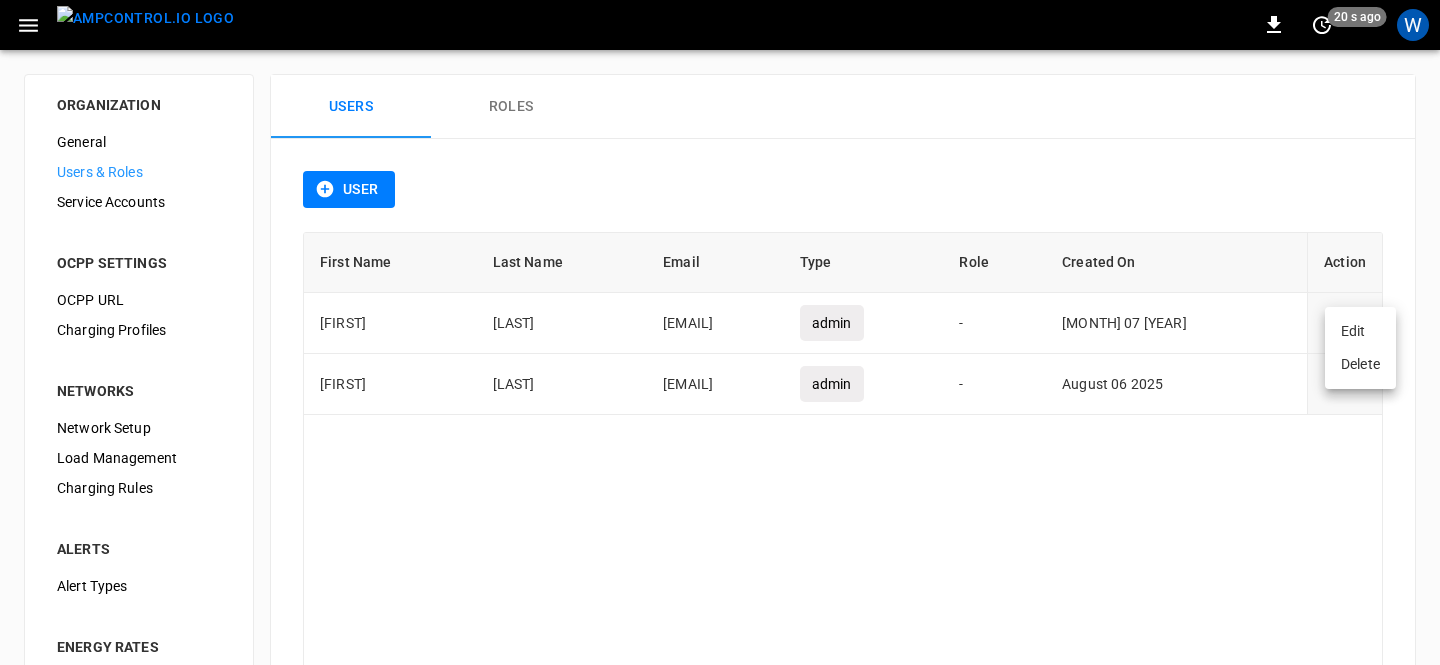 click on "Edit Delete" at bounding box center [1360, 348] 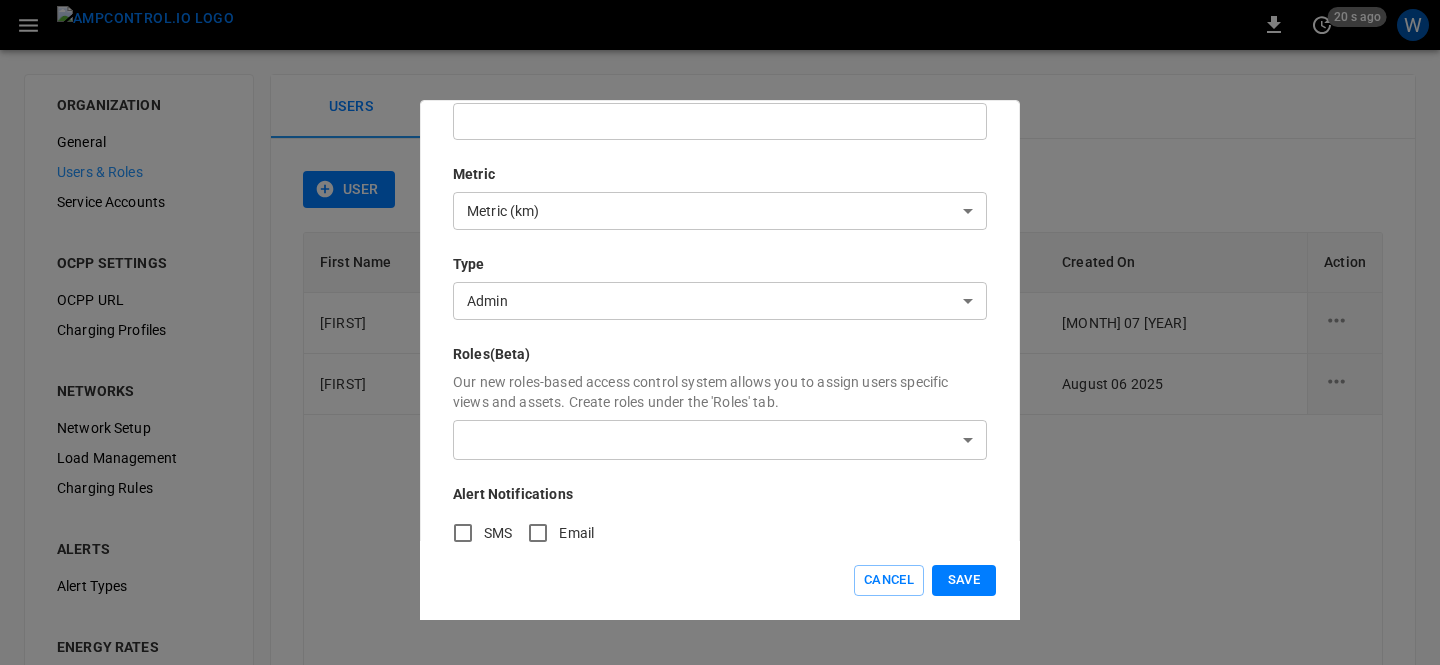scroll, scrollTop: 403, scrollLeft: 0, axis: vertical 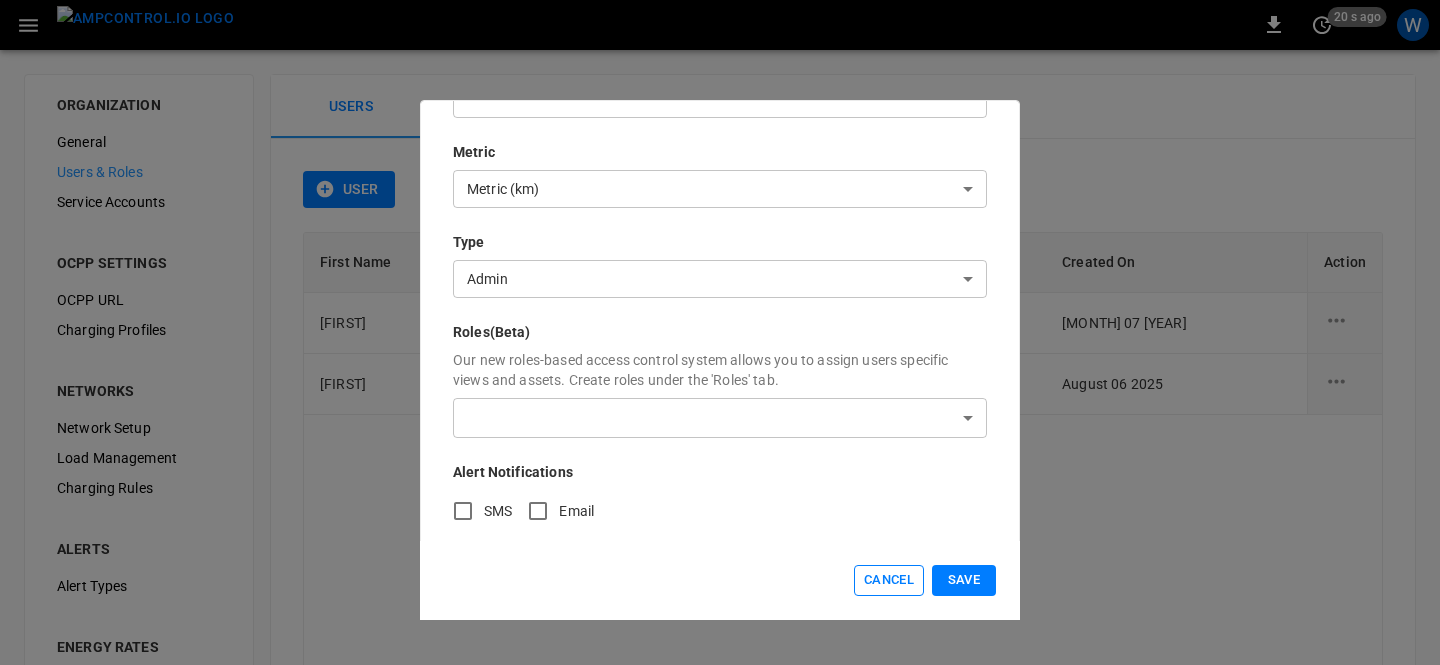 click on "Cancel" at bounding box center [889, 580] 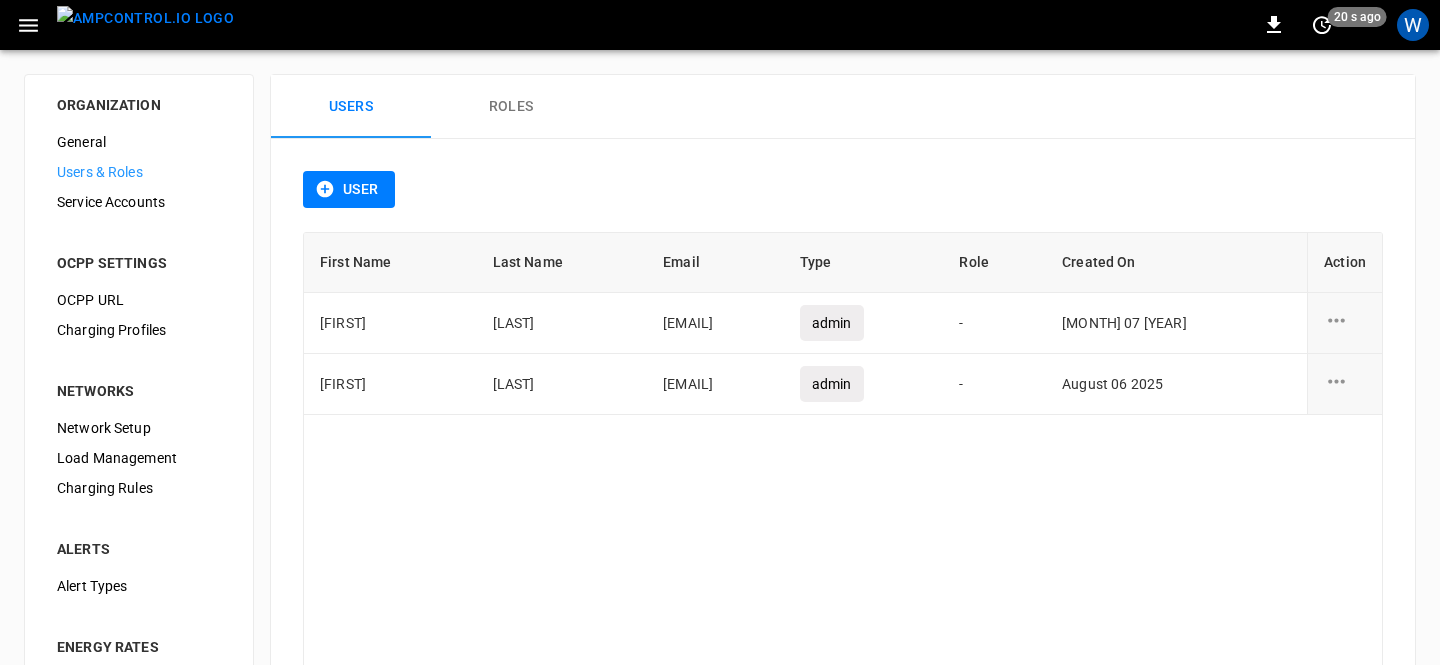 click on "First Name Last Name Email Type Role Created On Action [FIRST] [LAST] [EMAIL] admin - [DATE] [FIRST] [LAST] [EMAIL] admin - [DATE]" at bounding box center [843, 465] 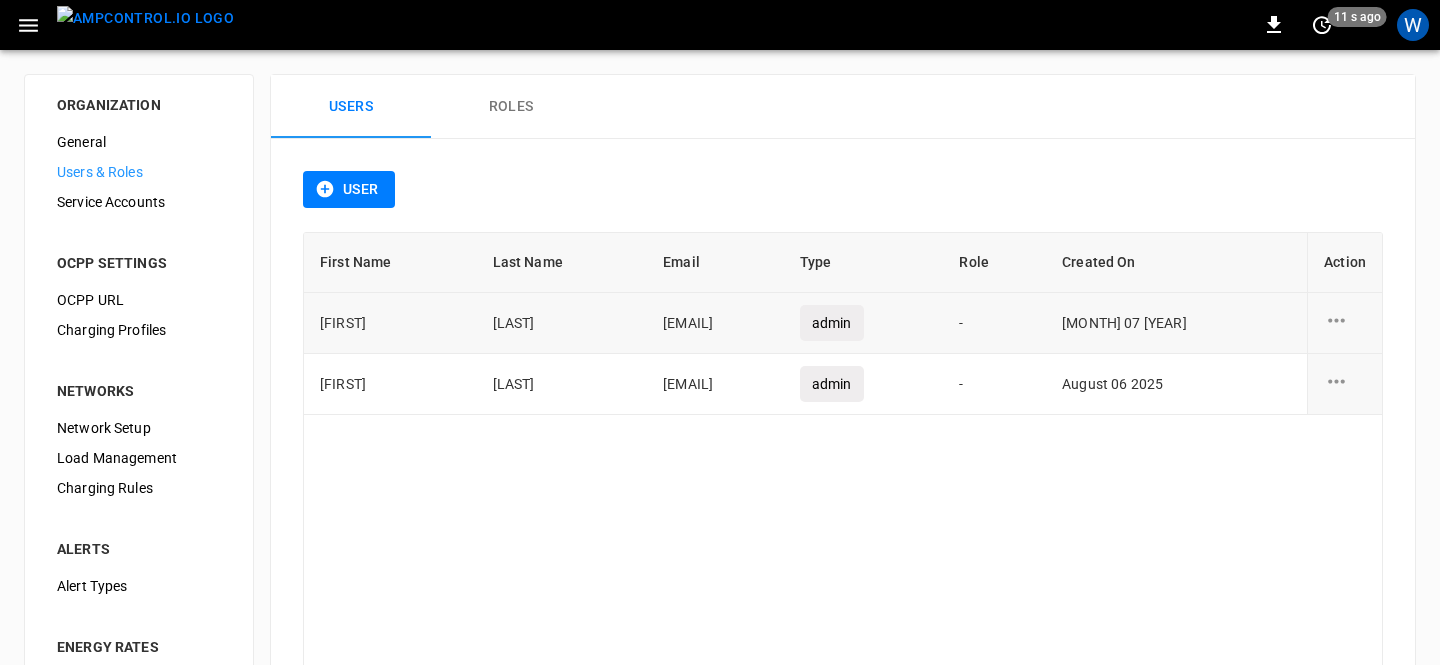 click on "[EMAIL]" at bounding box center (715, 323) 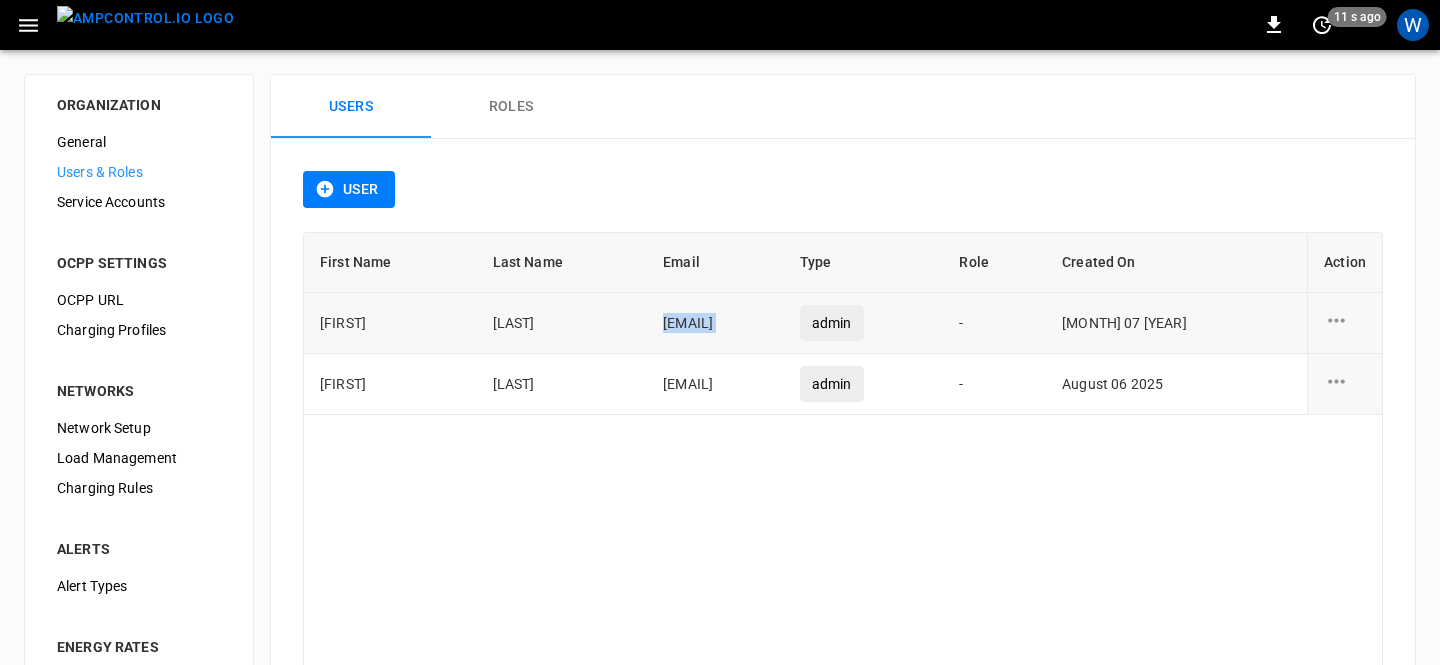 click on "[EMAIL]" at bounding box center [715, 323] 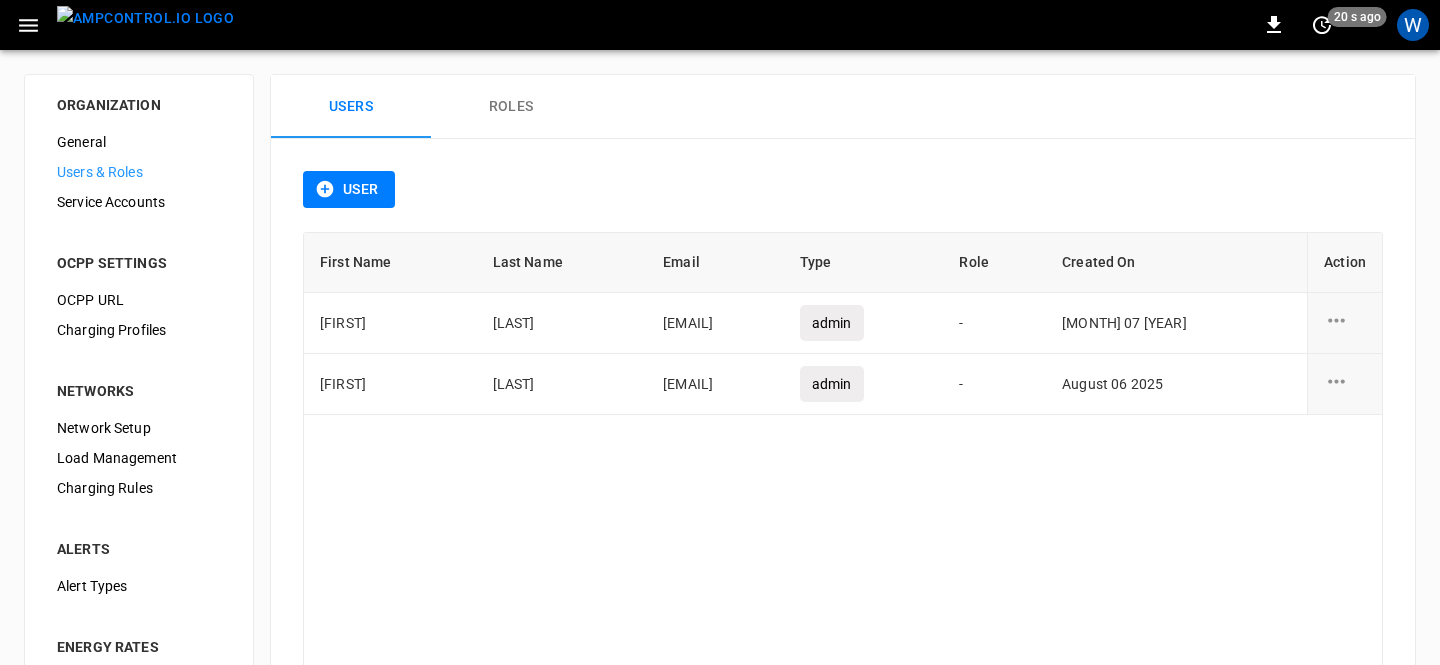 click on "First Name Last Name Email Type Role Created On Action [FIRST] [LAST] [EMAIL] admin - [DATE] [FIRST] [LAST] [EMAIL] admin - [DATE]" at bounding box center [843, 465] 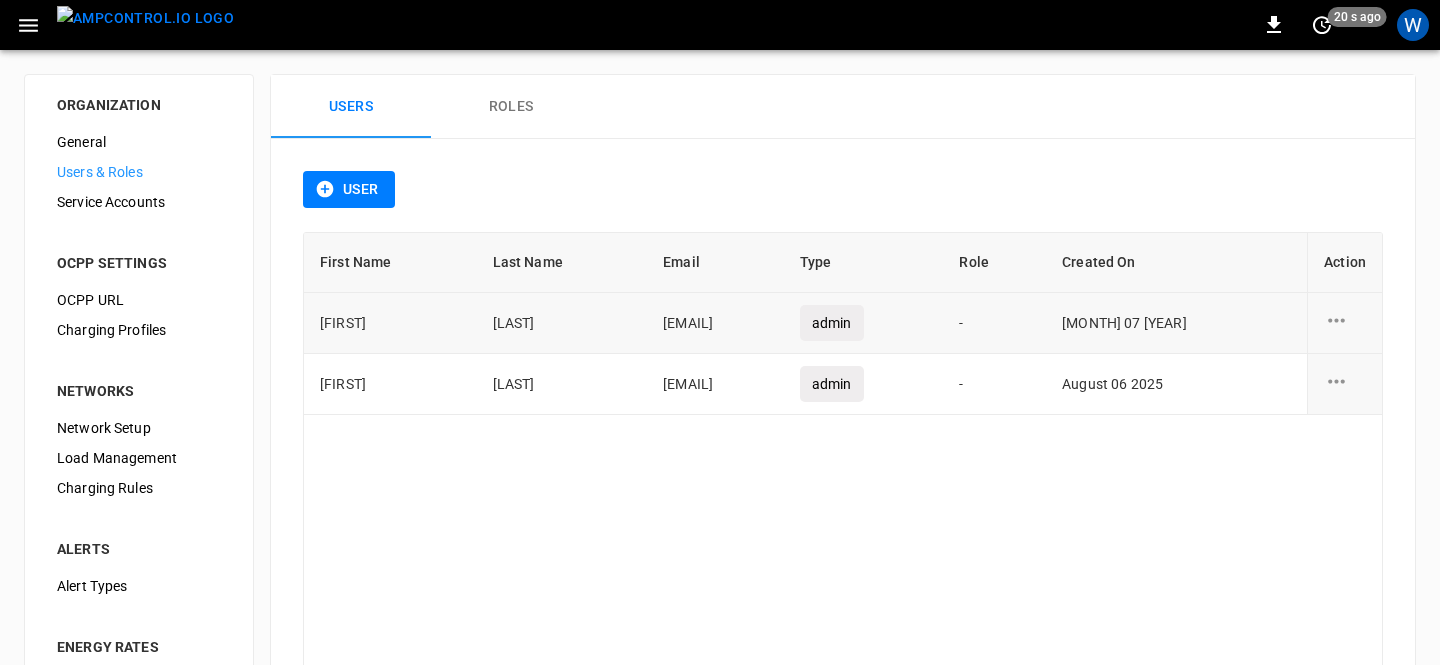 click 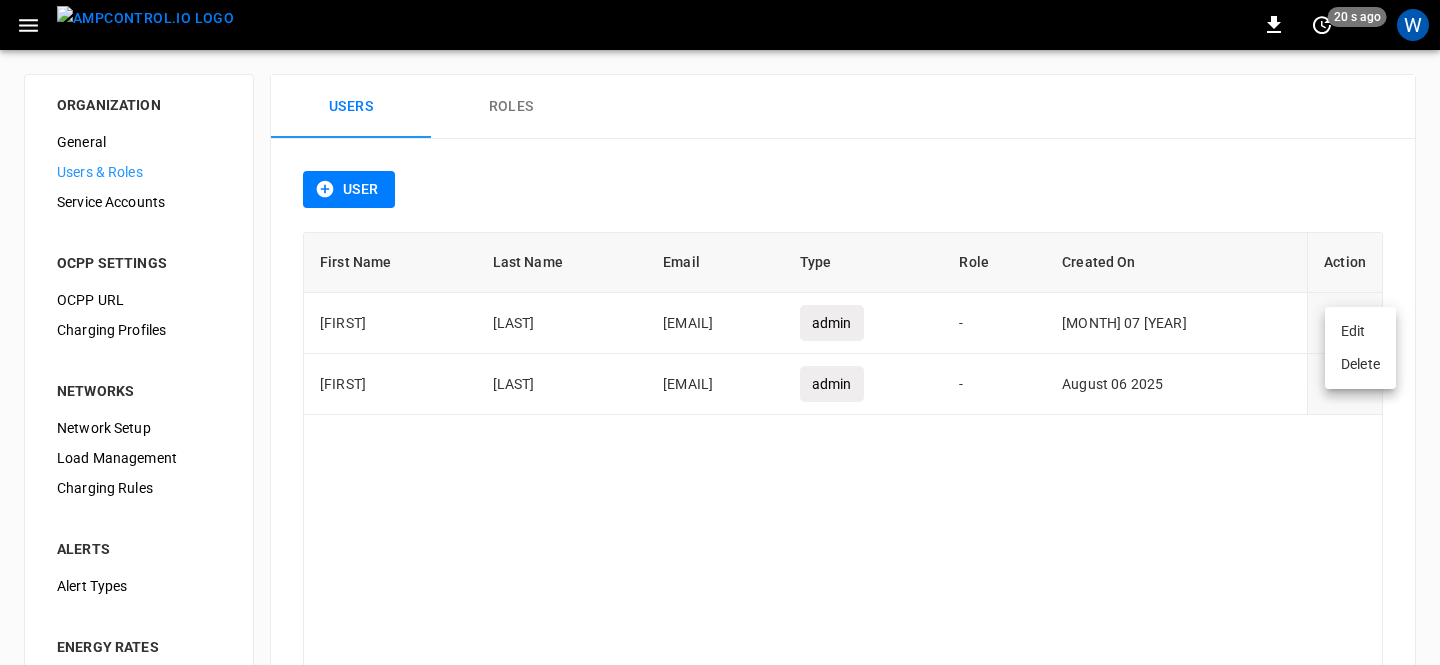 click on "Edit" at bounding box center [1360, 331] 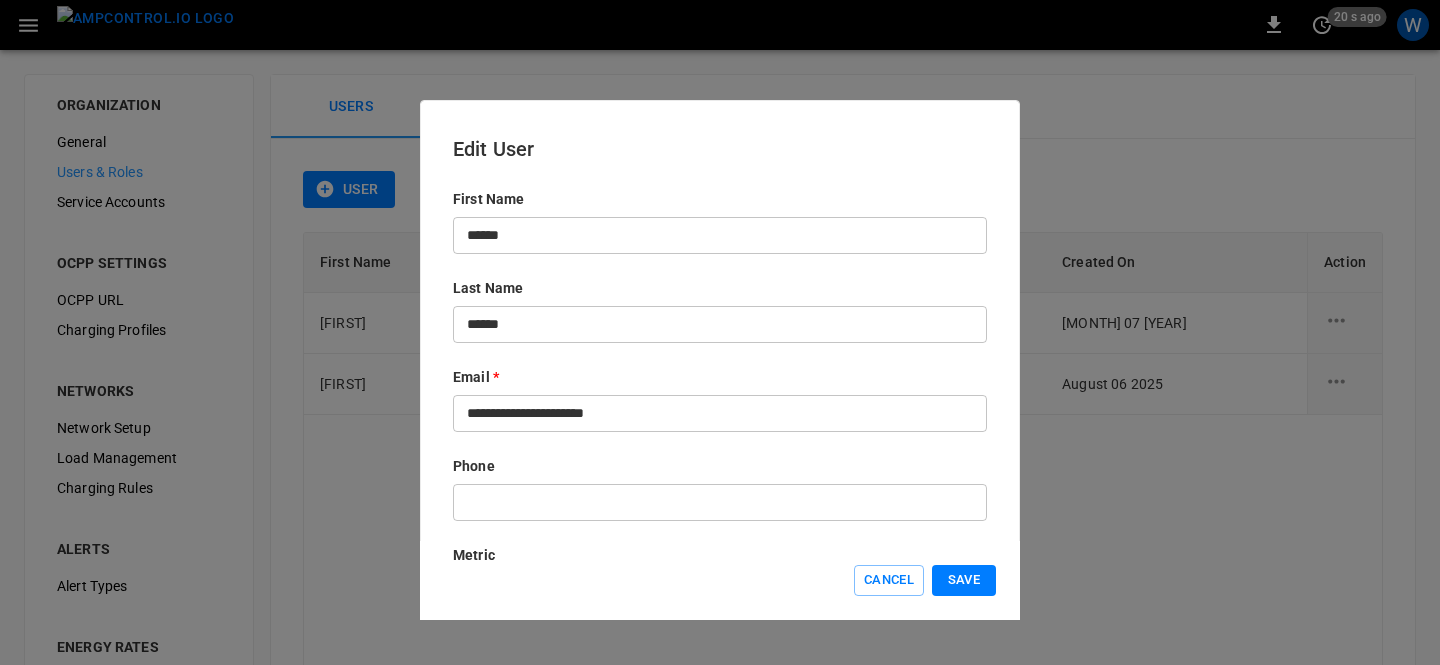 click on "**********" at bounding box center [720, 413] 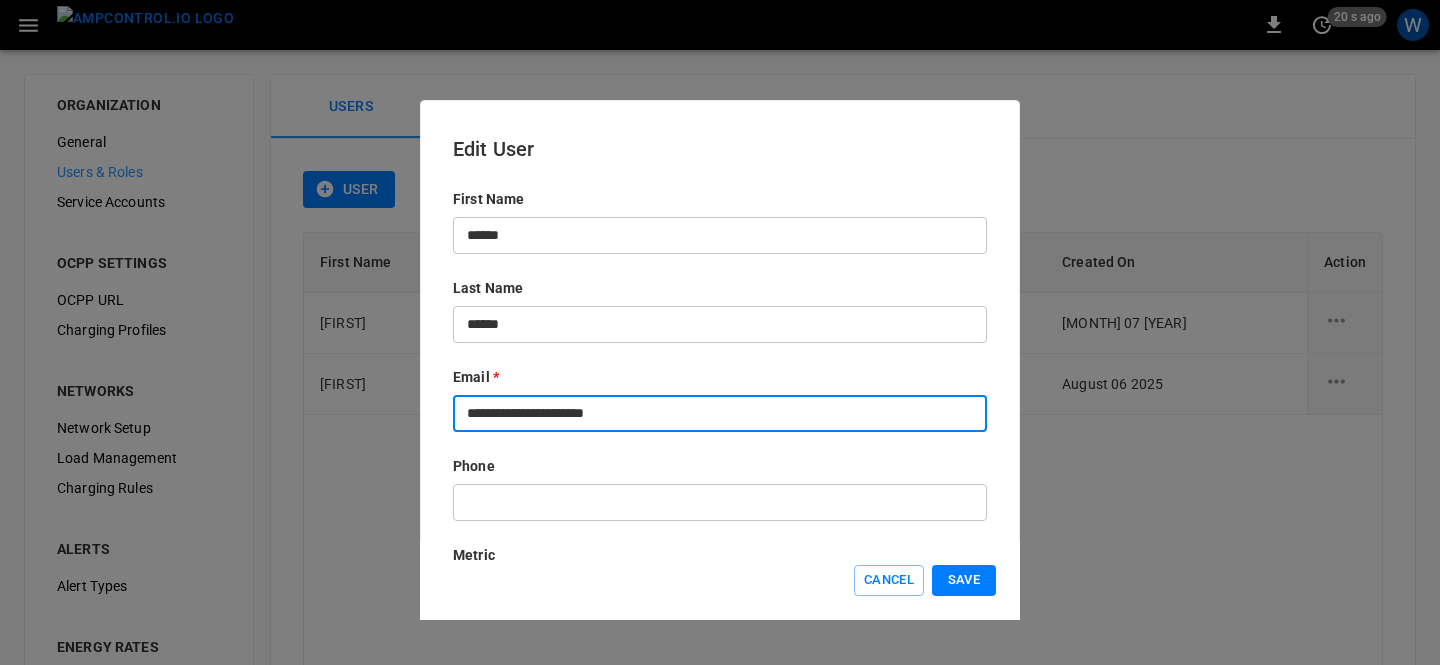 click on "**********" at bounding box center (720, 413) 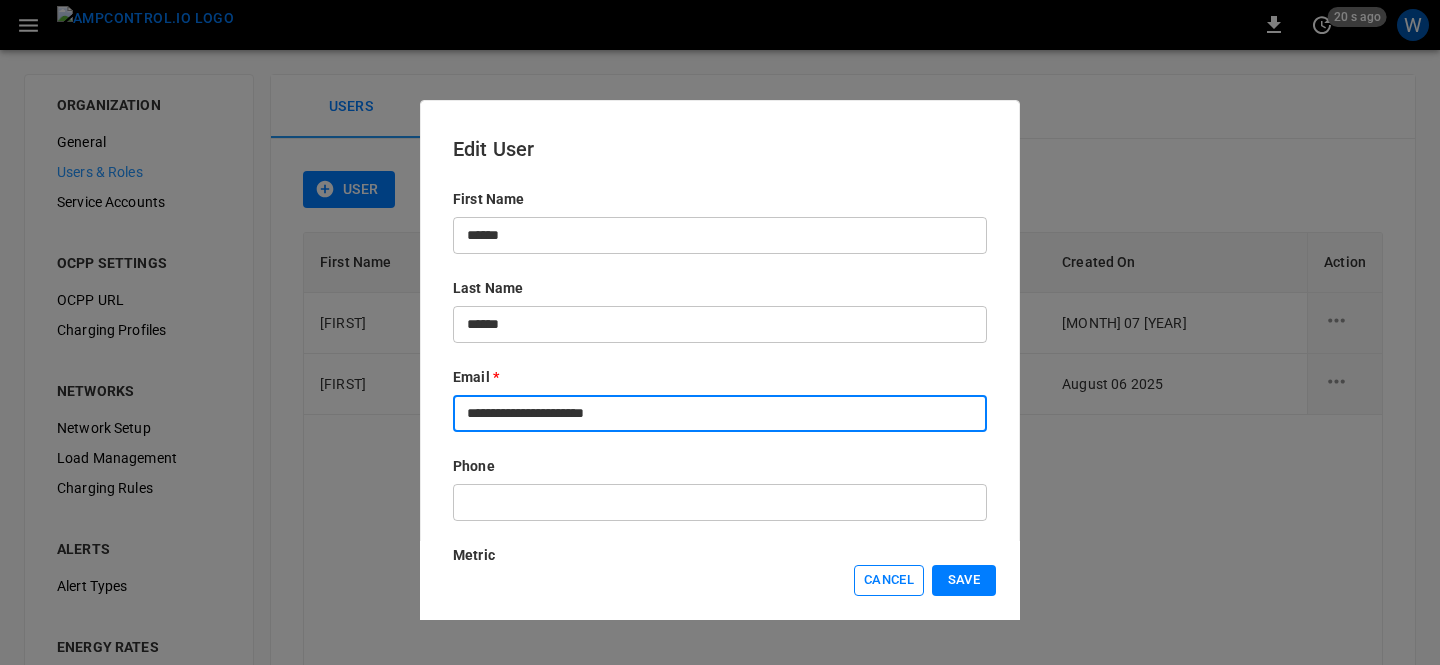 click on "Cancel" at bounding box center (889, 580) 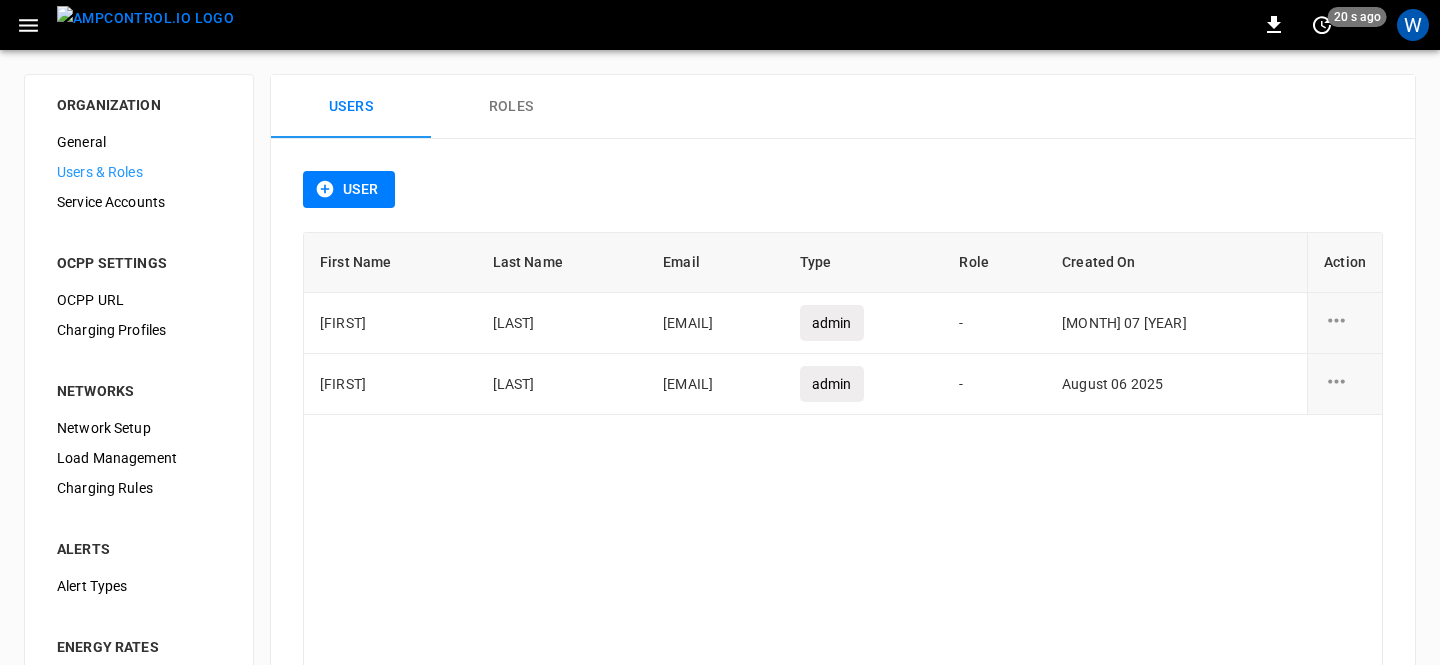 click on "First Name Last Name Email Type Role Created On Action [FIRST] [LAST] [EMAIL] admin - [DATE] [FIRST] [LAST] [EMAIL] admin - [DATE]" at bounding box center [843, 465] 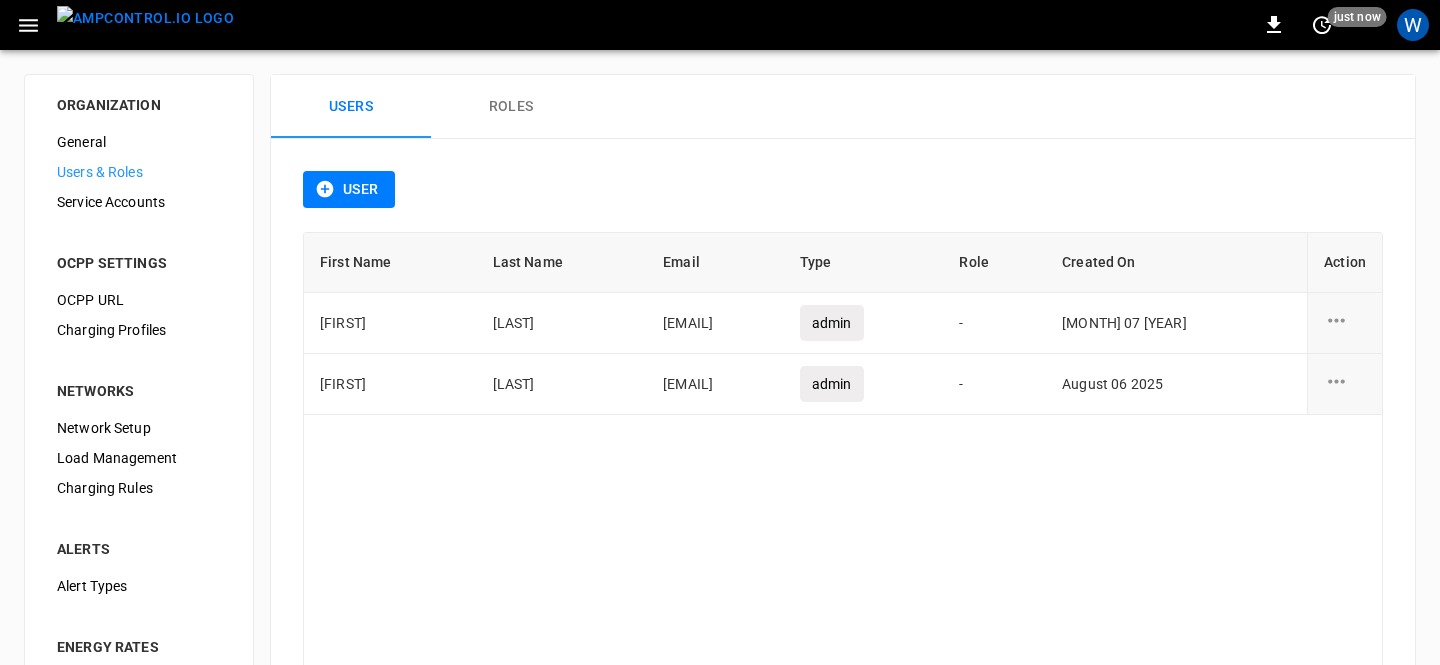 click on "User" at bounding box center [349, 189] 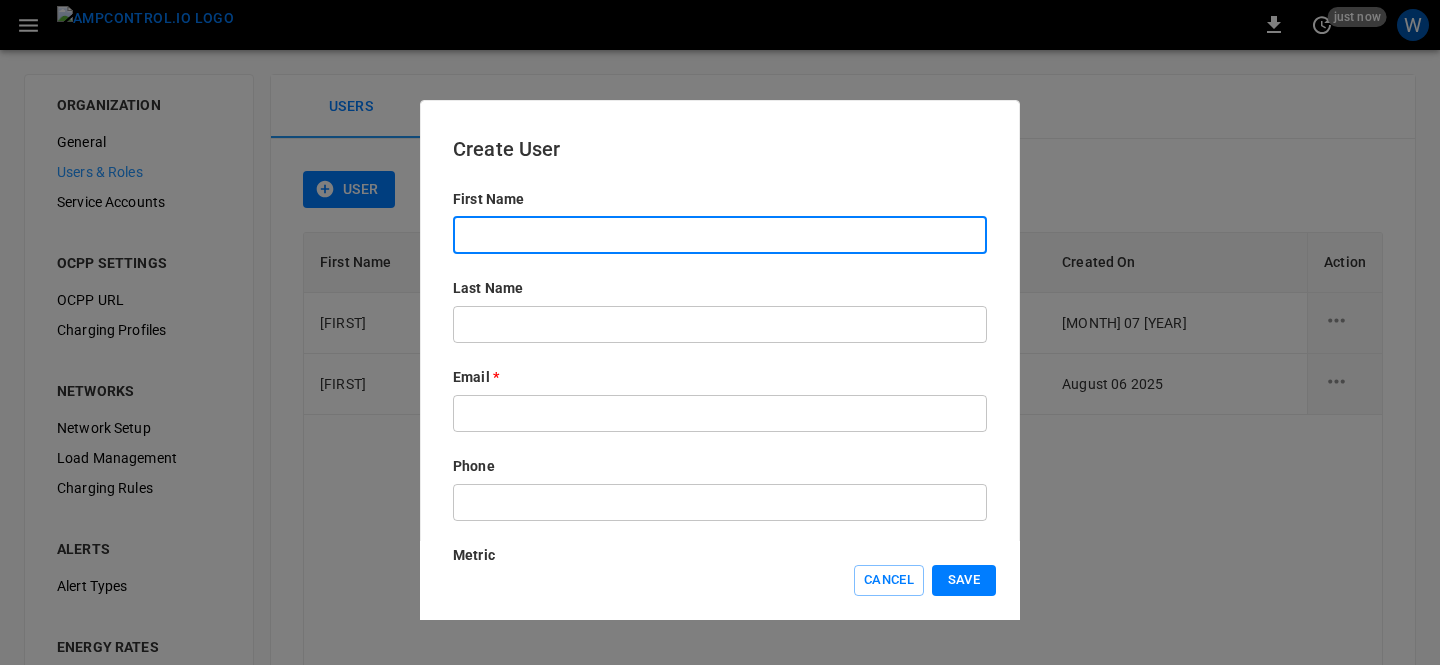 click at bounding box center (720, 235) 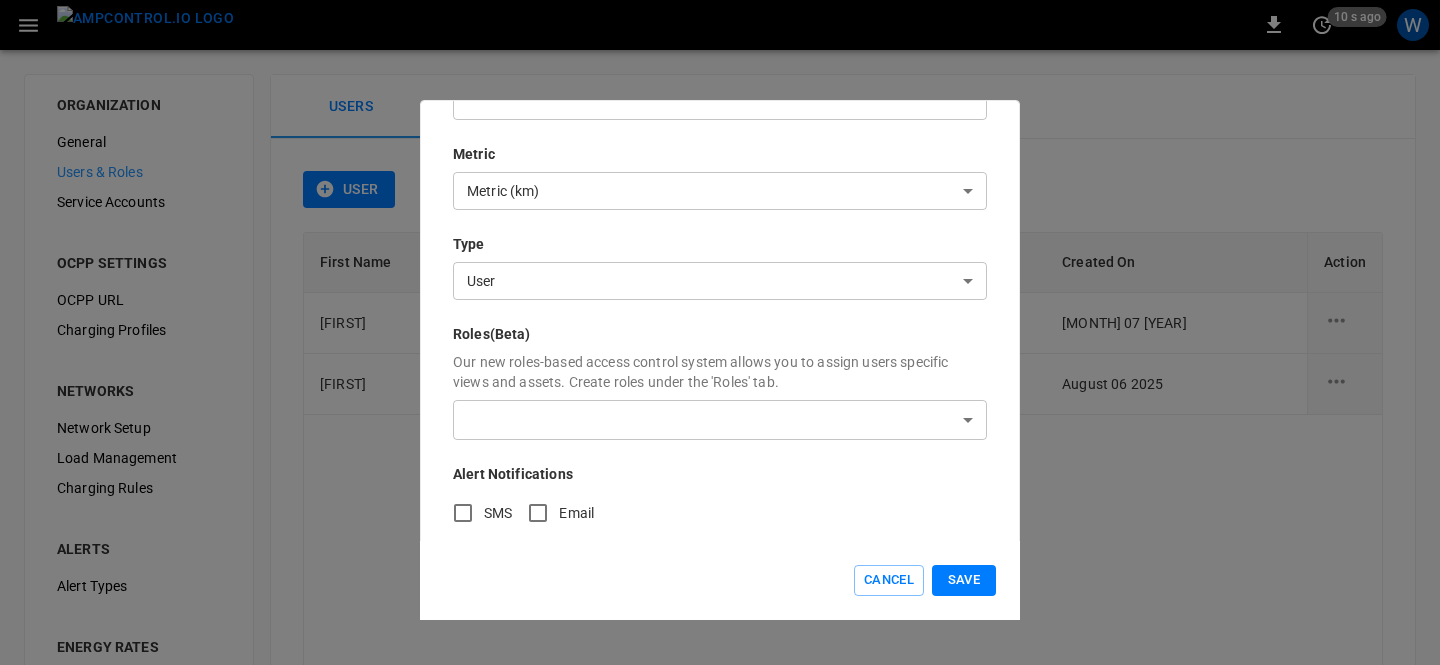 scroll, scrollTop: 403, scrollLeft: 0, axis: vertical 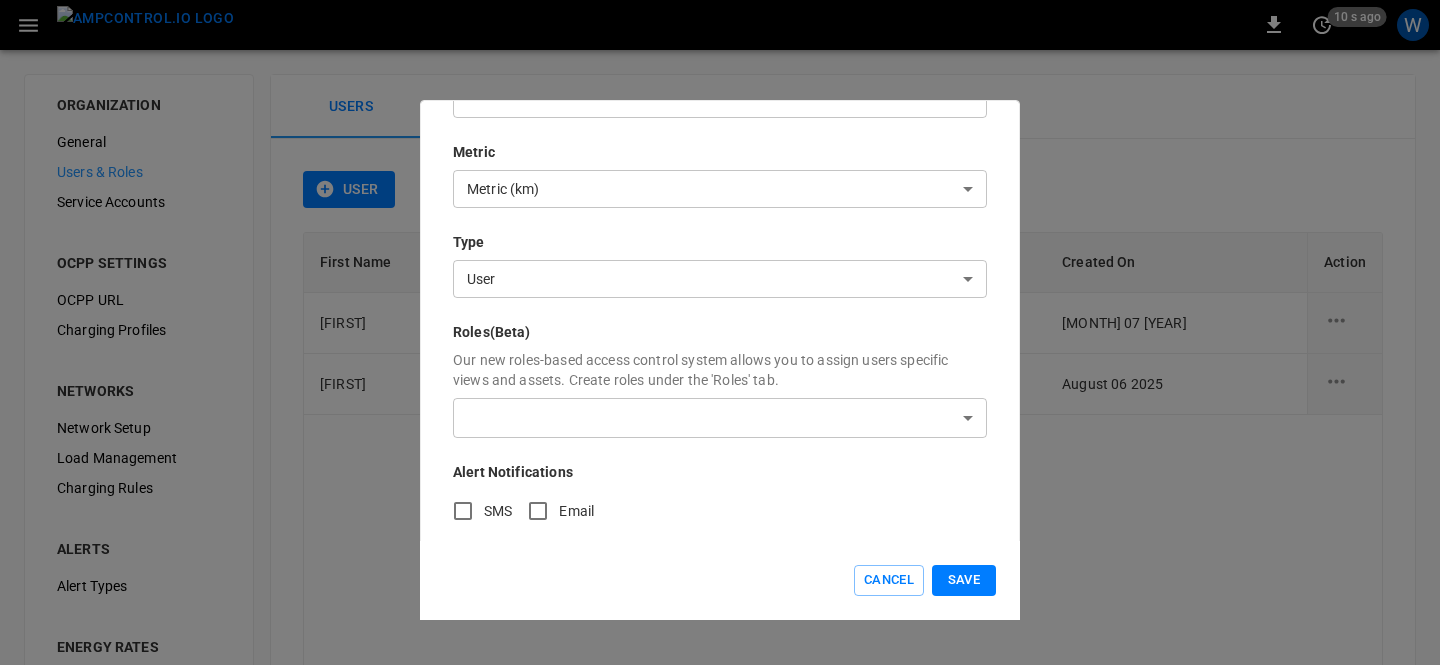 type on "**********" 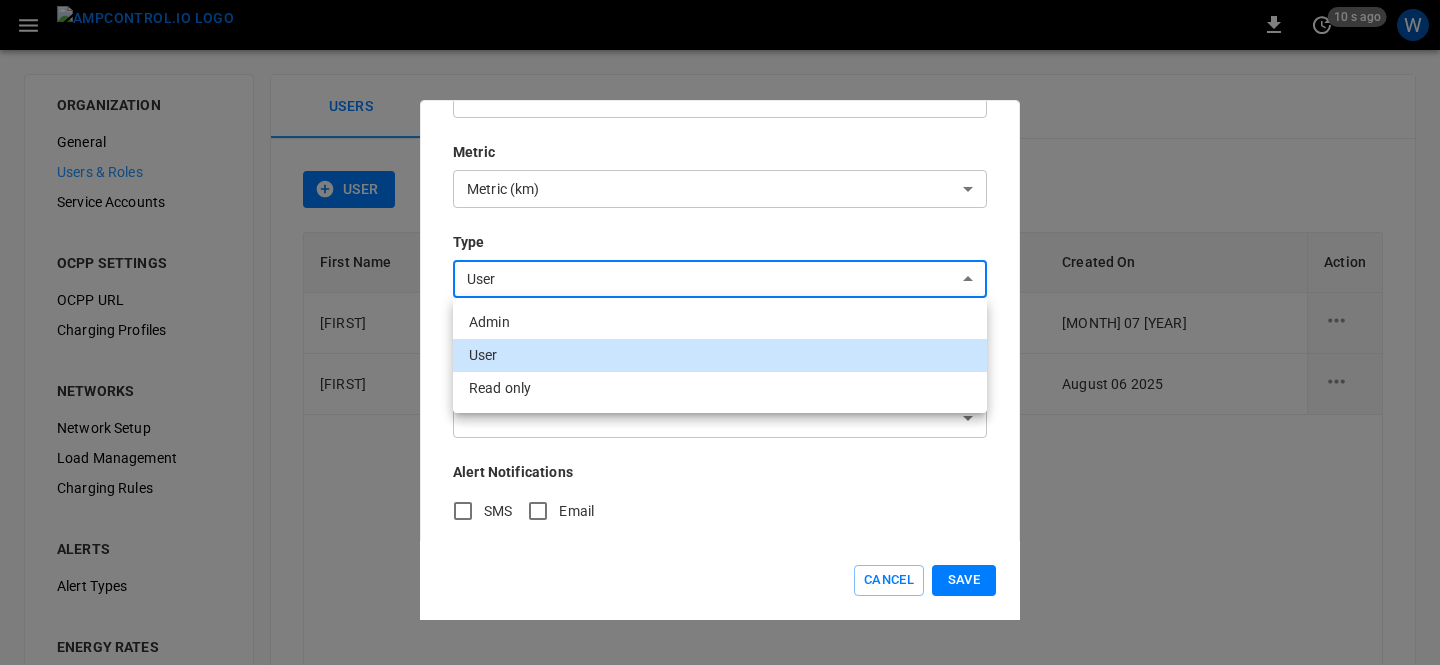 click on "Admin" at bounding box center [720, 322] 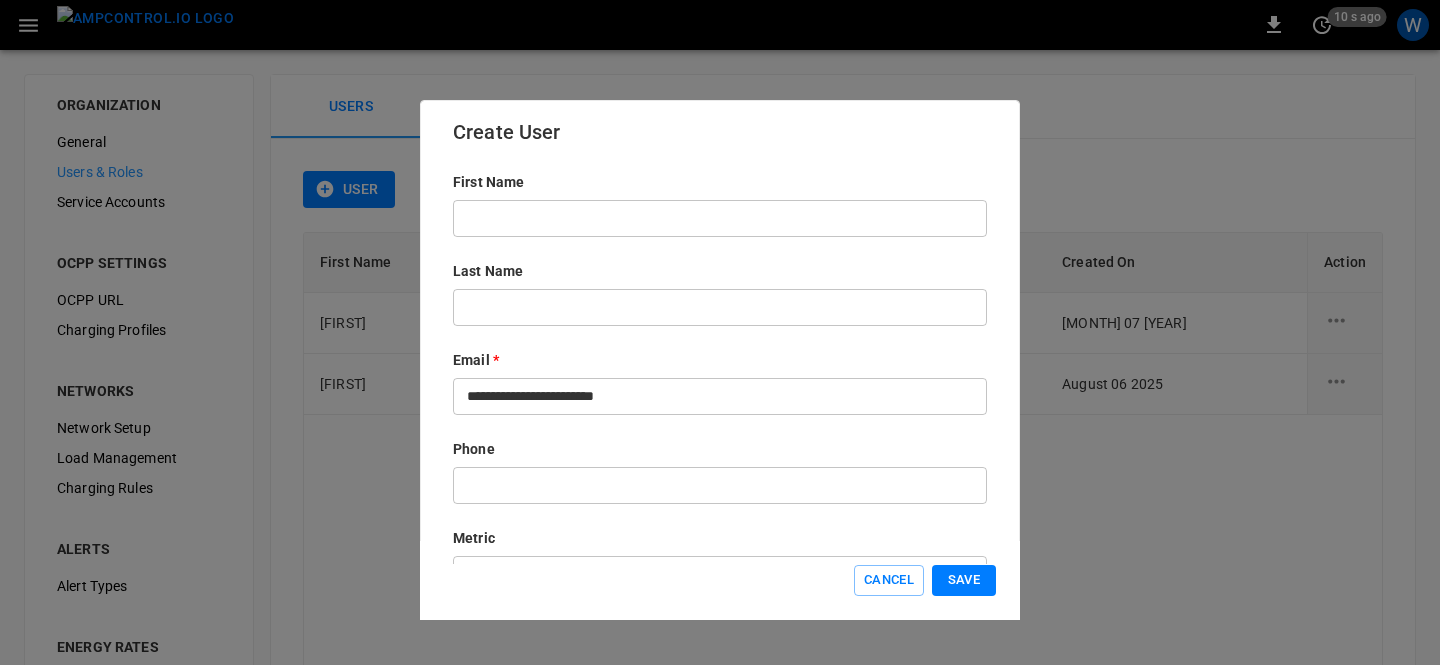 scroll, scrollTop: 14, scrollLeft: 0, axis: vertical 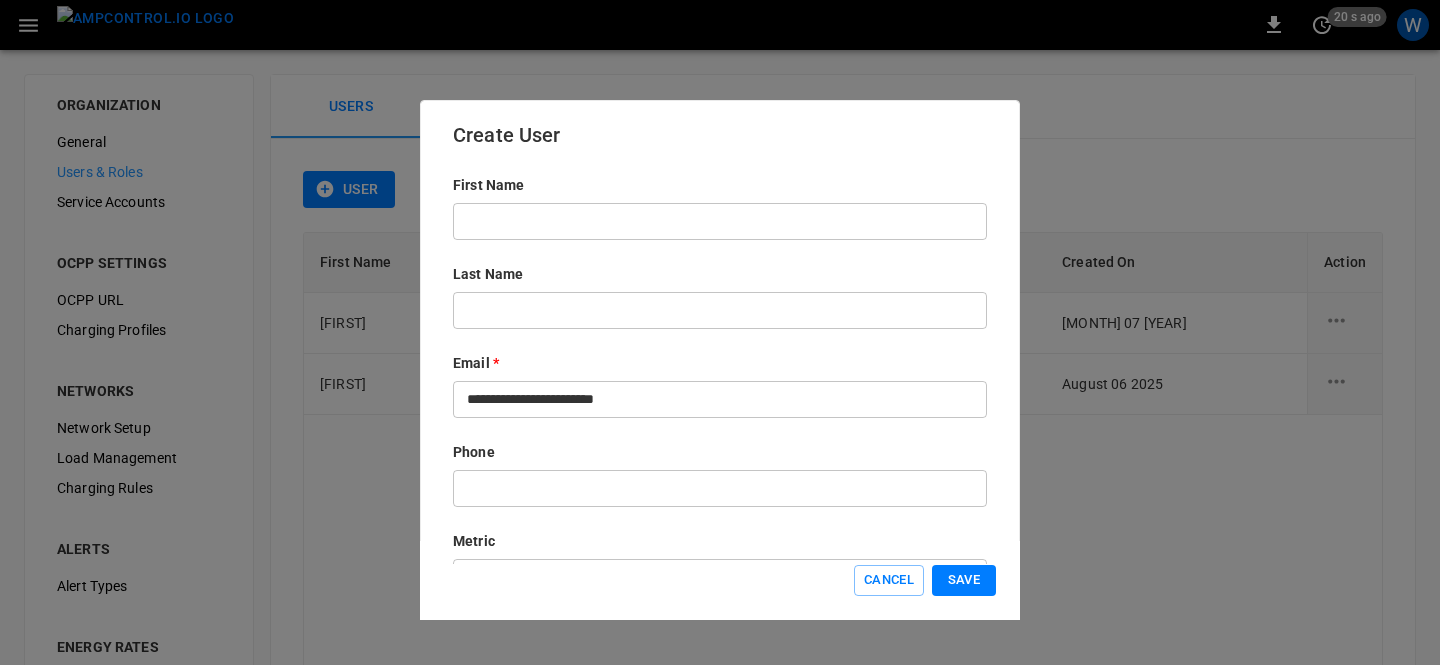 click on "Save" at bounding box center [964, 580] 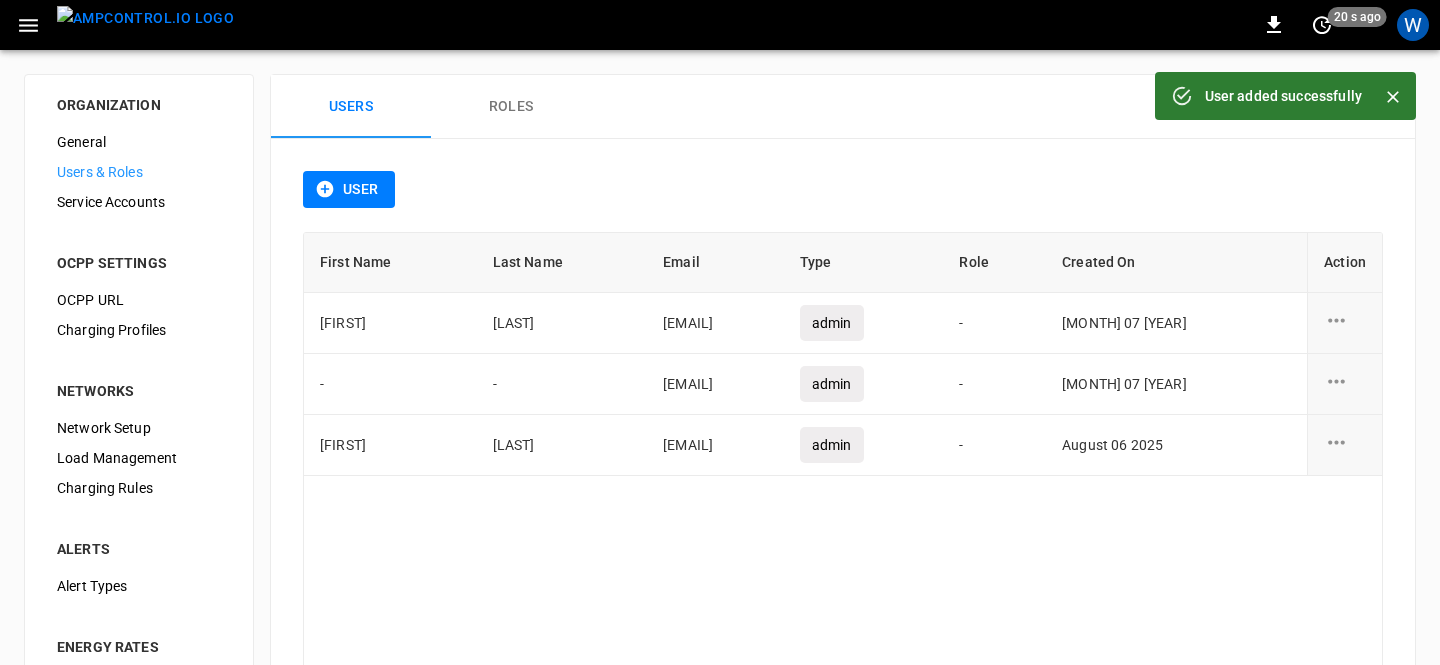 click on "First Name Last Name Email Type Role Created On Action [FIRST] [LAST] [EMAIL] admin - [DATE] - - [EMAIL] admin - [DATE] [FIRST] [LAST] [EMAIL] admin - [DATE]" at bounding box center [843, 465] 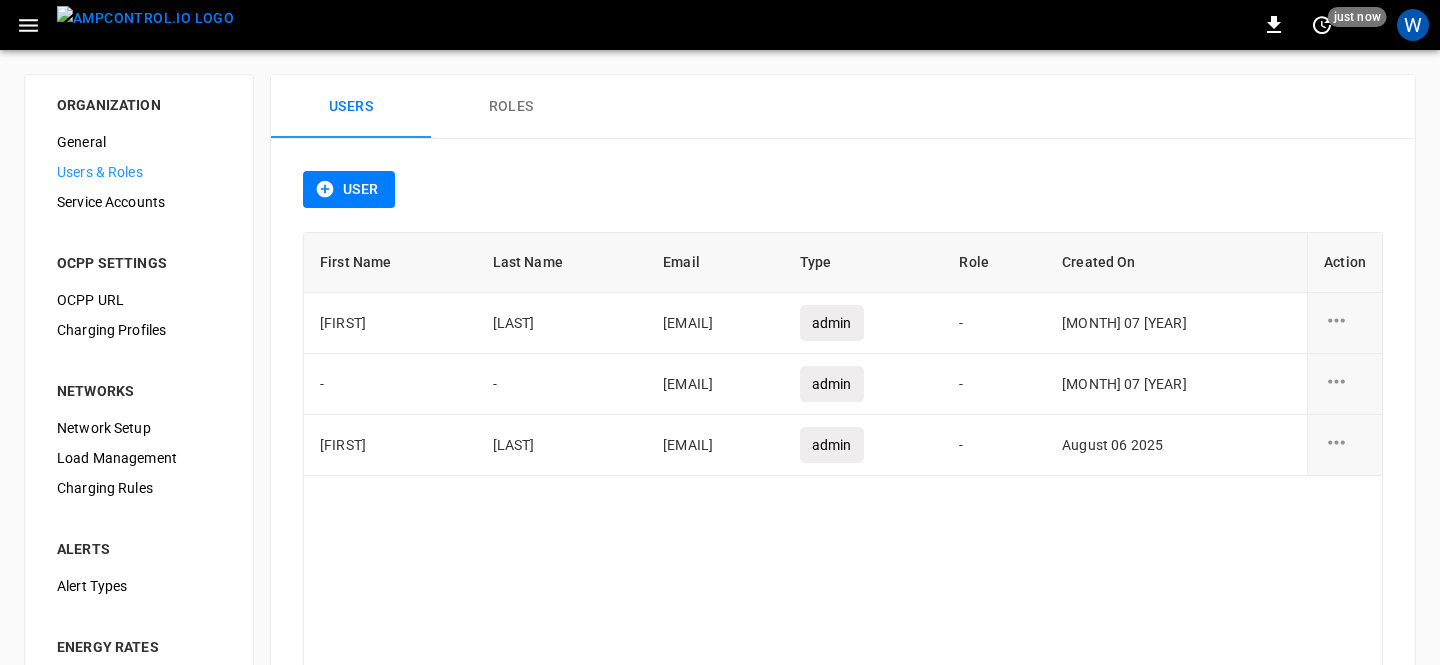 click on "First Name Last Name Email Type Role Created On Action [FIRST] [LAST] [EMAIL] admin - [DATE] - - [EMAIL] admin - [DATE] [FIRST] [LAST] [EMAIL] admin - [DATE]" at bounding box center (843, 465) 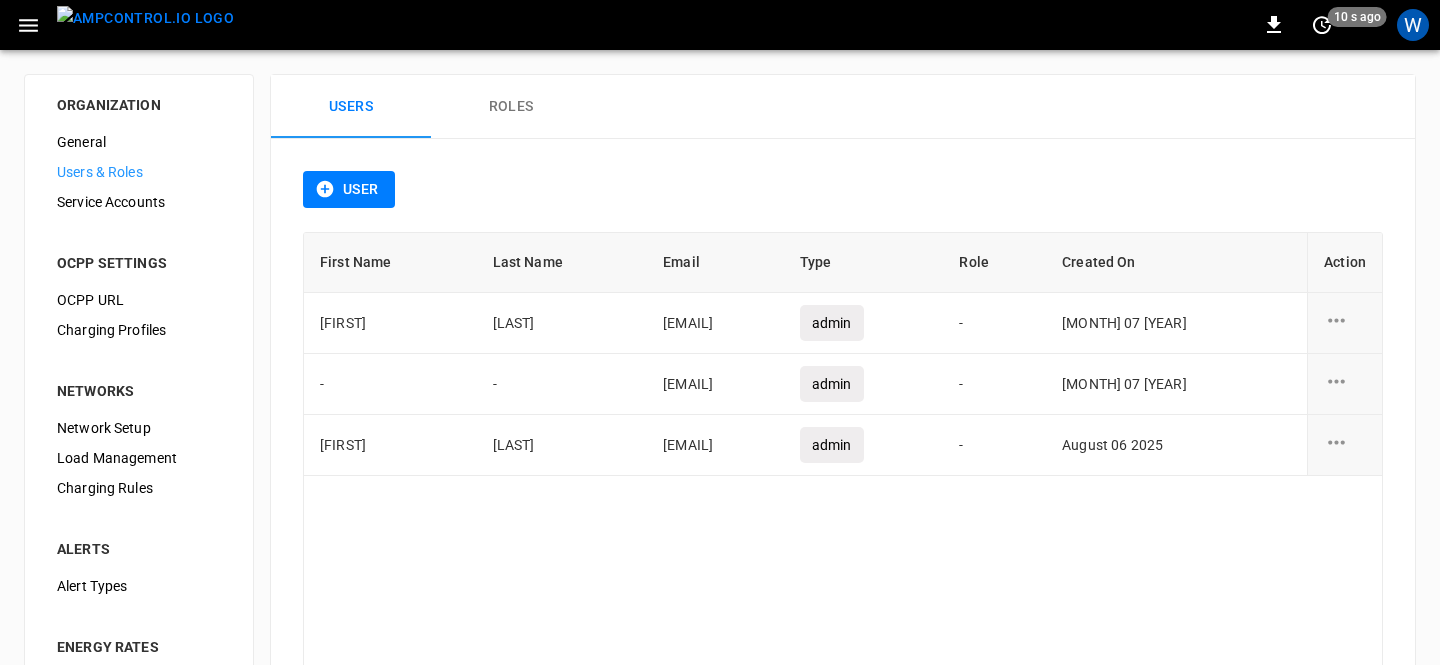 click on "First Name Last Name Email Type Role Created On Action [FIRST] [LAST] [EMAIL] admin - [DATE] - - [EMAIL] admin - [DATE] [FIRST] [LAST] [EMAIL] admin - [DATE]" at bounding box center (843, 465) 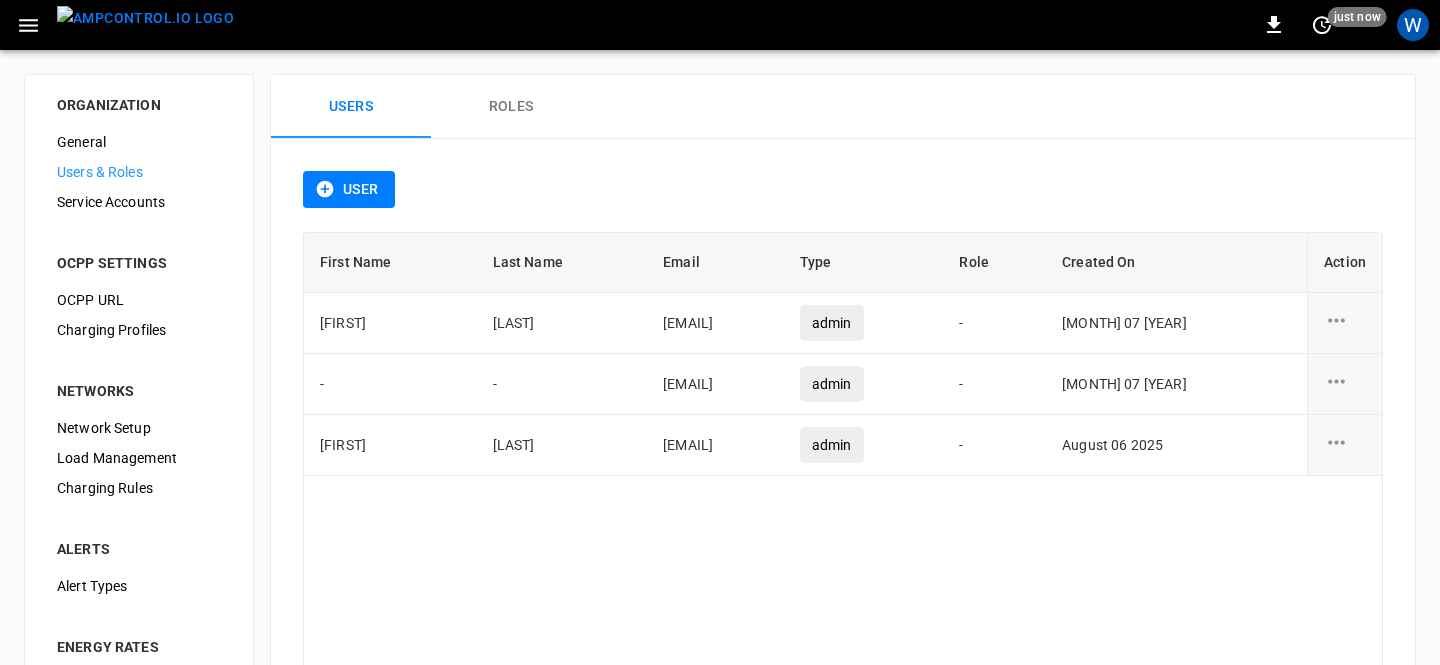 click on "First Name Last Name Email Type Role Created On Action [FIRST] [LAST] [EMAIL] admin - [DATE] - - [EMAIL] admin - [DATE] [FIRST] [LAST] [EMAIL] admin - [DATE]" at bounding box center (843, 465) 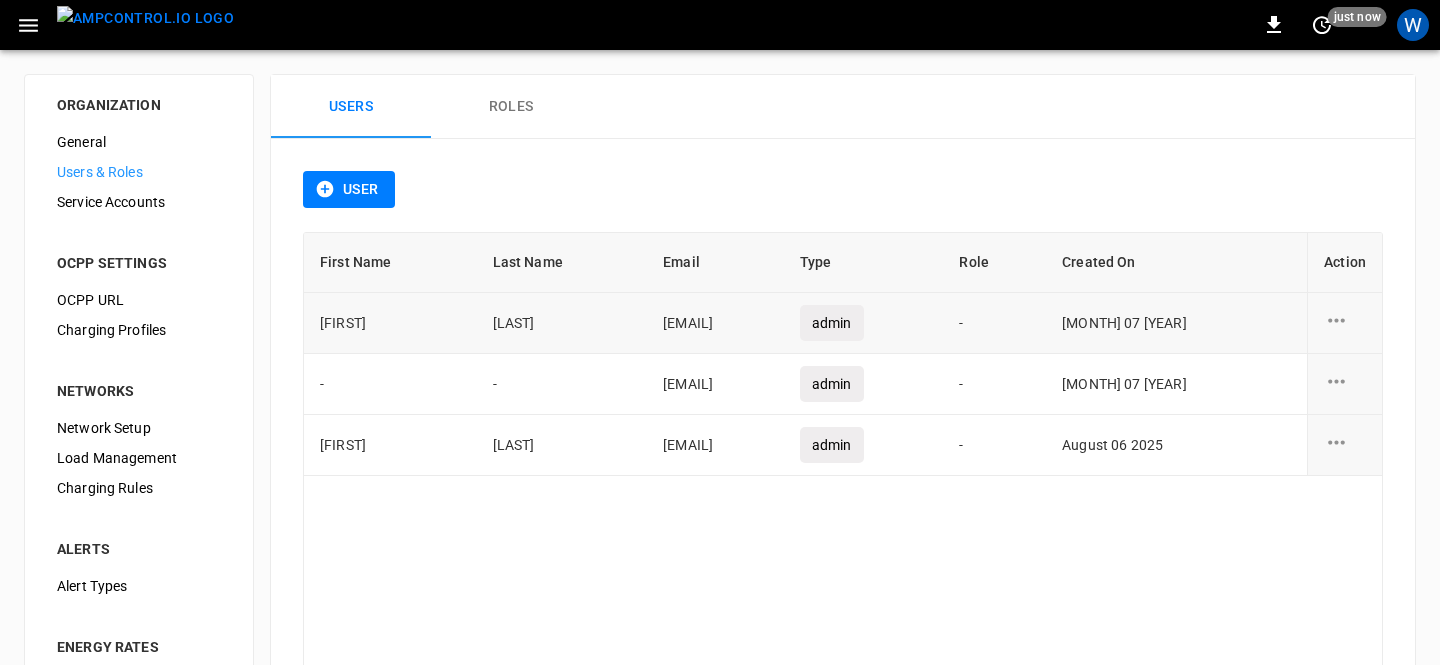 click 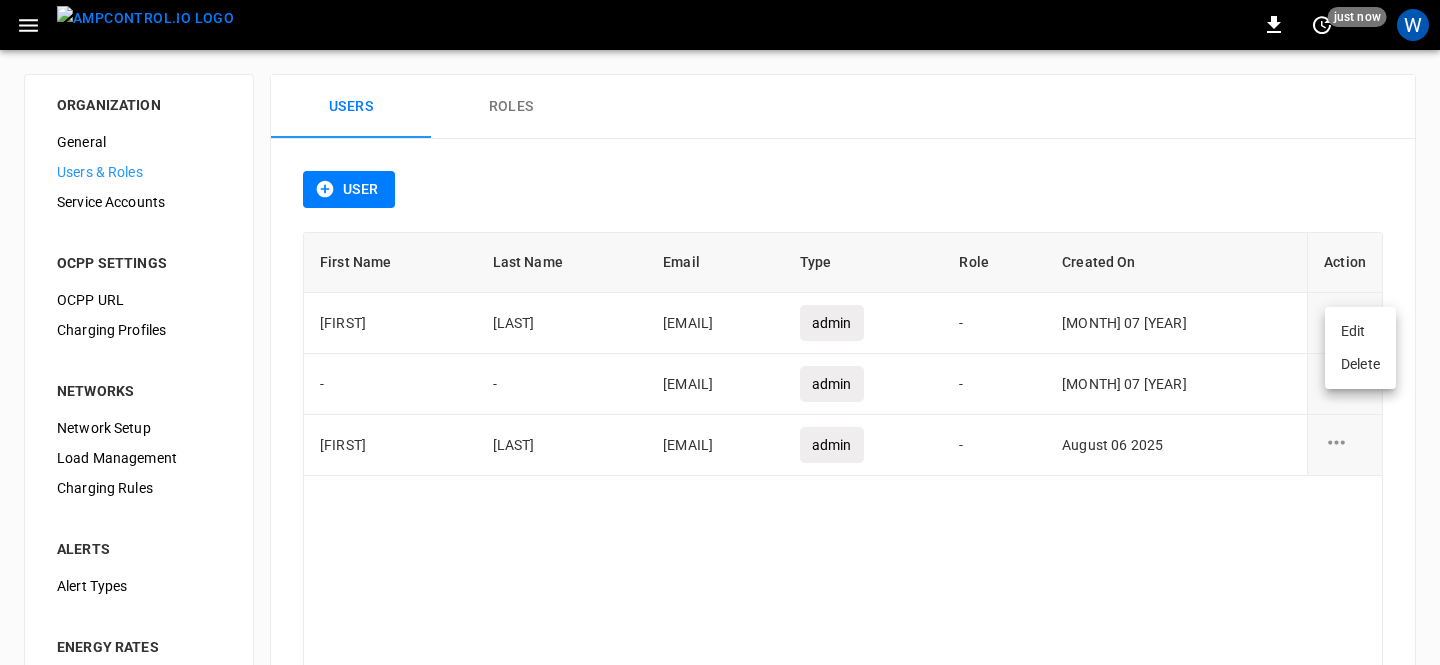 click on "Delete" at bounding box center (1360, 364) 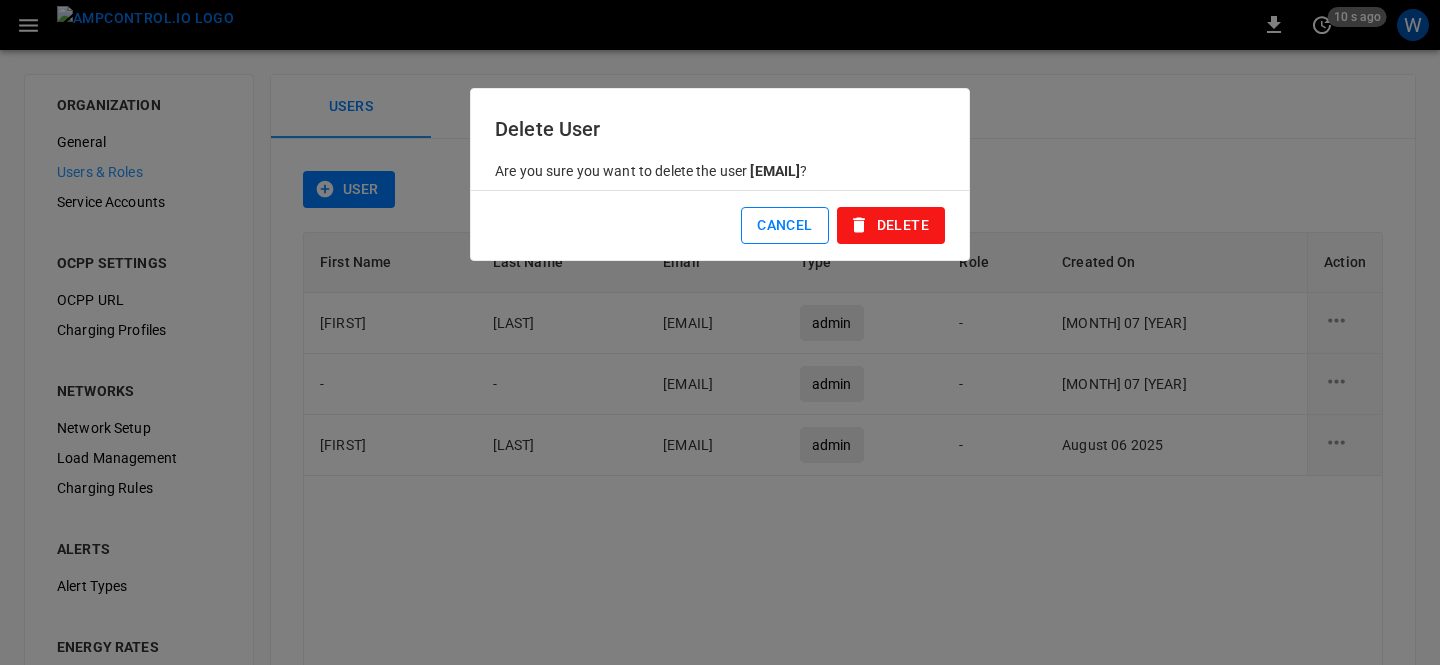 click on "Cancel" at bounding box center [784, 225] 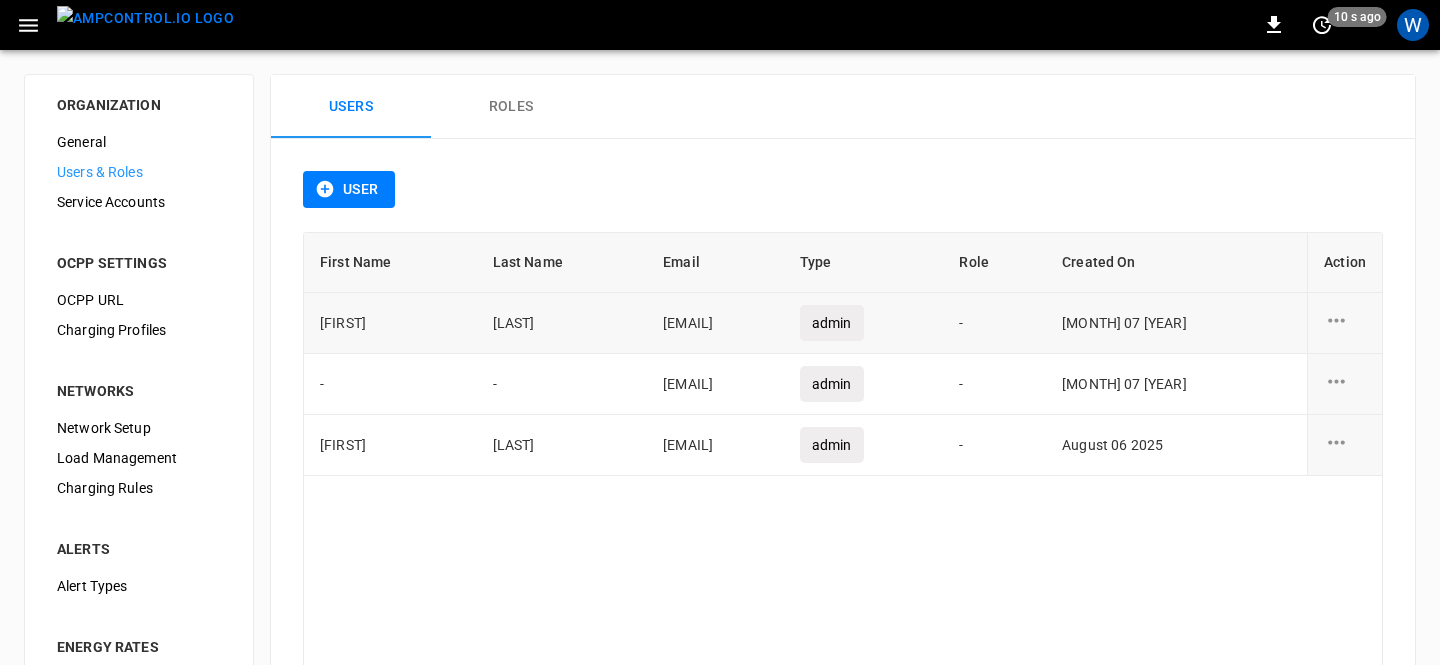 click on "[EMAIL]" at bounding box center (715, 323) 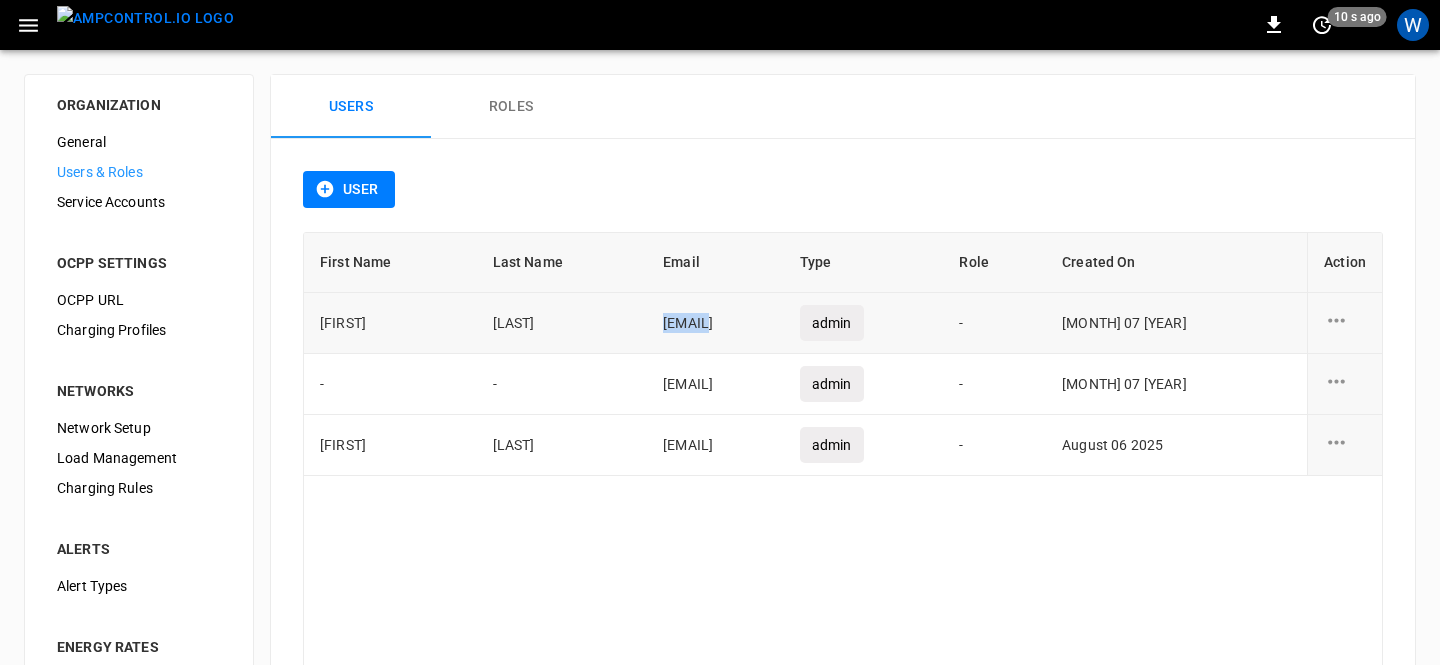 click on "[EMAIL]" at bounding box center [715, 323] 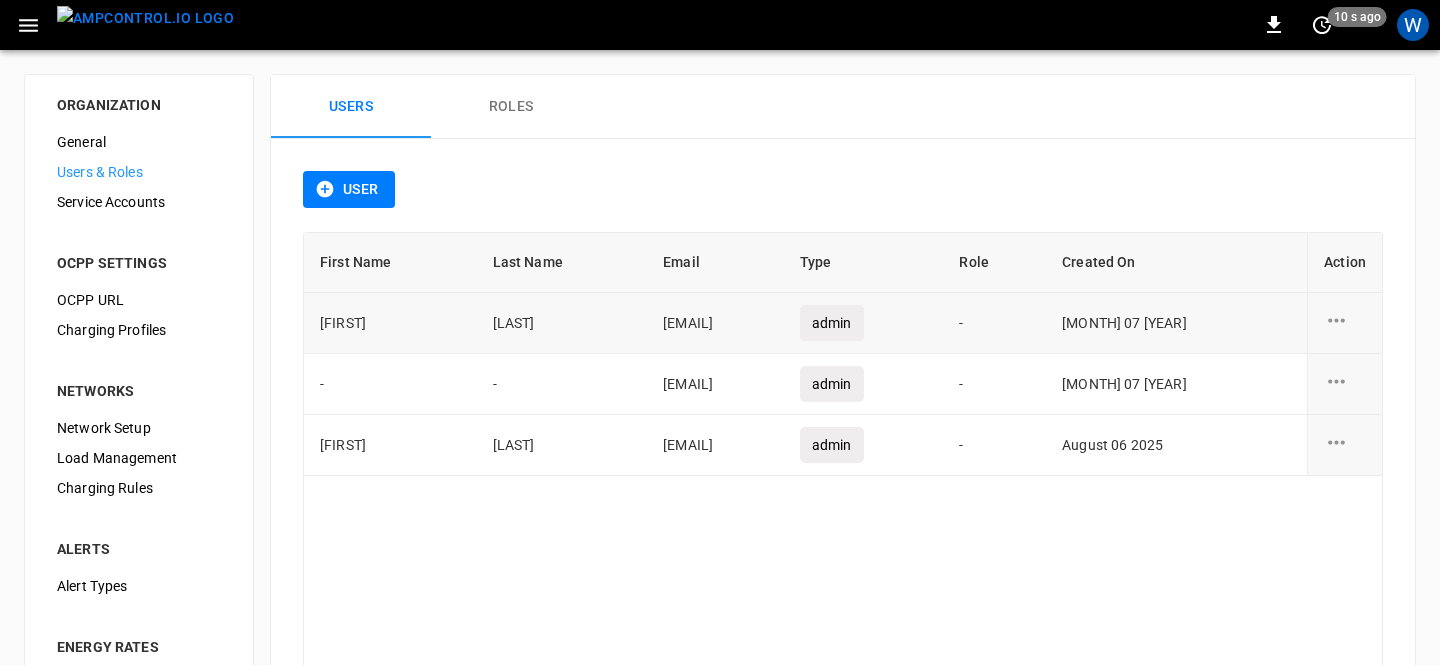 click on "[EMAIL]" at bounding box center [715, 323] 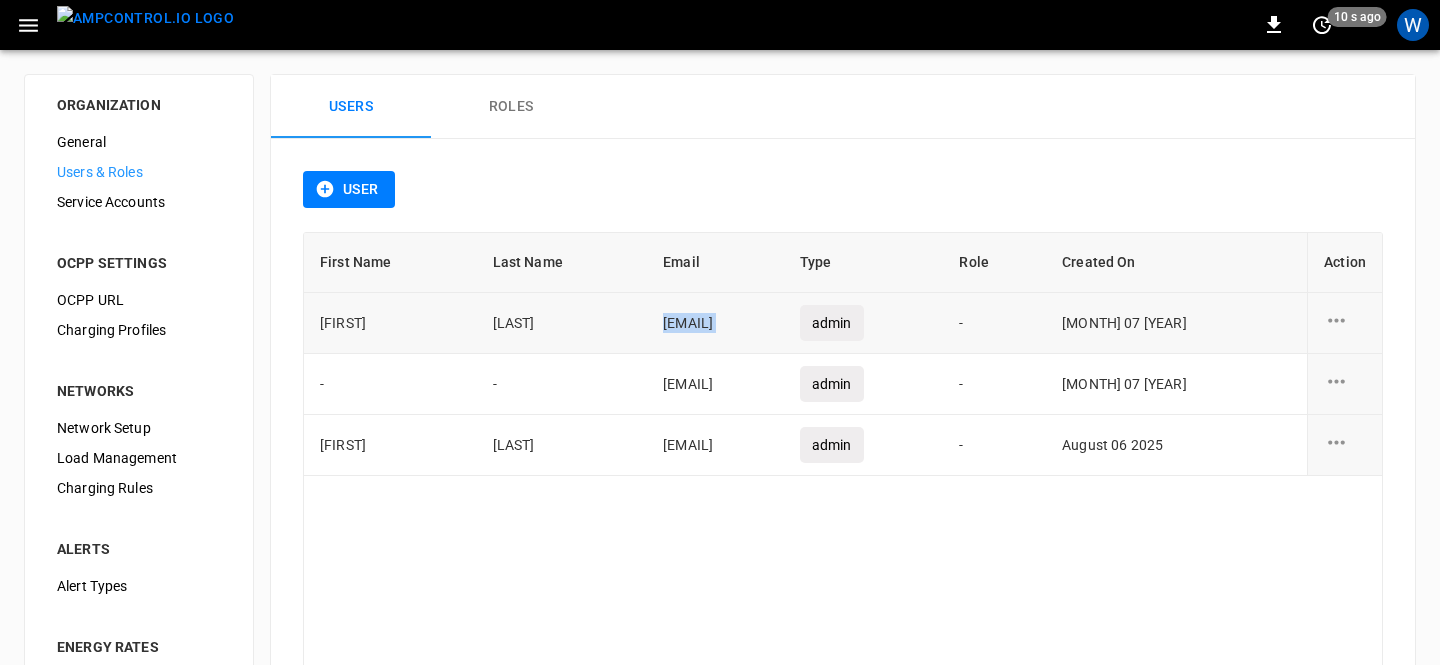 click on "[EMAIL]" at bounding box center (715, 323) 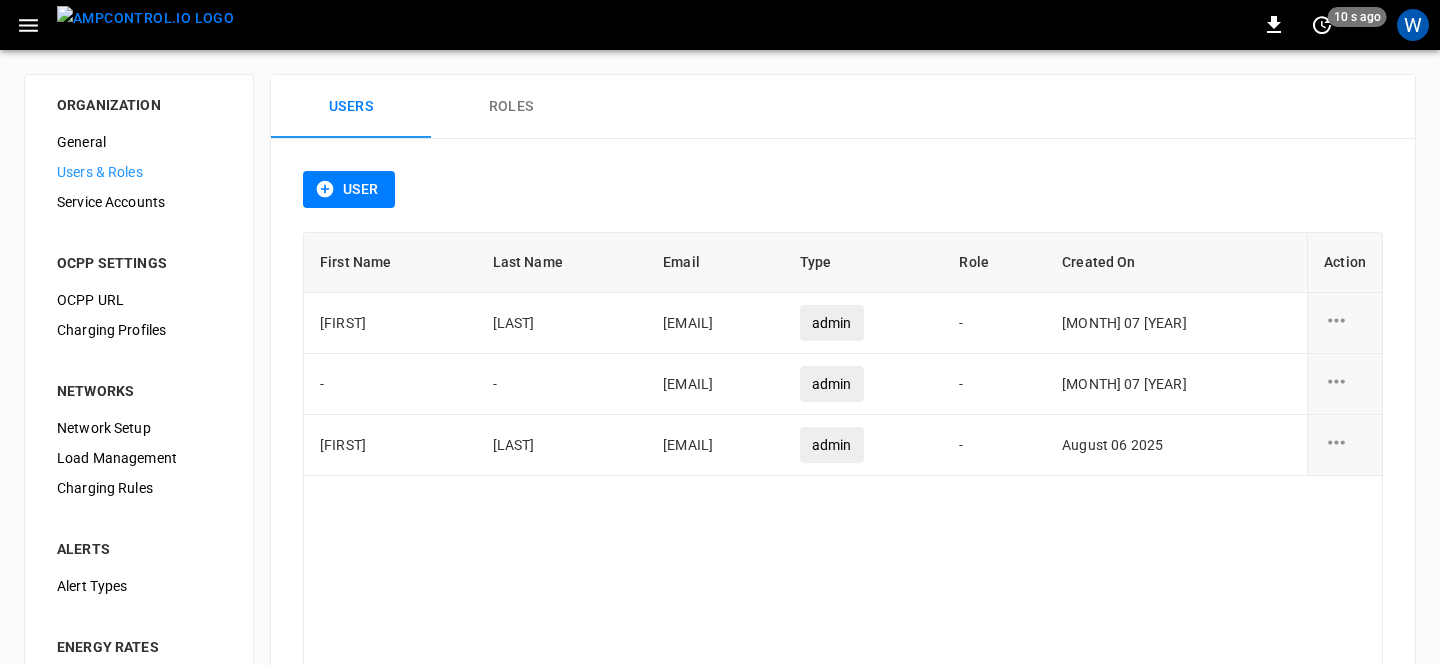 click 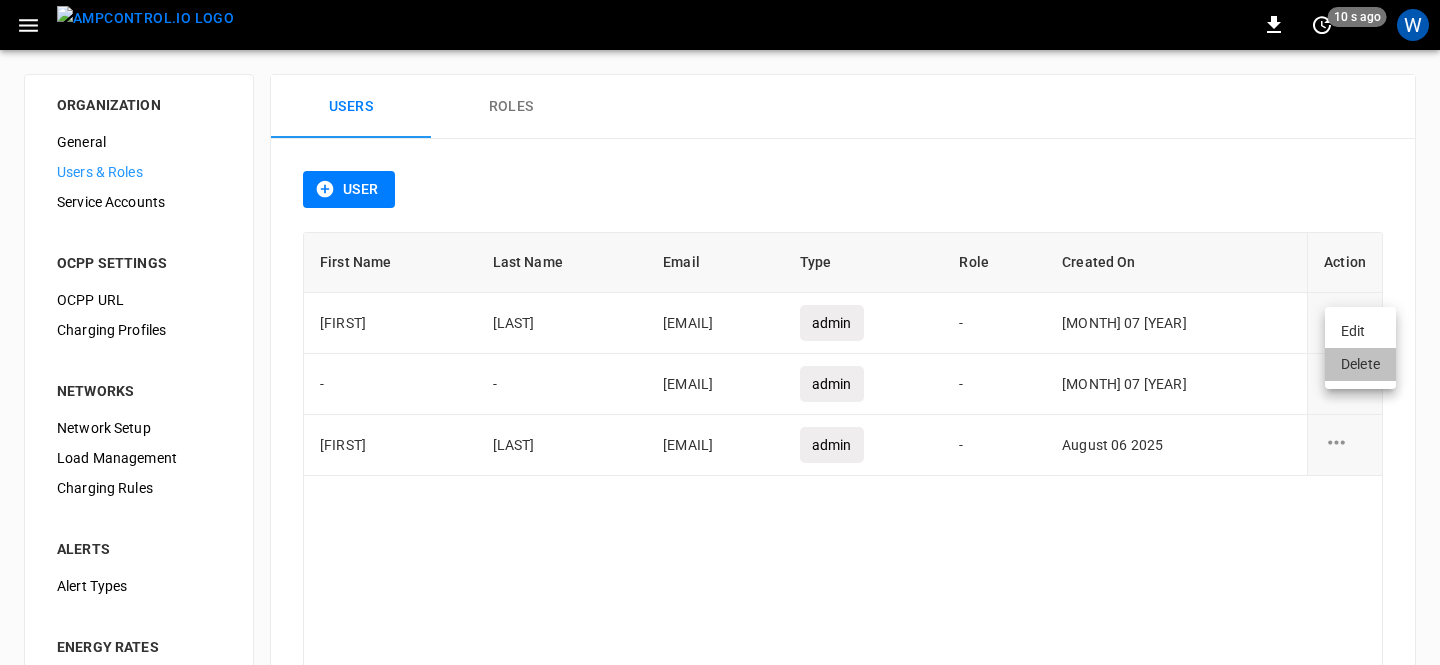 click on "Delete" at bounding box center [1360, 364] 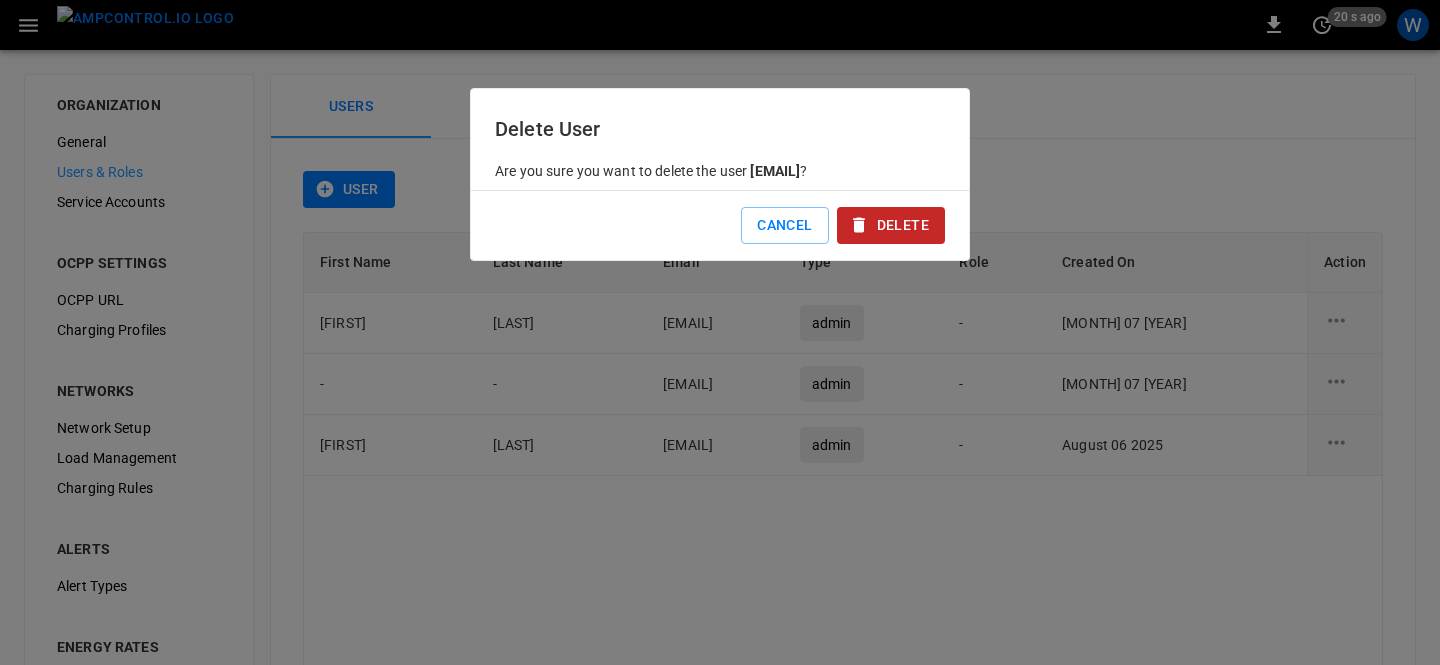 click on "Delete" at bounding box center (891, 225) 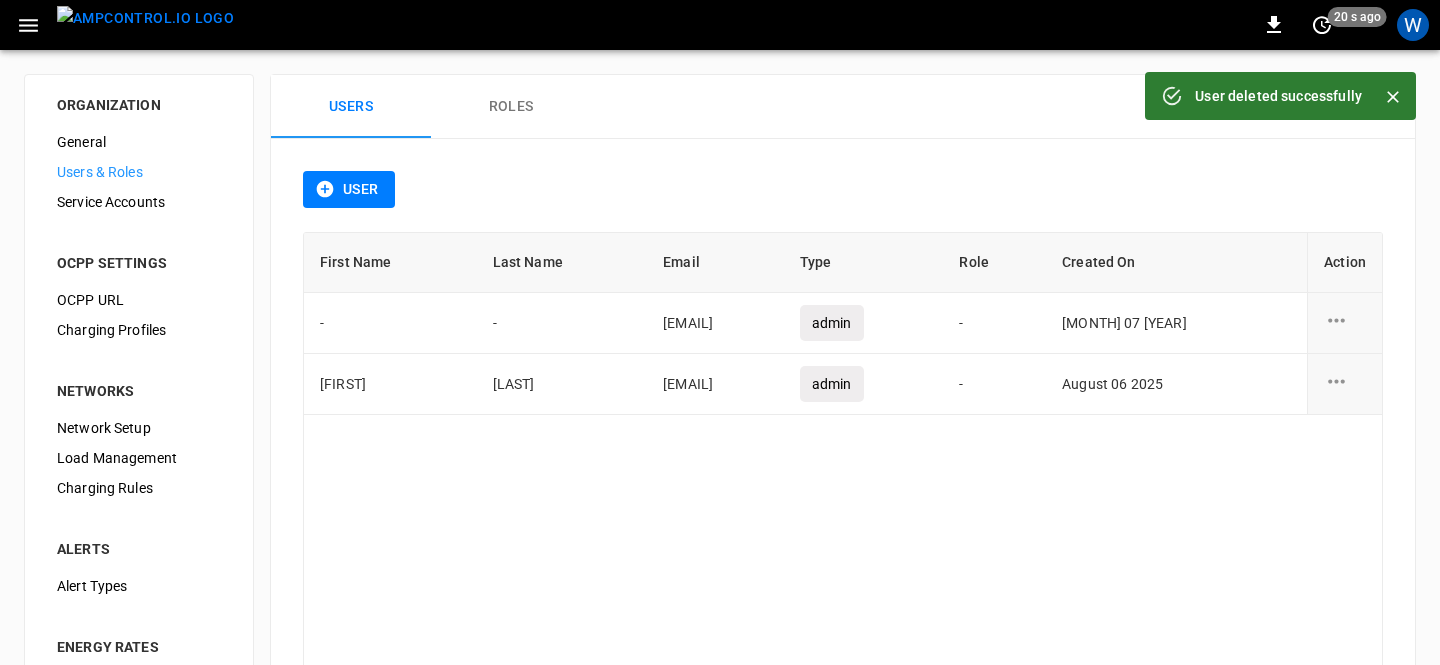 click 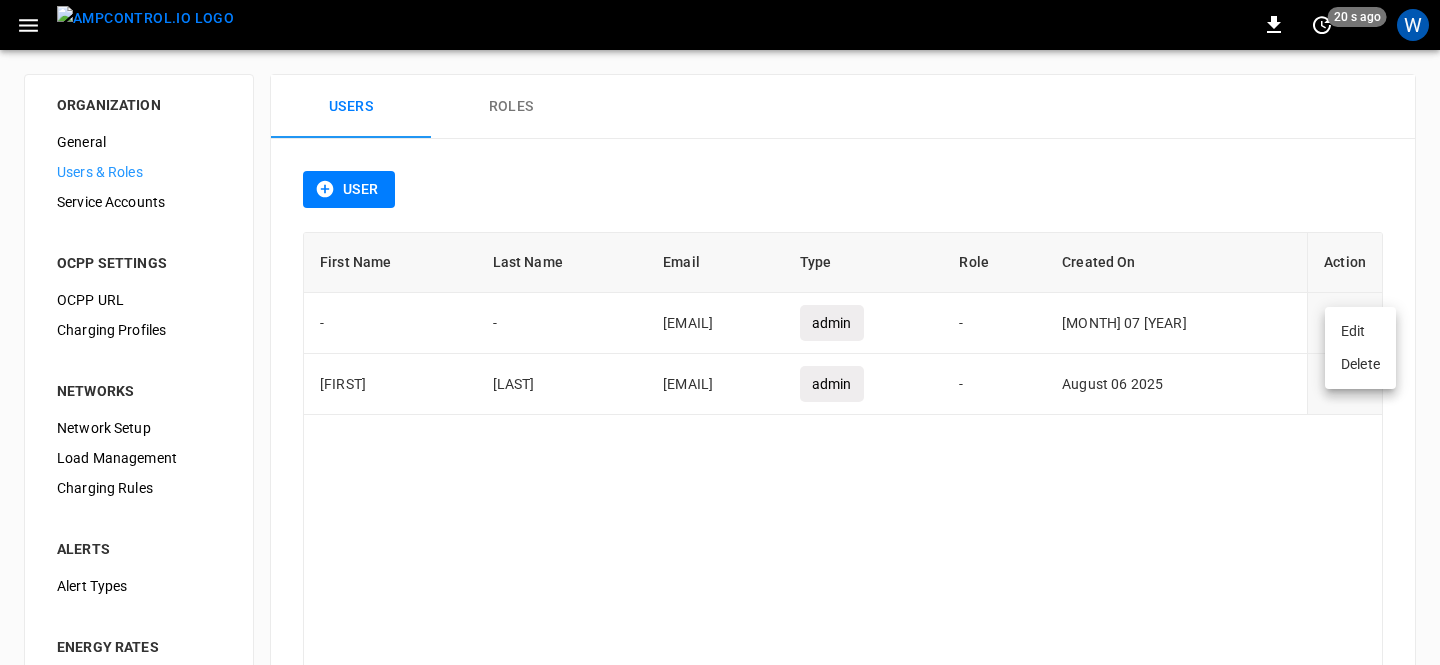 click on "Edit" at bounding box center [1360, 331] 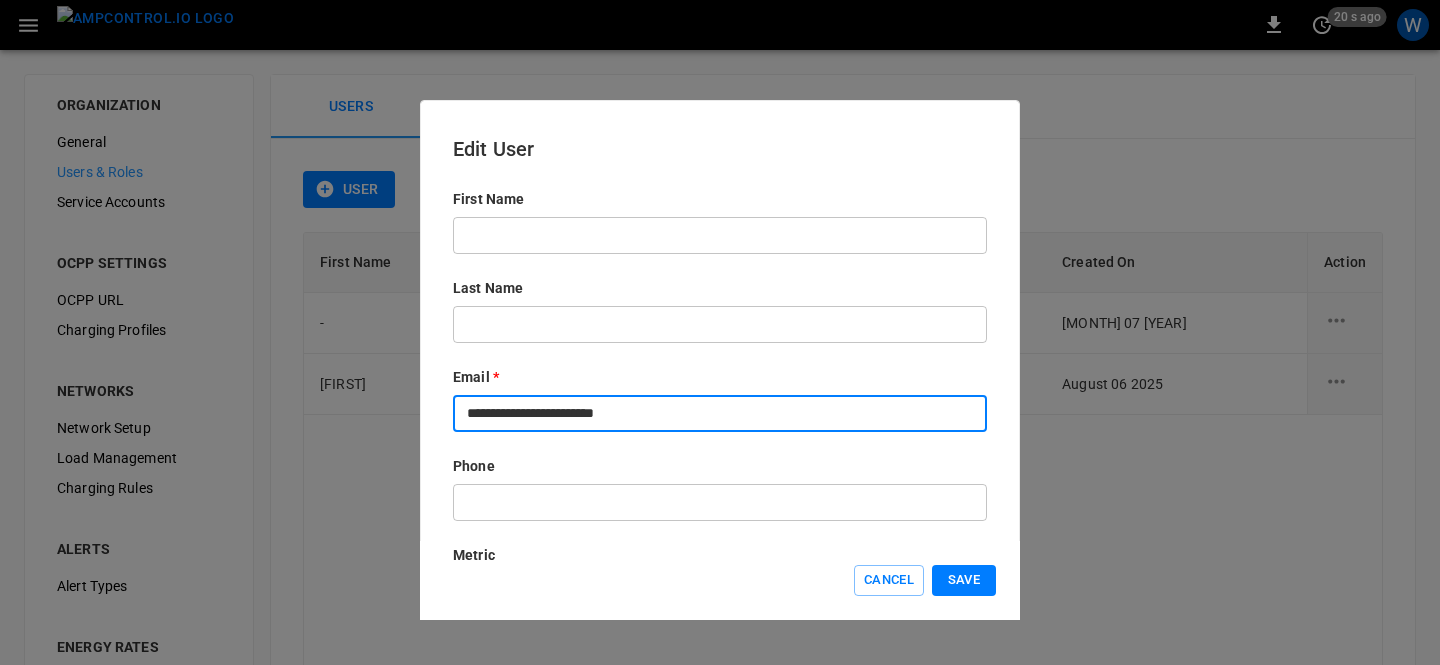 click on "**********" at bounding box center (720, 413) 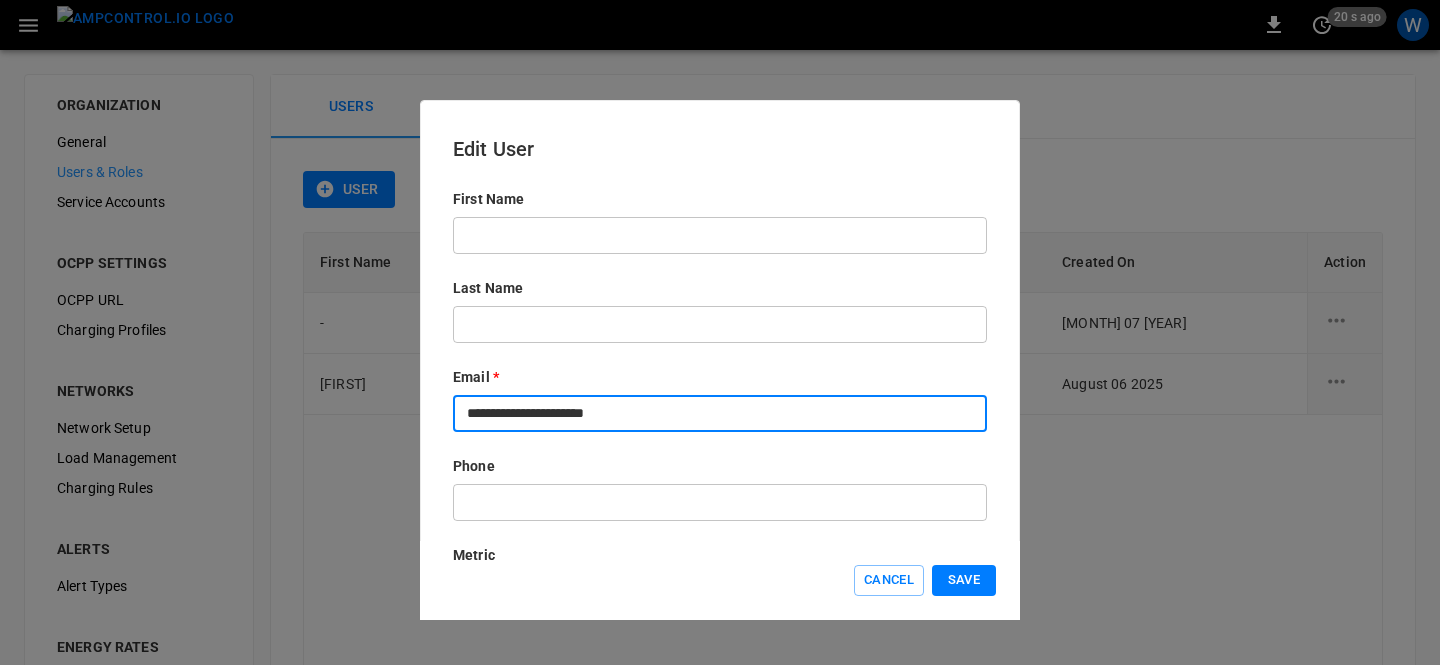 type on "**********" 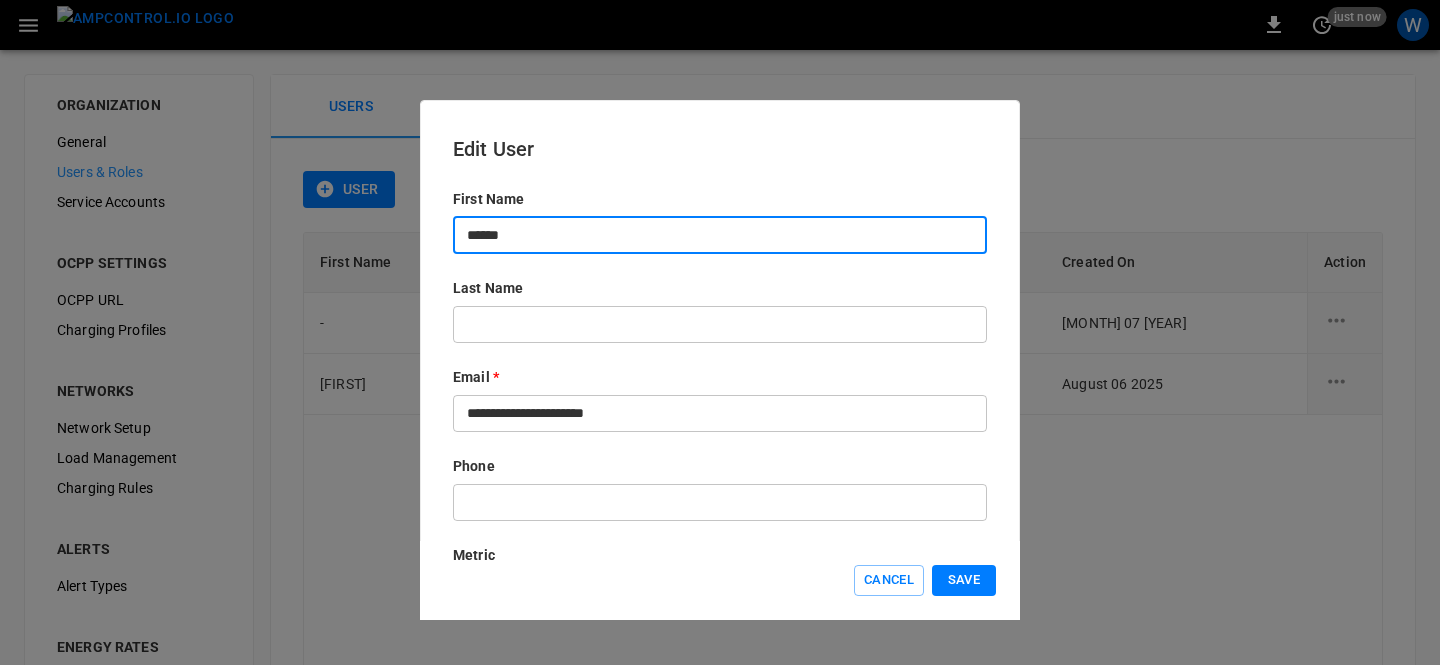 type on "******" 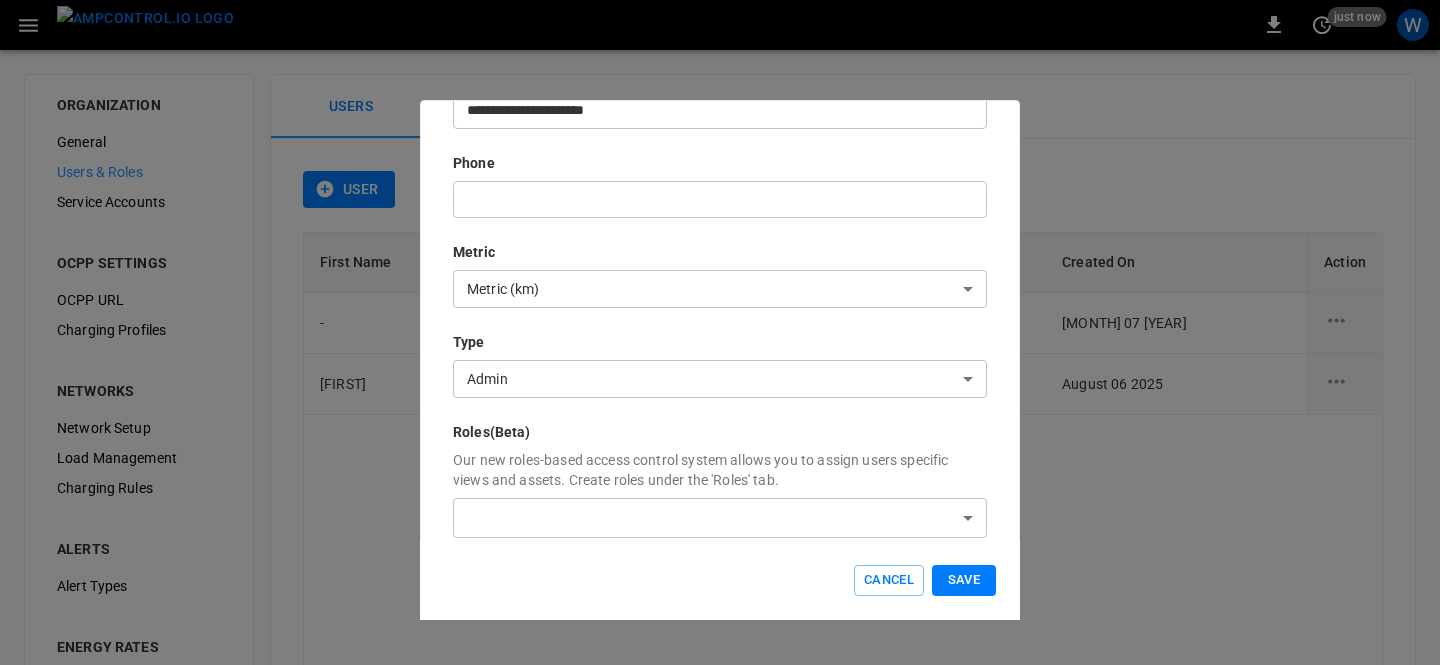 scroll, scrollTop: 332, scrollLeft: 0, axis: vertical 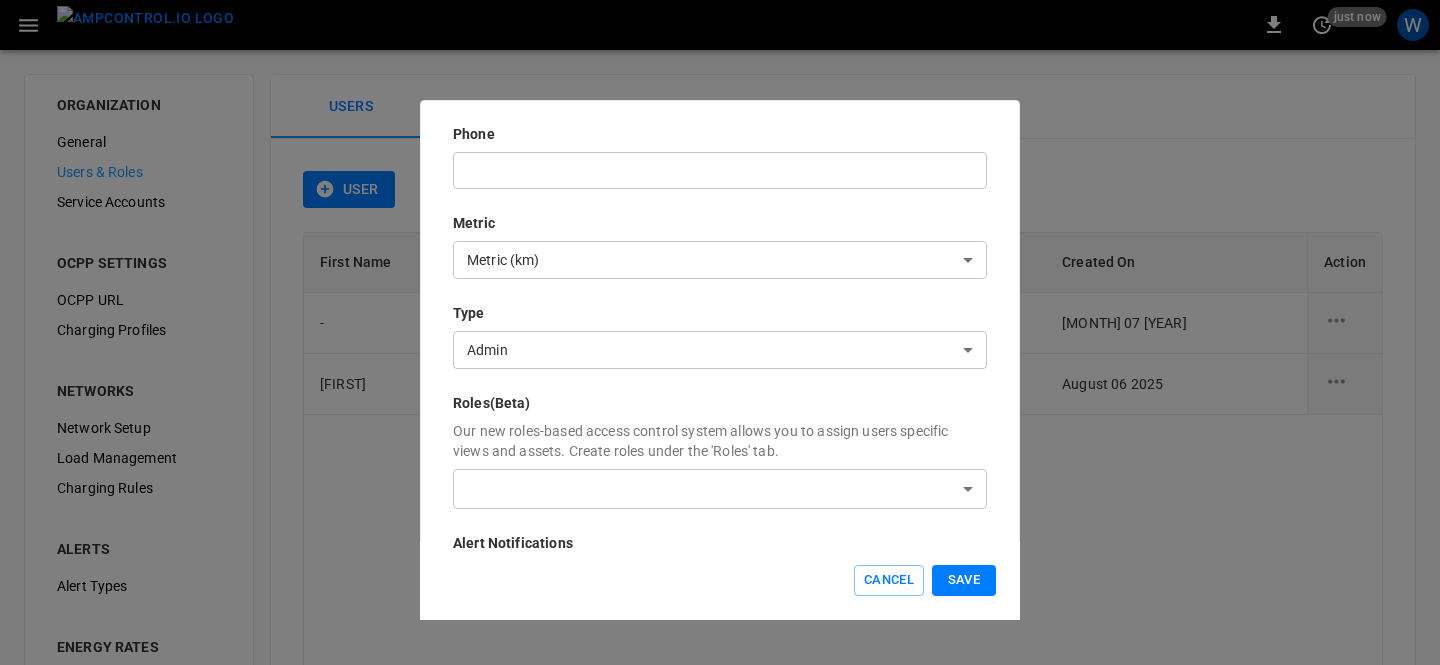 type on "******" 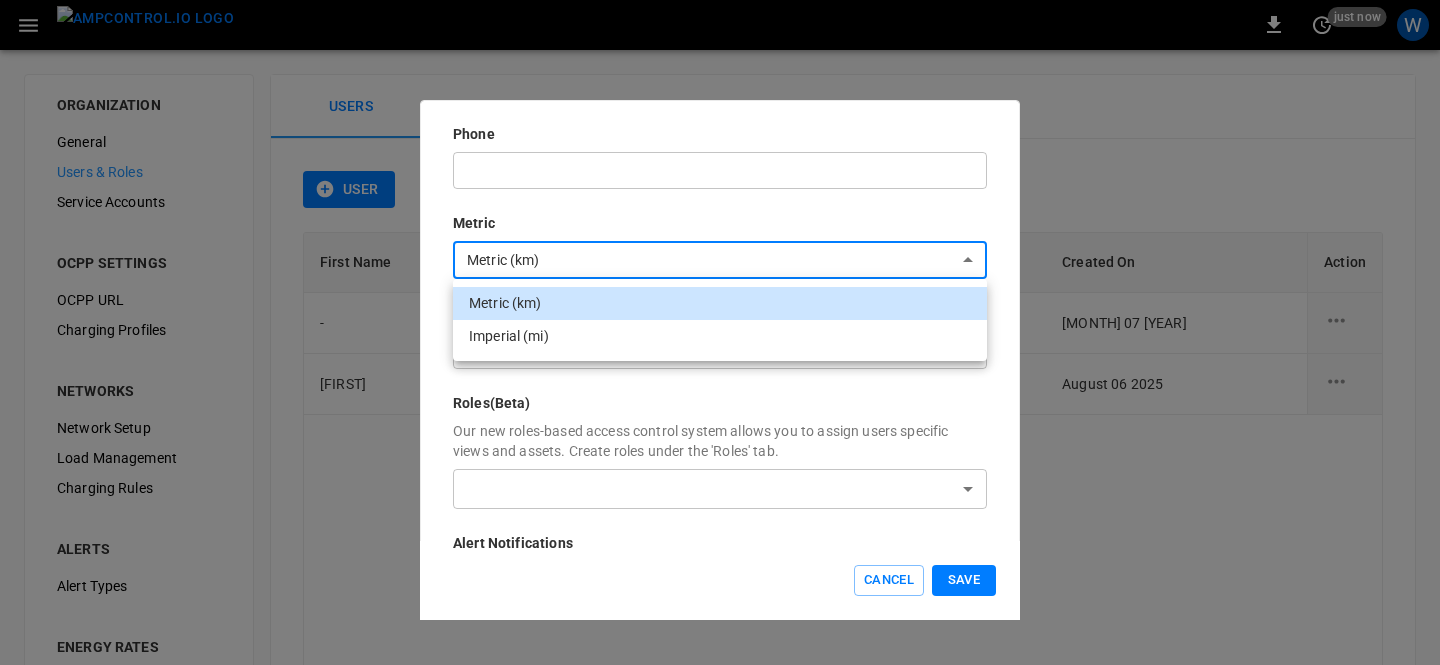 click on "Imperial (mi)" at bounding box center [720, 336] 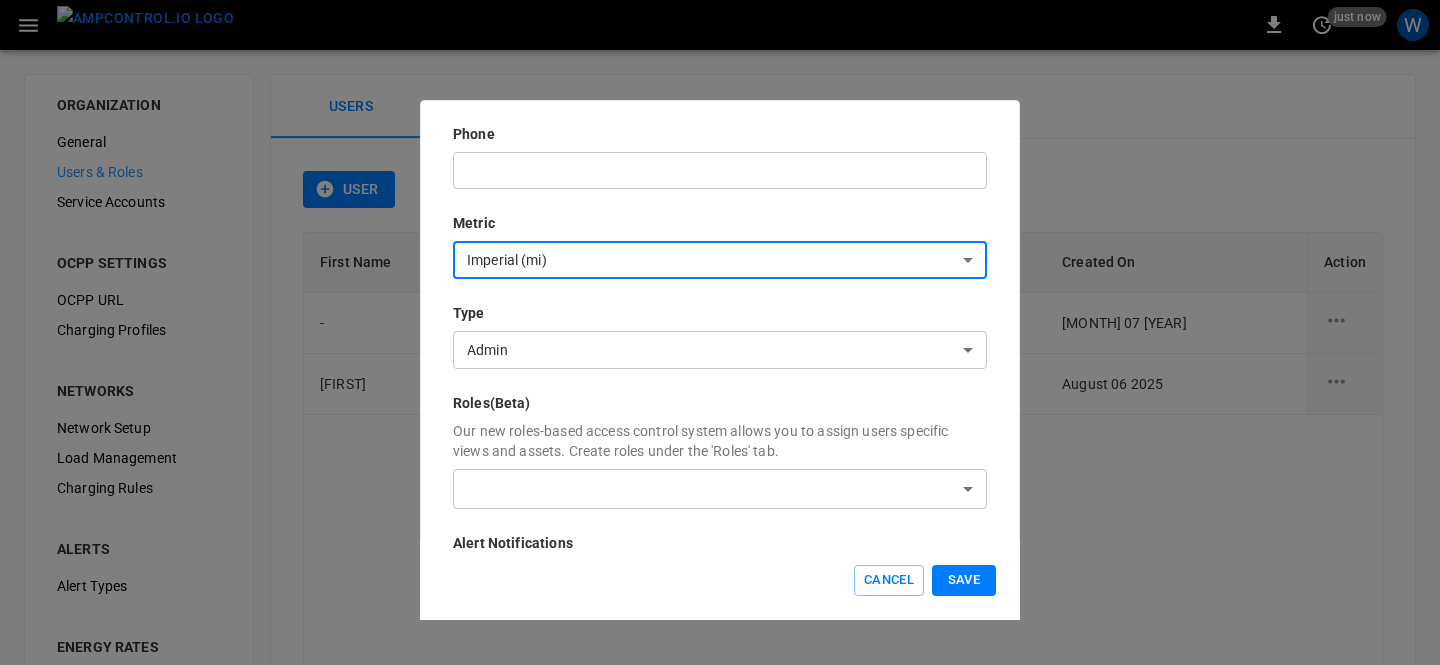 scroll, scrollTop: 403, scrollLeft: 0, axis: vertical 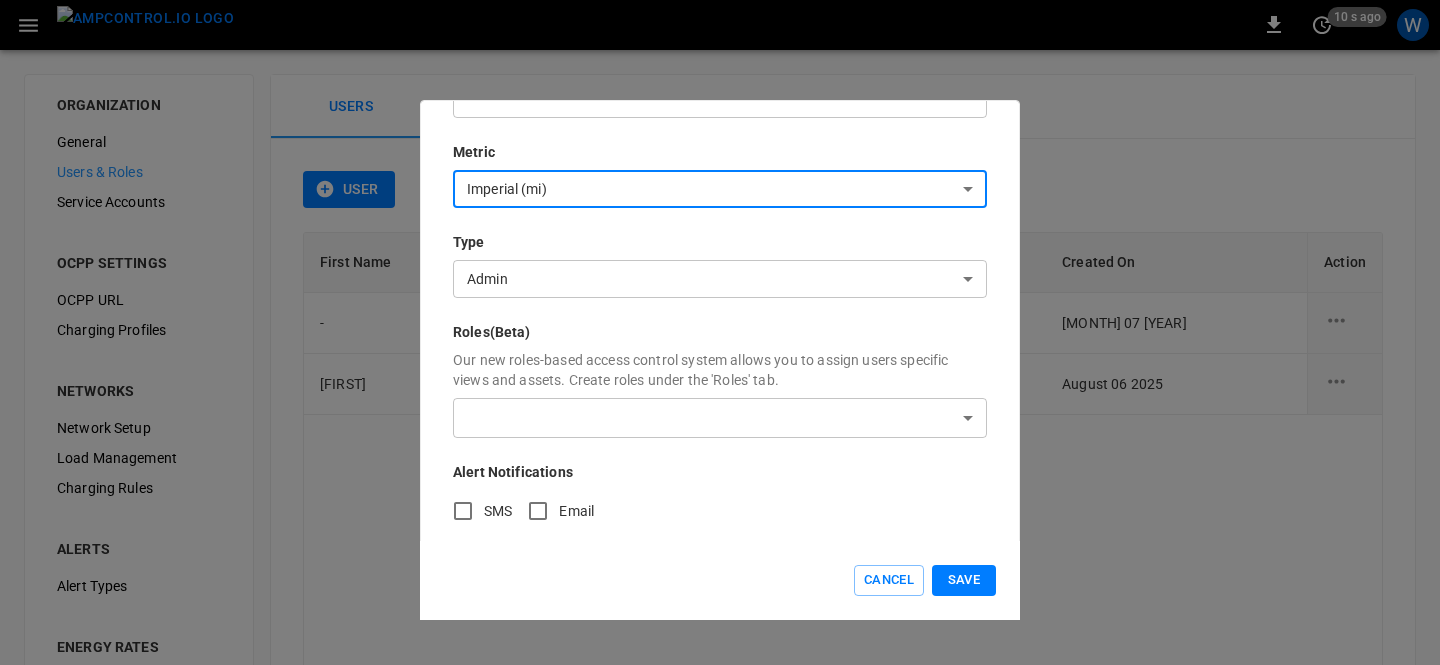 click on "Save" at bounding box center (964, 580) 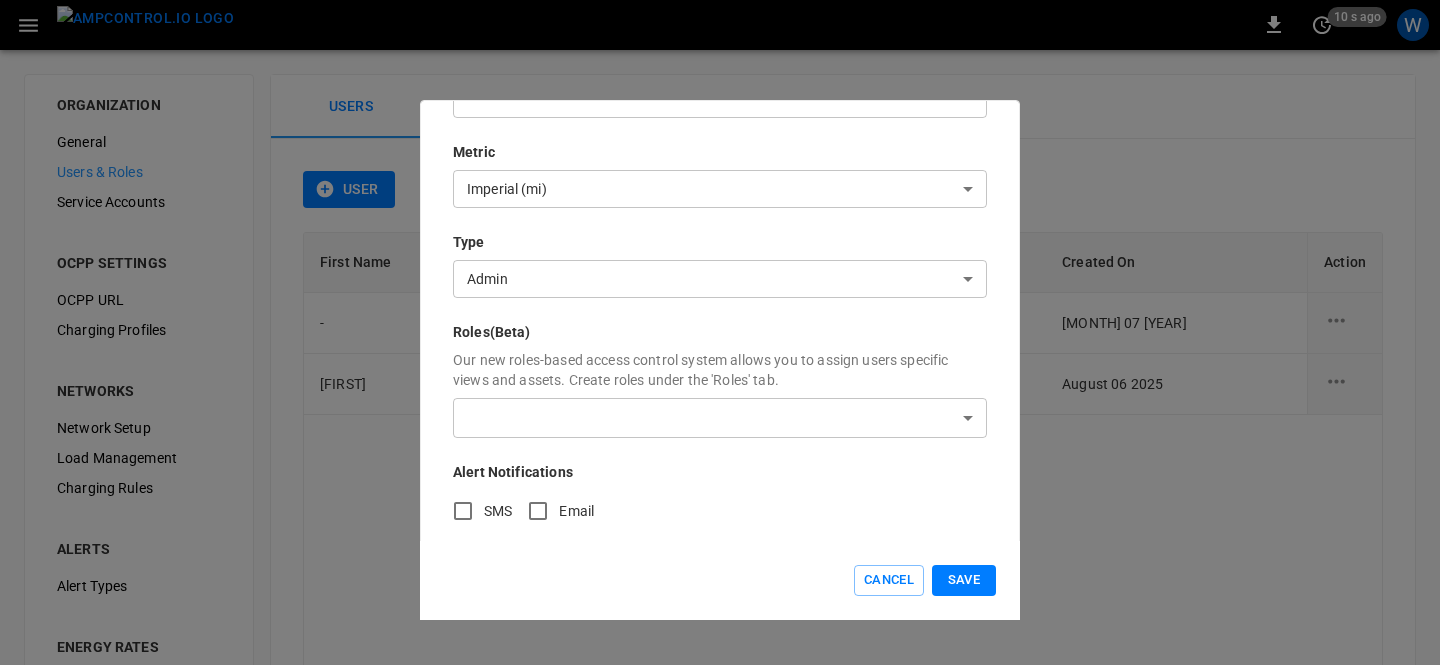 scroll, scrollTop: 0, scrollLeft: 0, axis: both 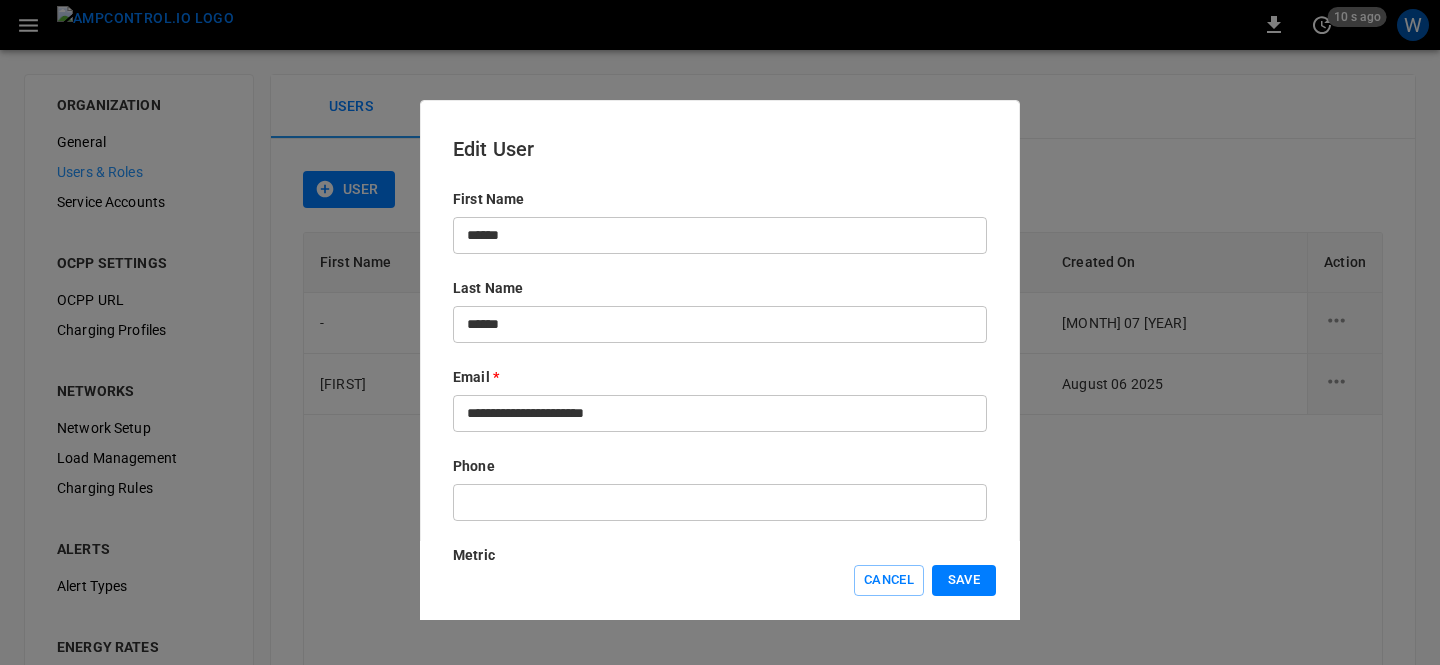 click on "**********" at bounding box center [720, 413] 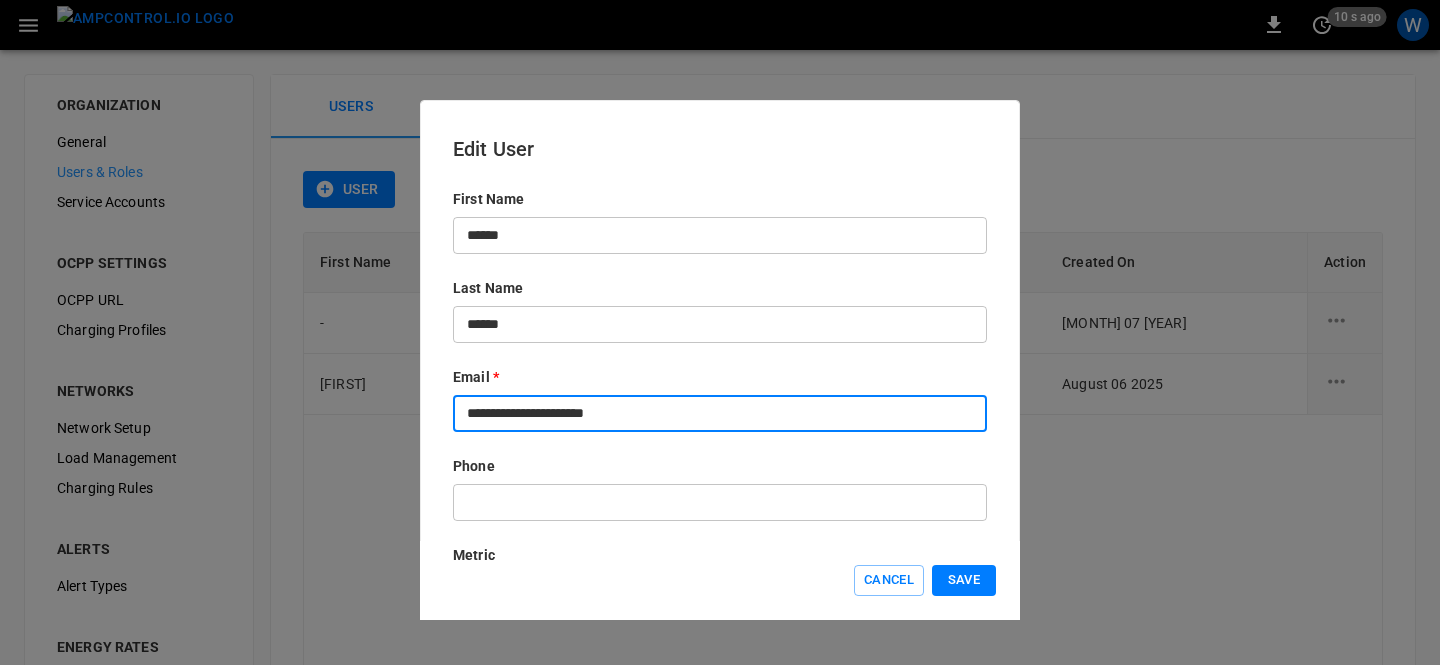 click on "Save" at bounding box center [964, 580] 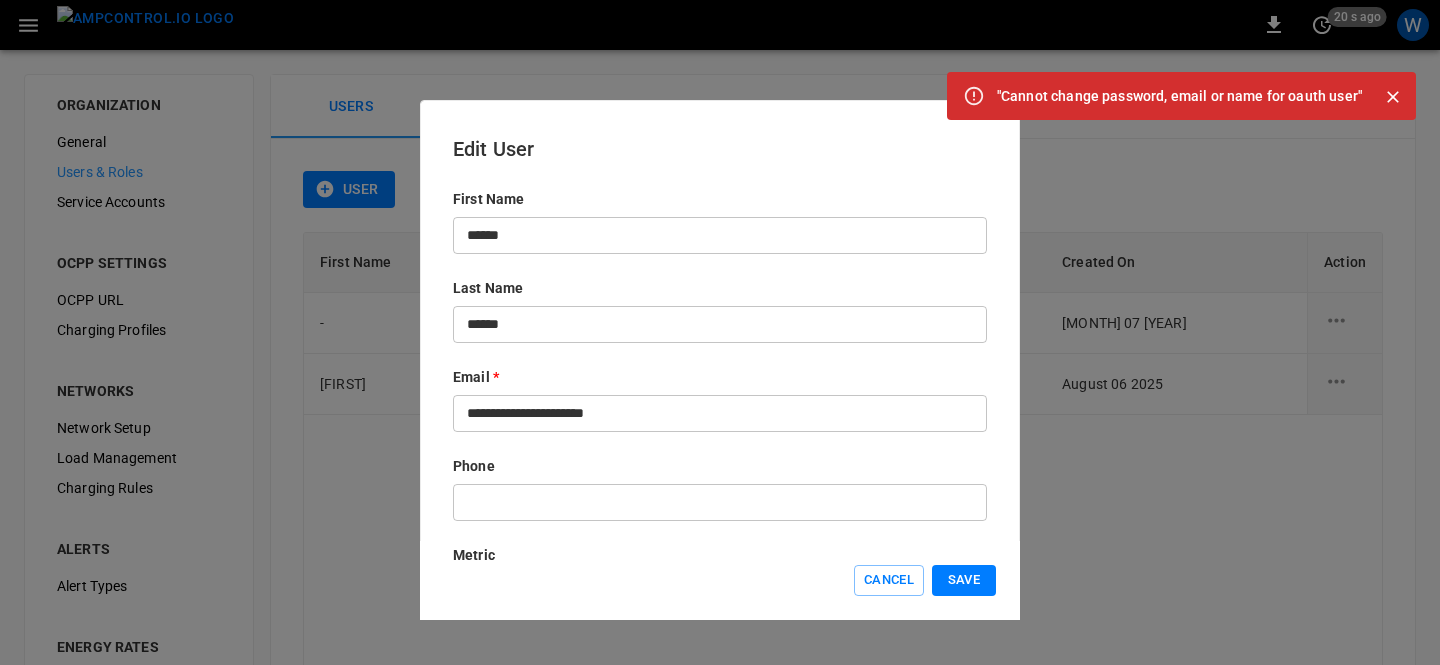 click on "**********" at bounding box center (720, 413) 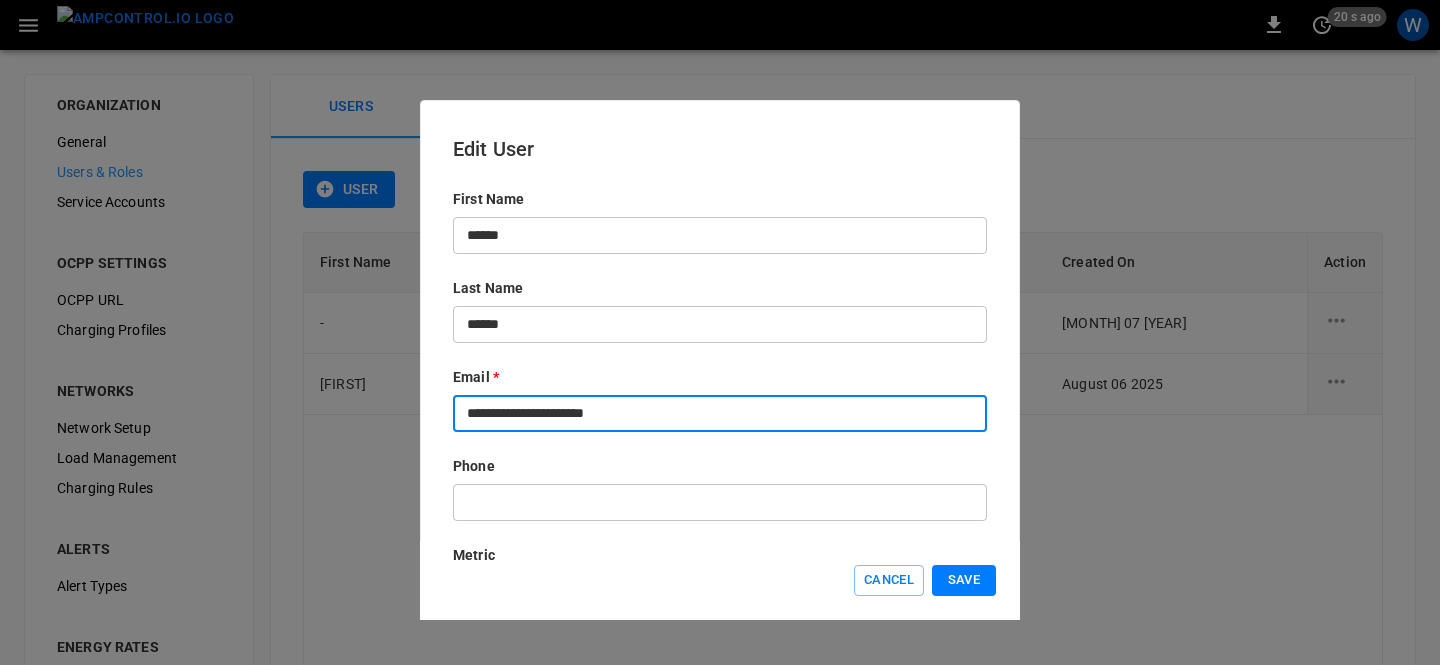 click on "**********" at bounding box center (720, 413) 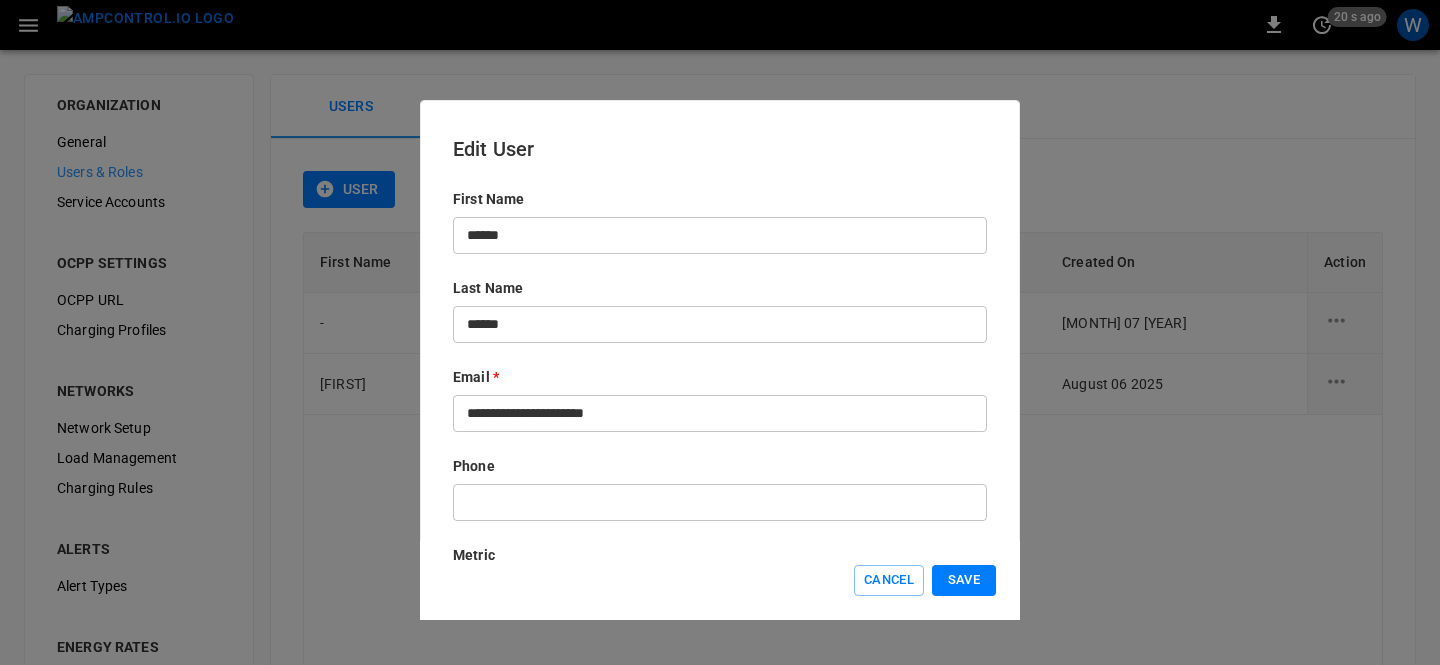 click on "Save" at bounding box center (964, 580) 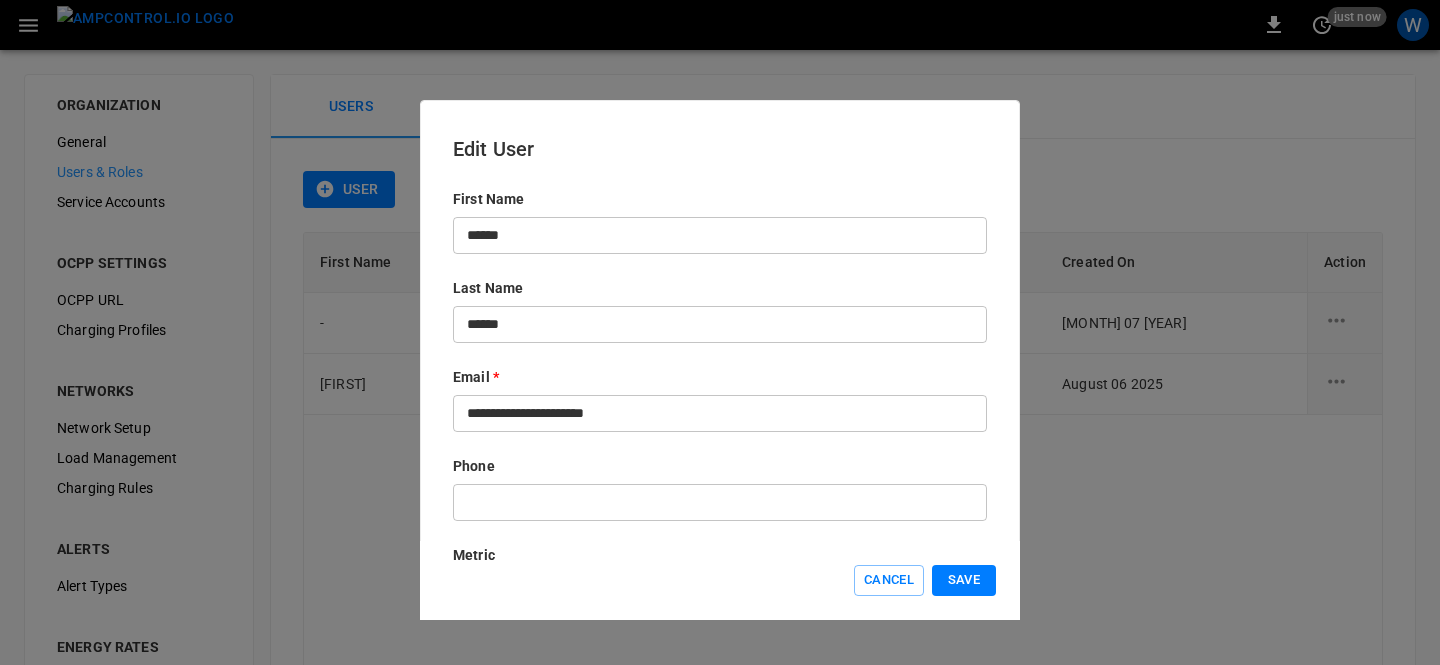 click on "Save" at bounding box center [964, 580] 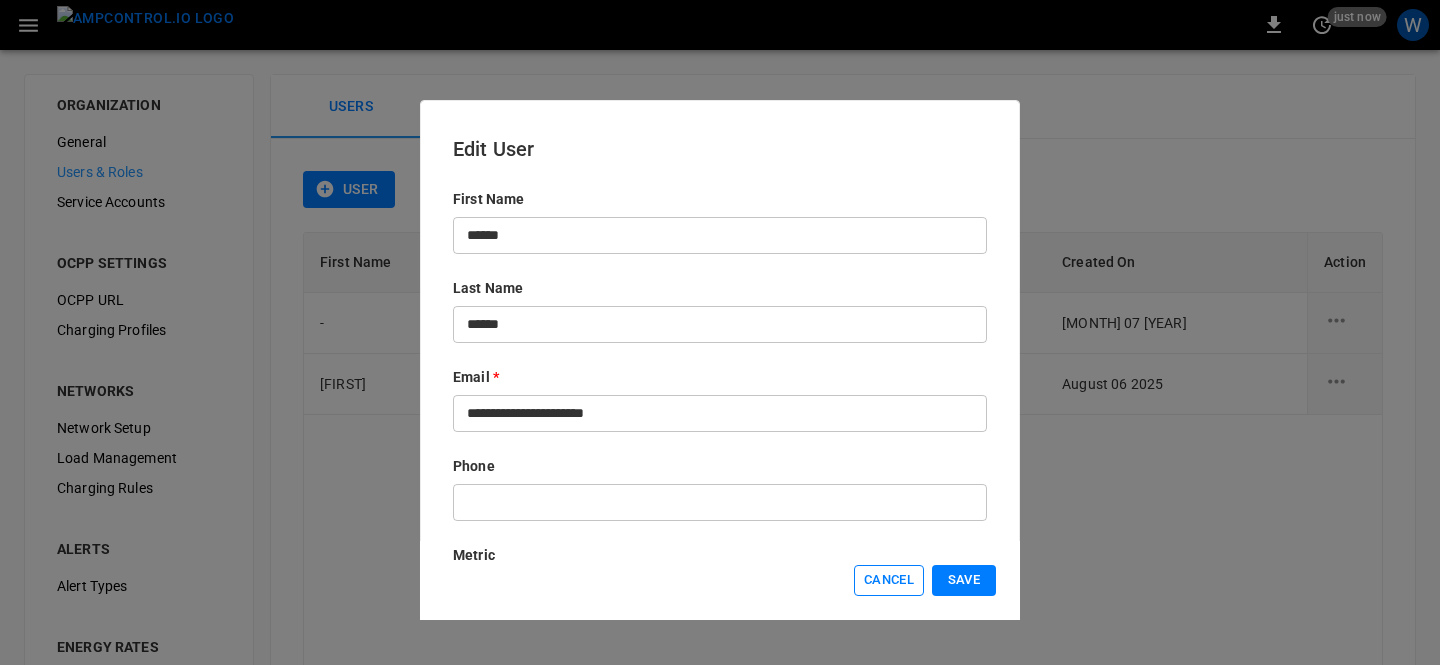 click on "Cancel" at bounding box center (889, 580) 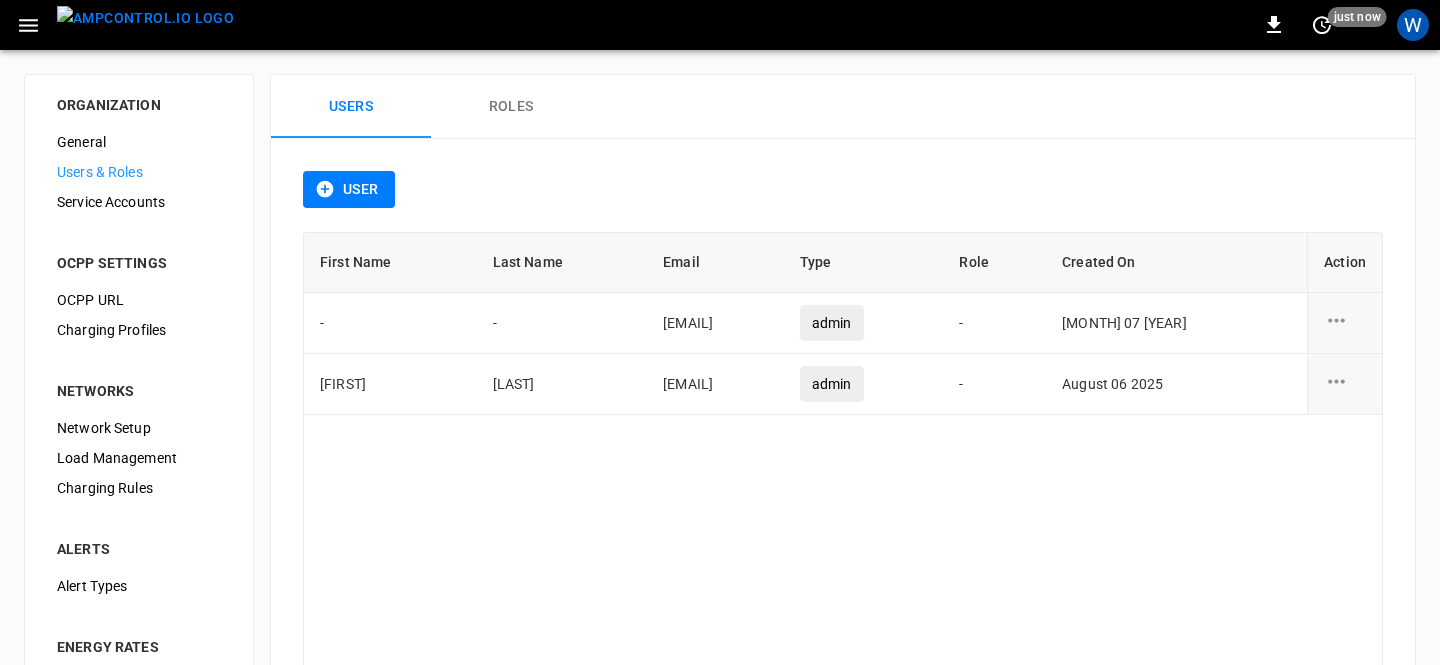click on "First Name Last Name Email Type Role Created On Action - - [EMAIL] admin - [DATE] [FIRST] [LAST] [EMAIL] admin - [DATE]" at bounding box center [843, 465] 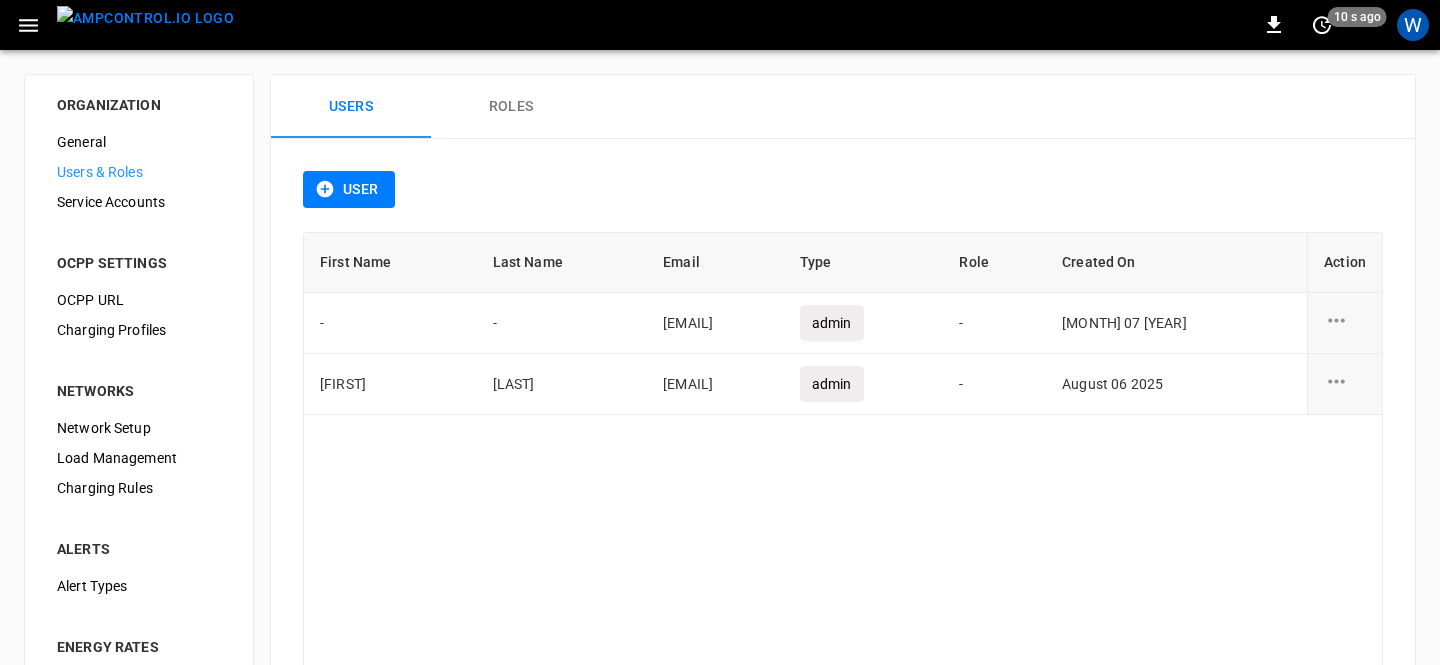 click 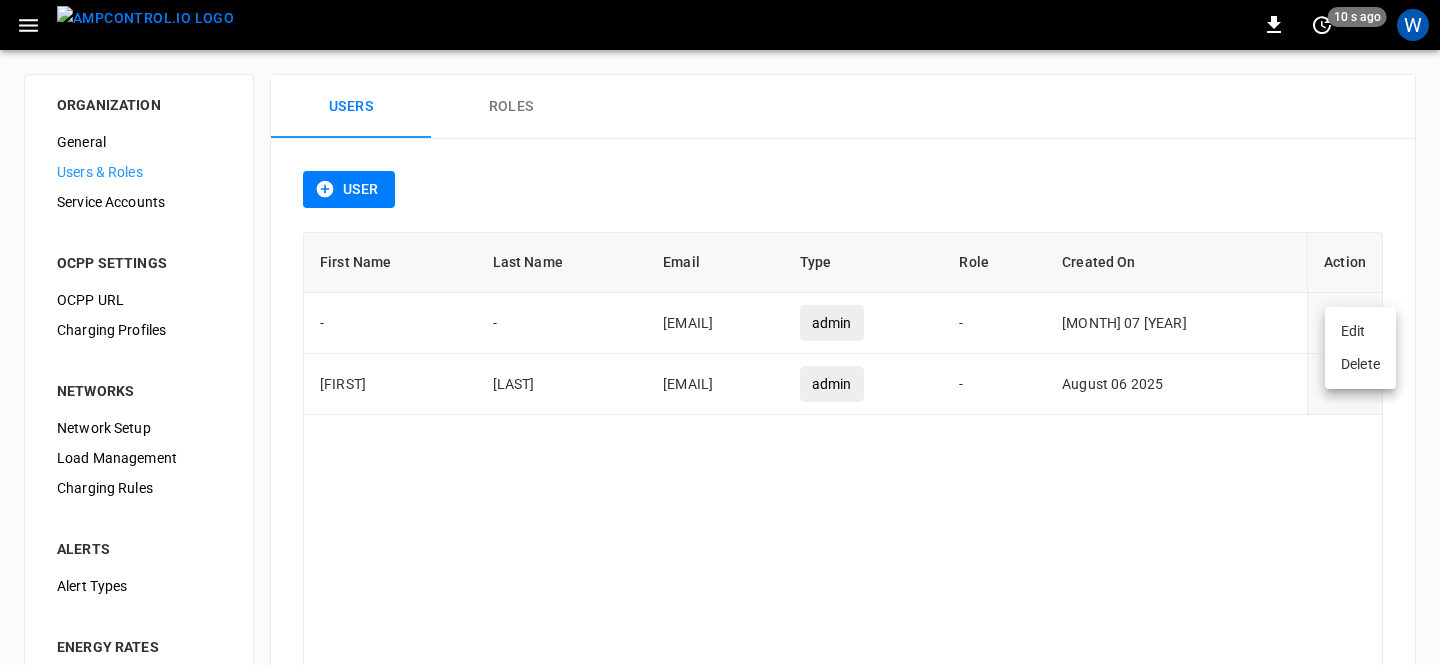 click on "Edit" at bounding box center (1360, 331) 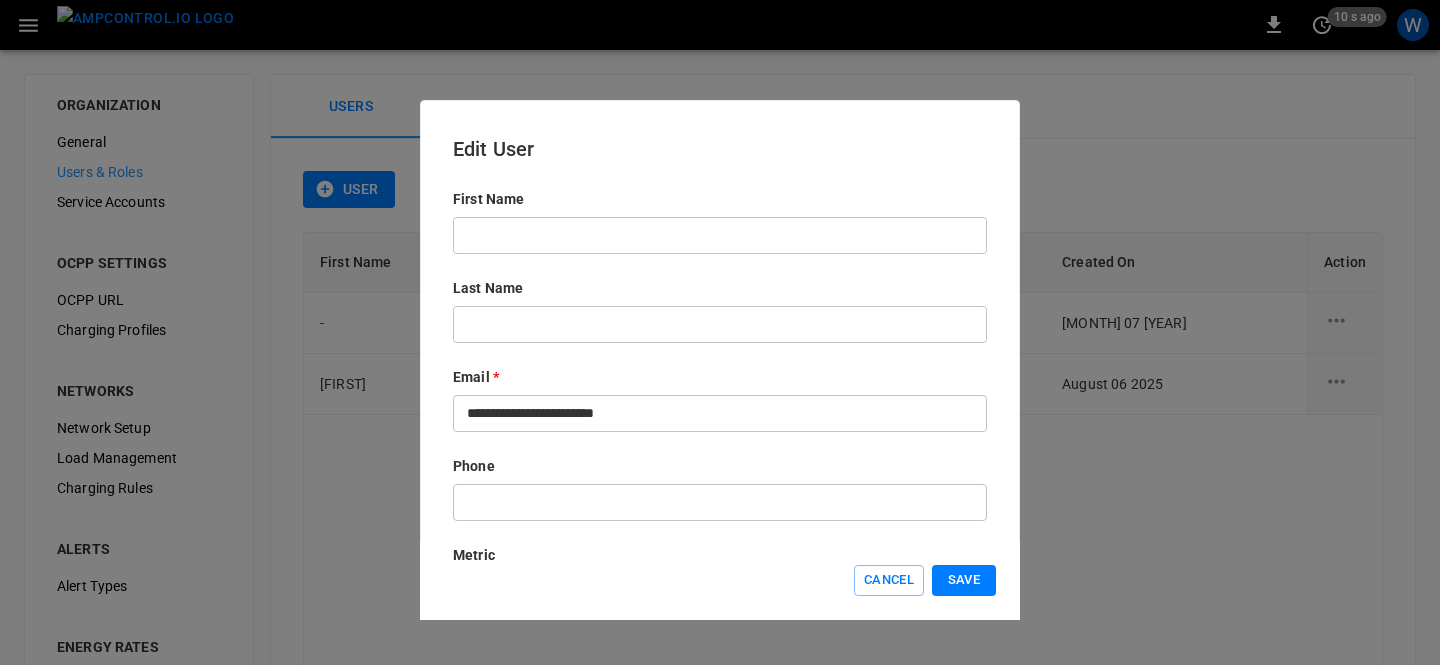 click at bounding box center (720, 235) 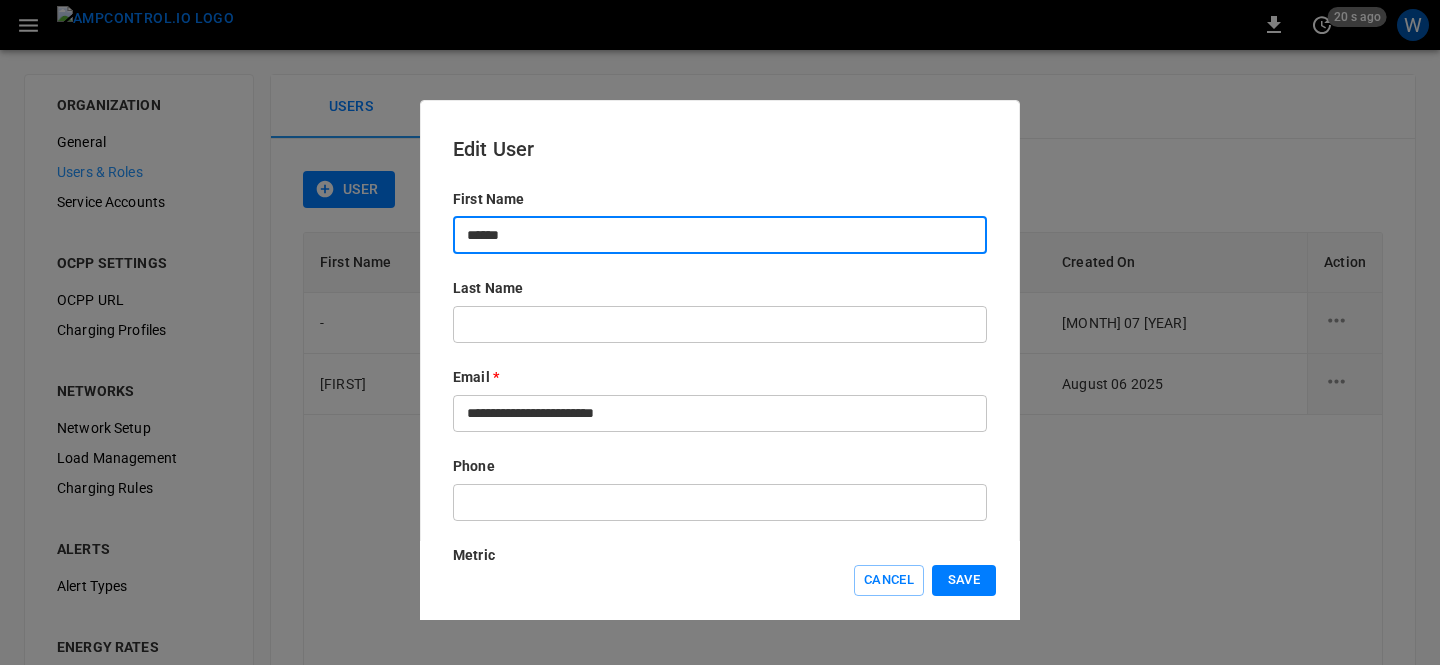 type on "******" 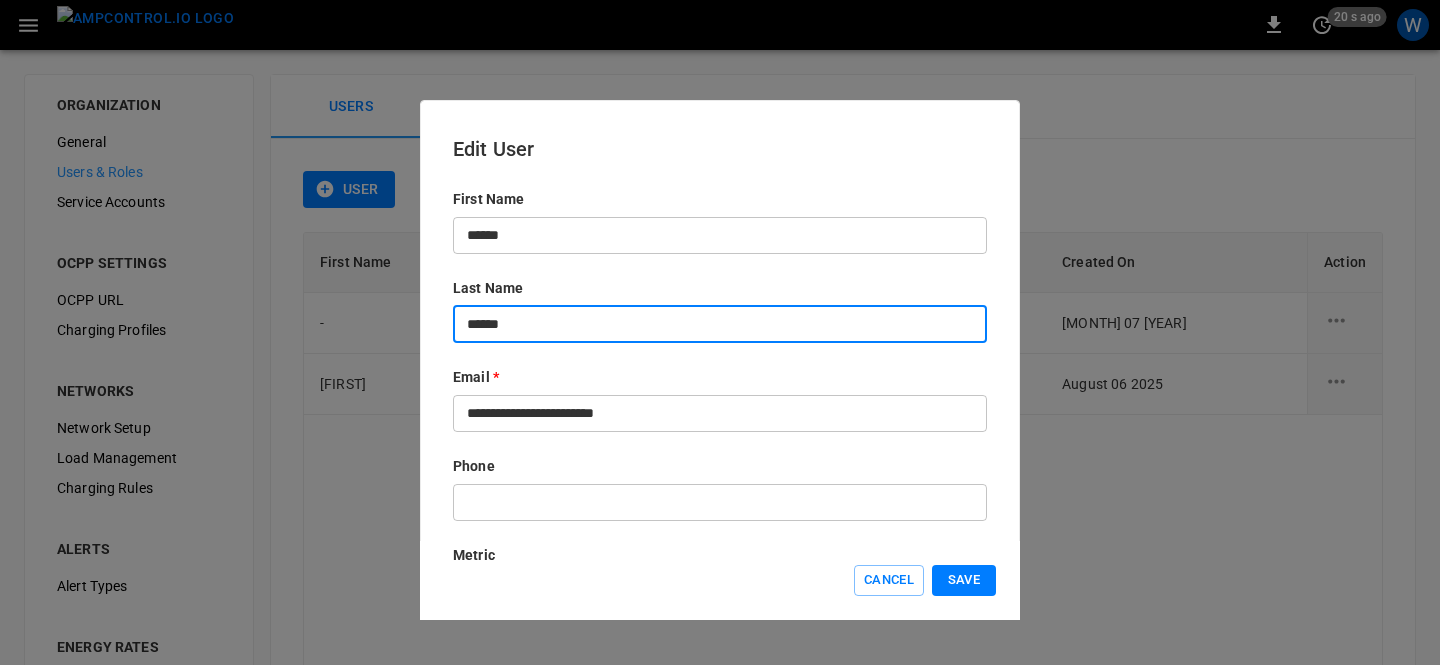 scroll, scrollTop: 161, scrollLeft: 0, axis: vertical 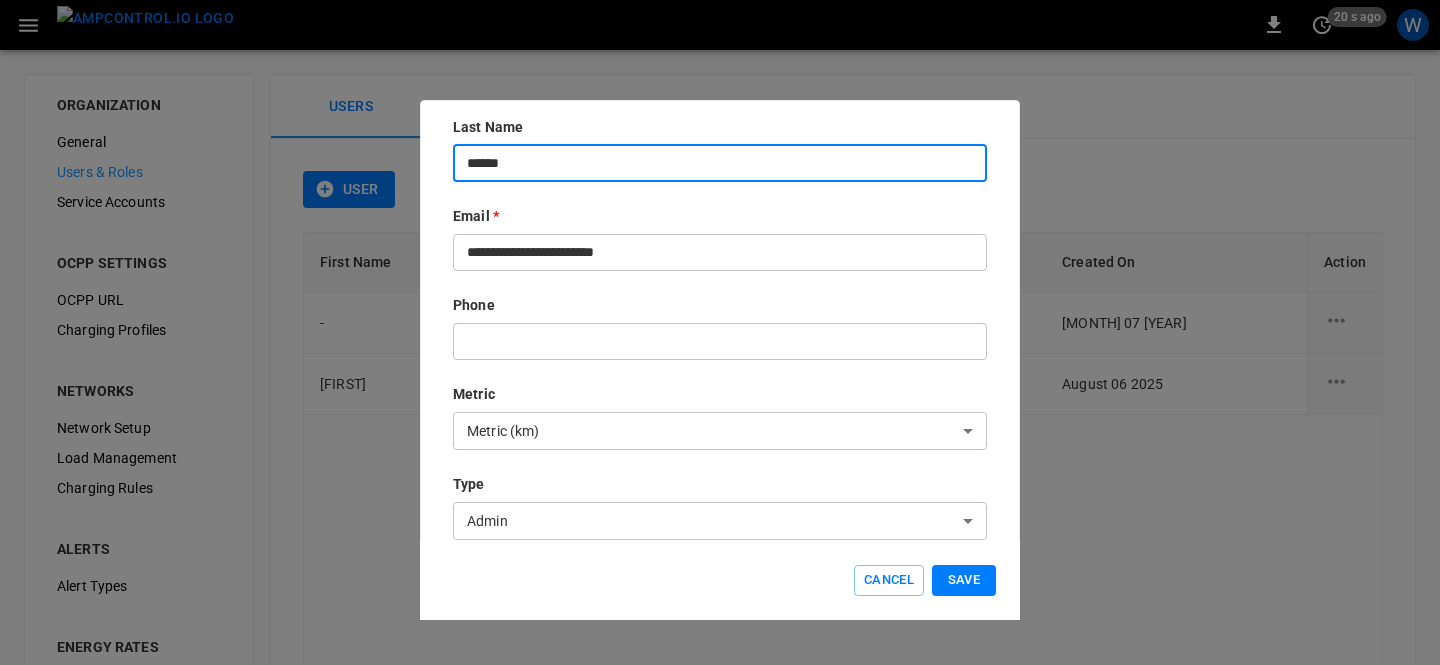 type on "******" 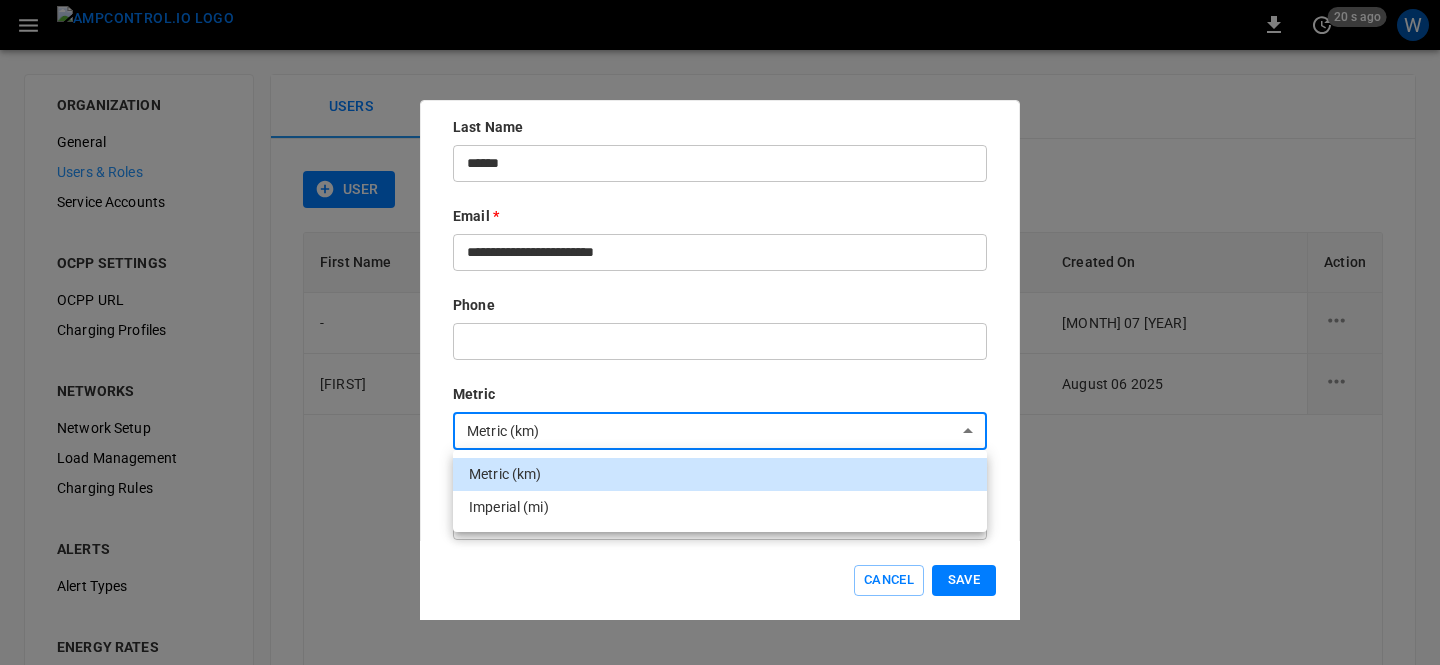 click on "Imperial (mi)" at bounding box center (720, 507) 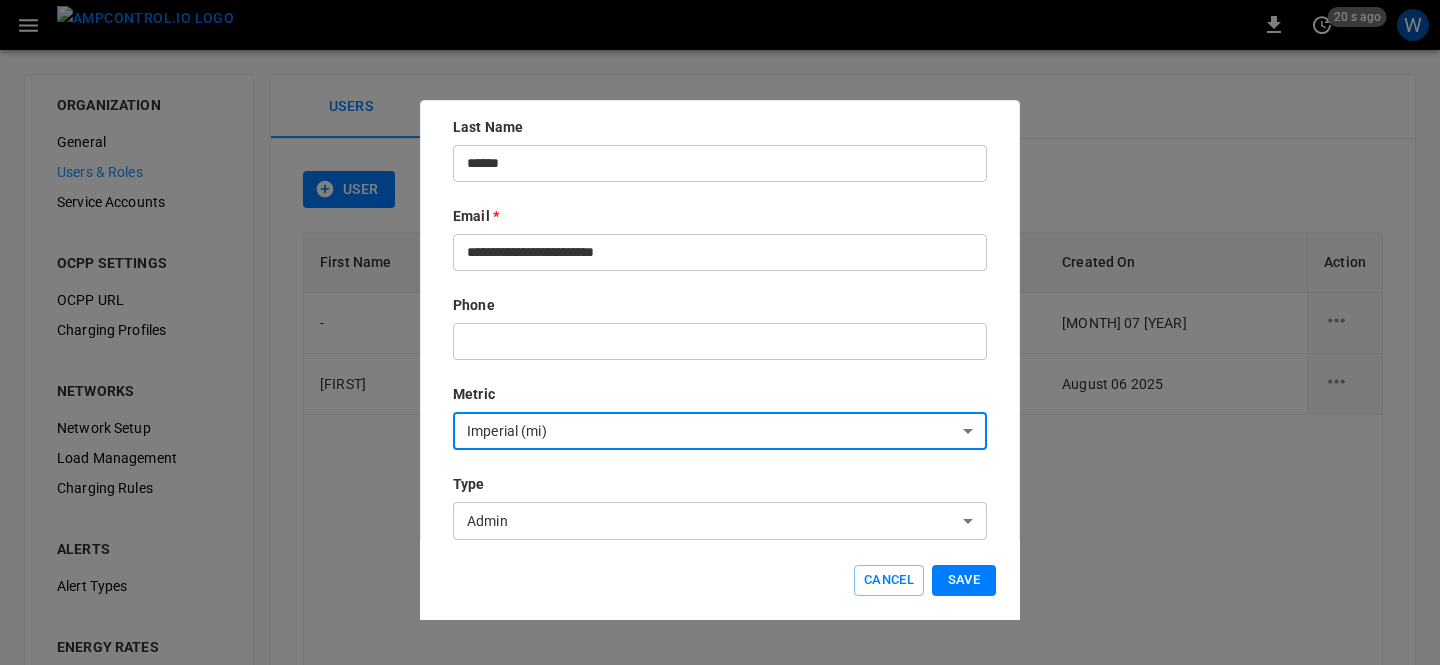 click on "Save" at bounding box center (964, 580) 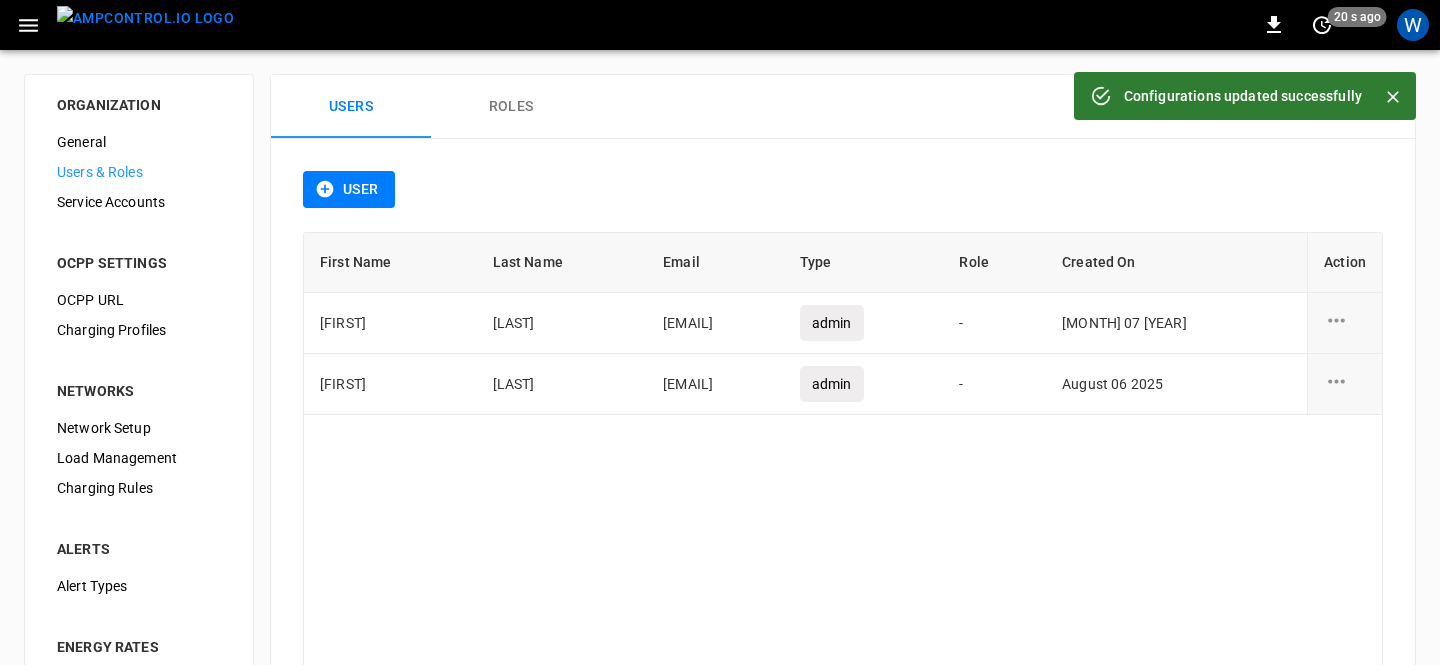 click on "First Name Last Name Email Type Role Created On Action [FIRST] [LAST] [EMAIL] admin - [DATE] [TIME] [FIRST] [LAST] [EMAIL] admin - [DATE] [TIME]" at bounding box center (843, 465) 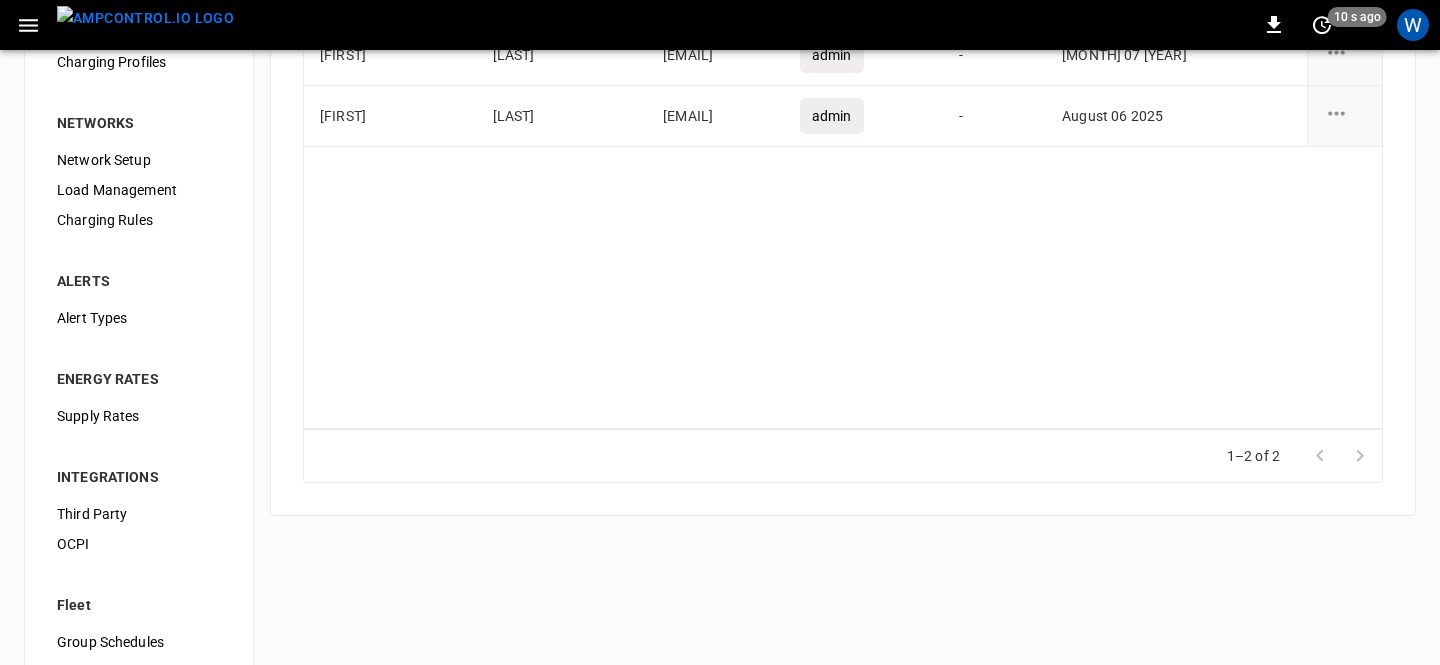 scroll, scrollTop: 0, scrollLeft: 0, axis: both 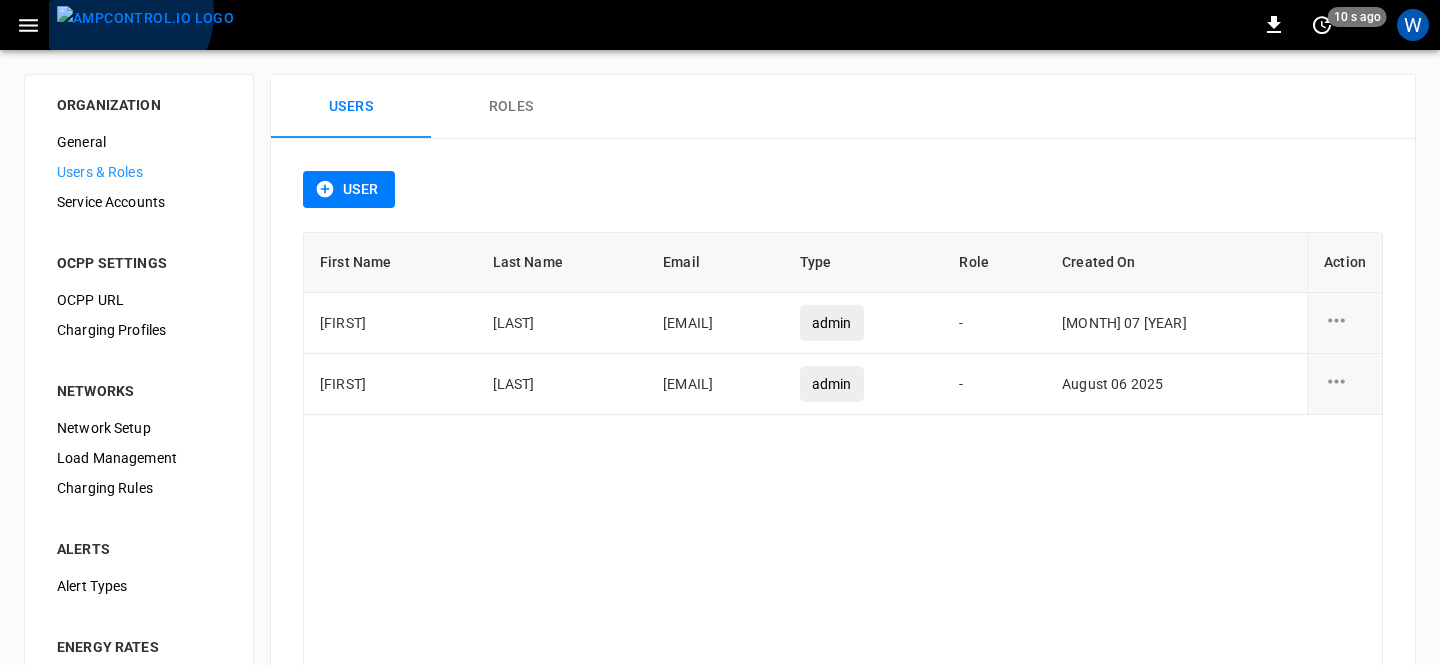 click at bounding box center (145, 18) 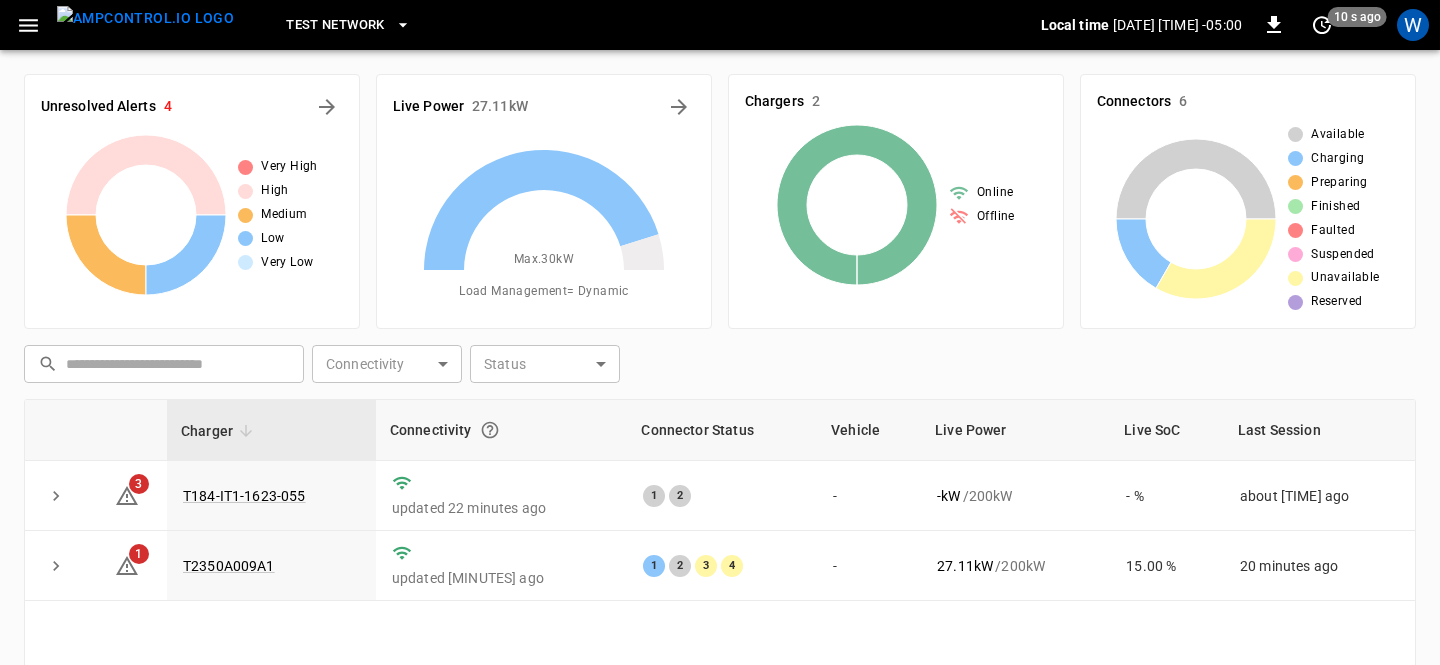 click on "​ ​ Connectivity ​ Connectivity Status ​ Status" at bounding box center [716, 360] 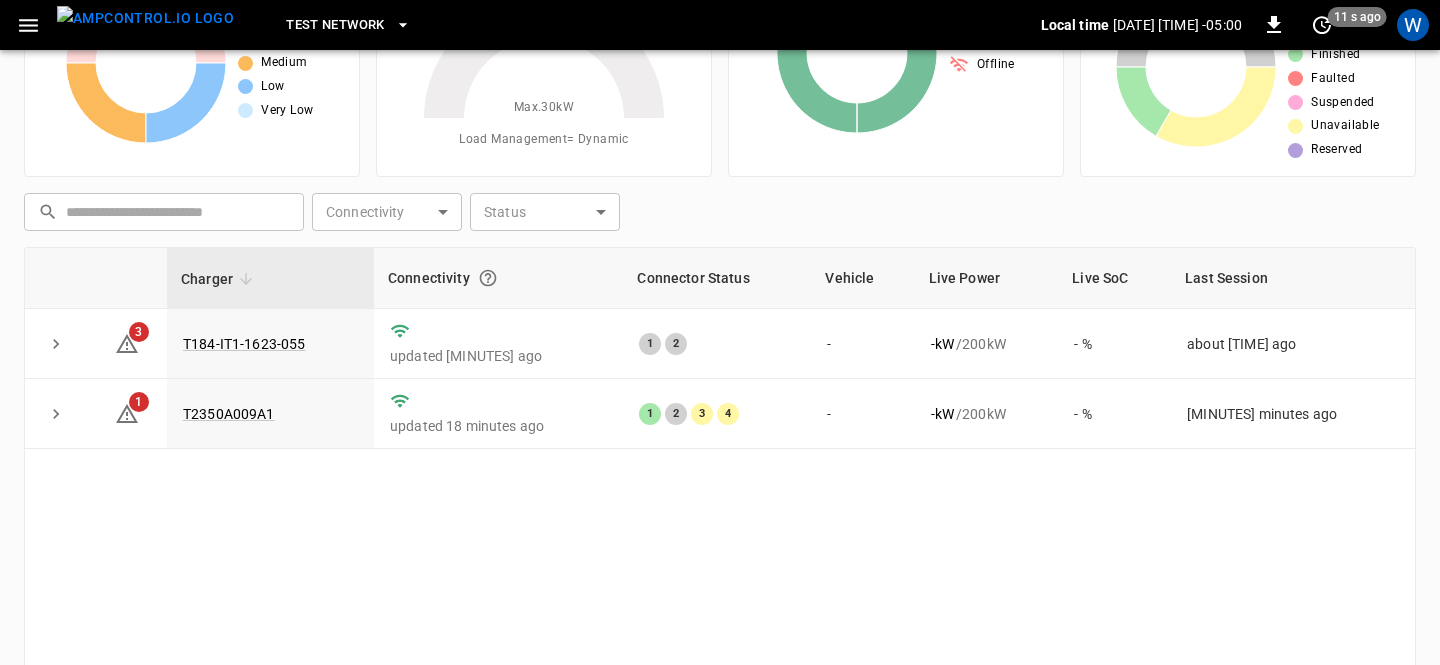scroll, scrollTop: 0, scrollLeft: 0, axis: both 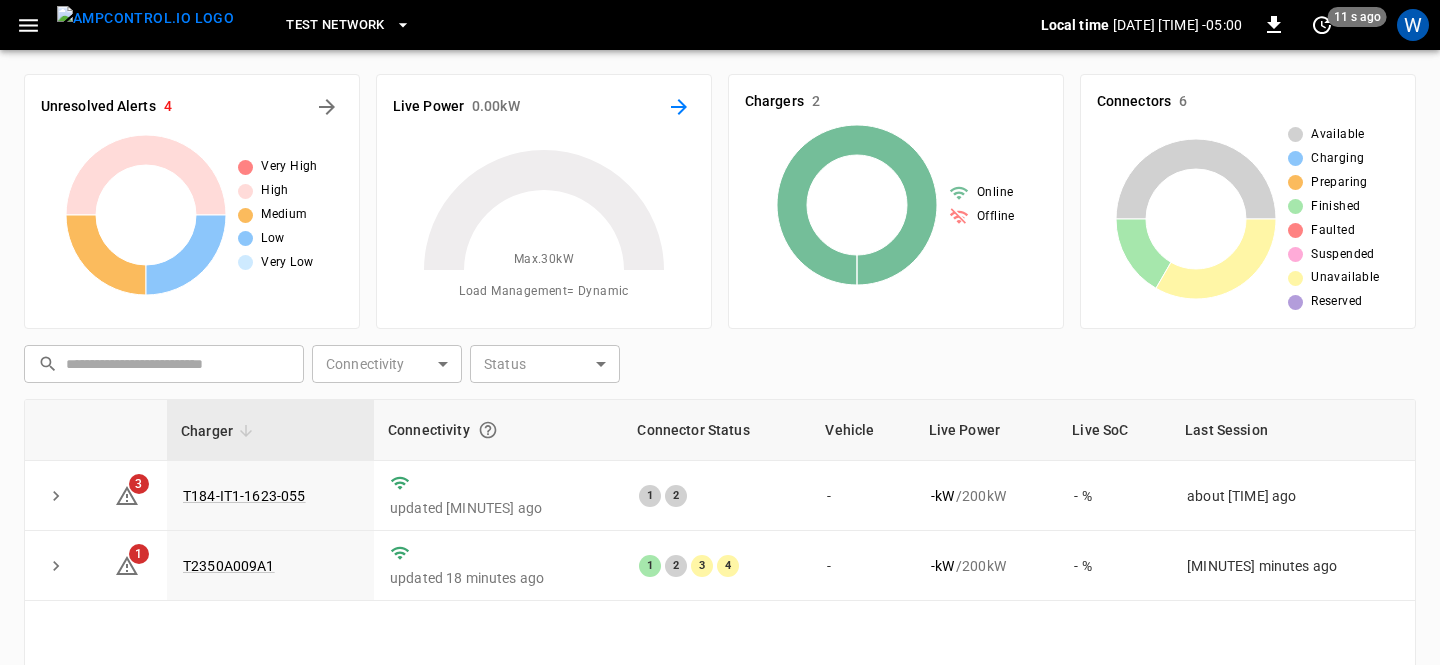 click 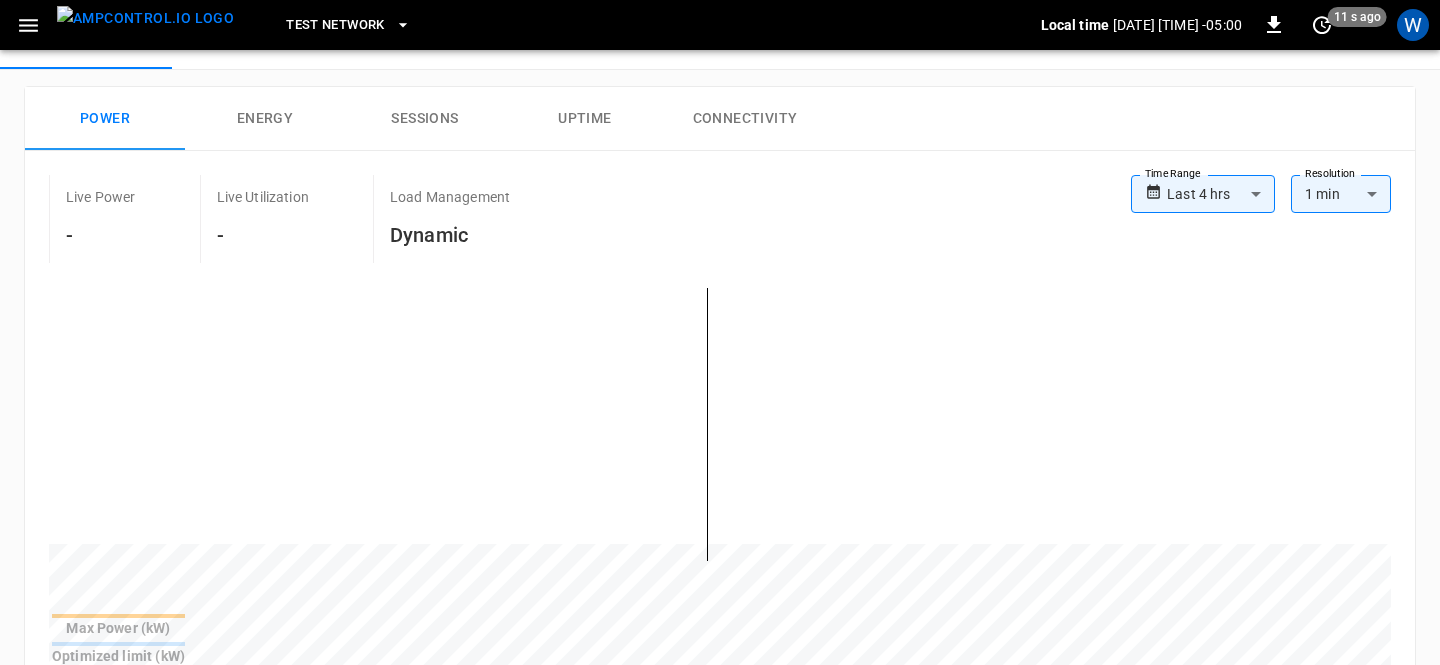 scroll, scrollTop: 0, scrollLeft: 0, axis: both 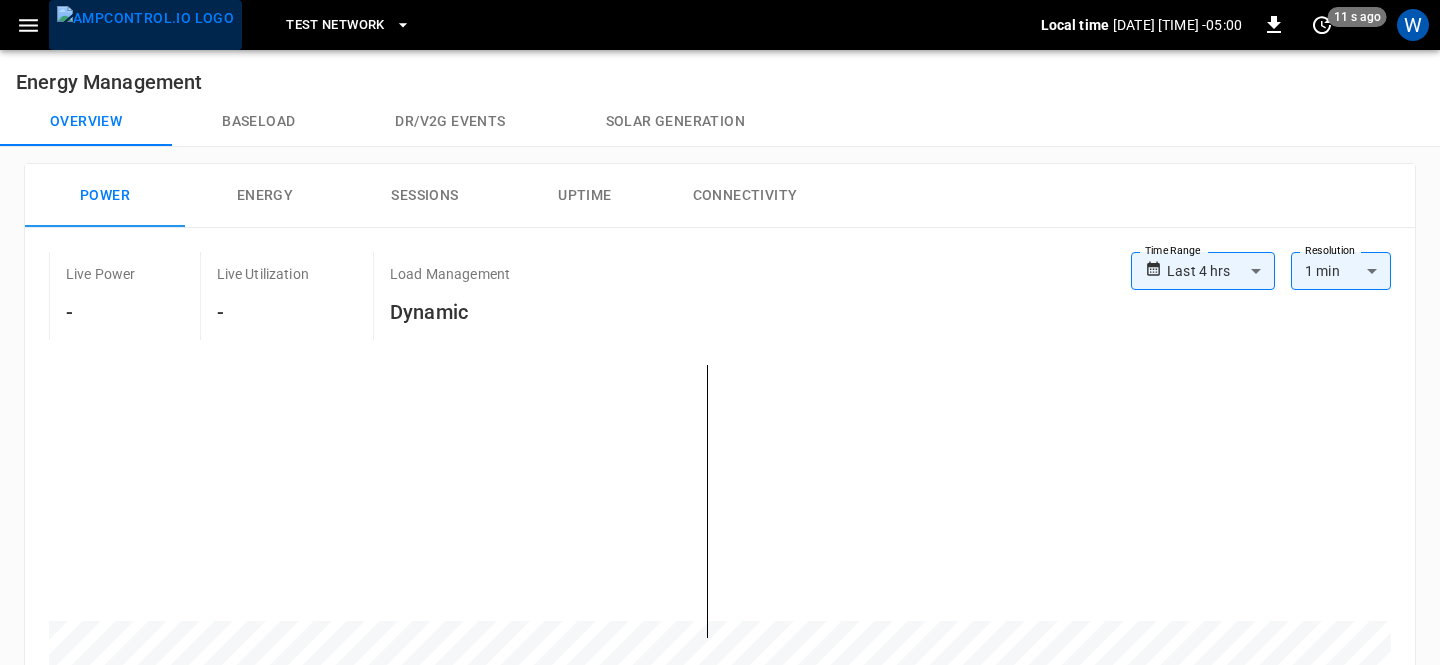 click at bounding box center [145, 18] 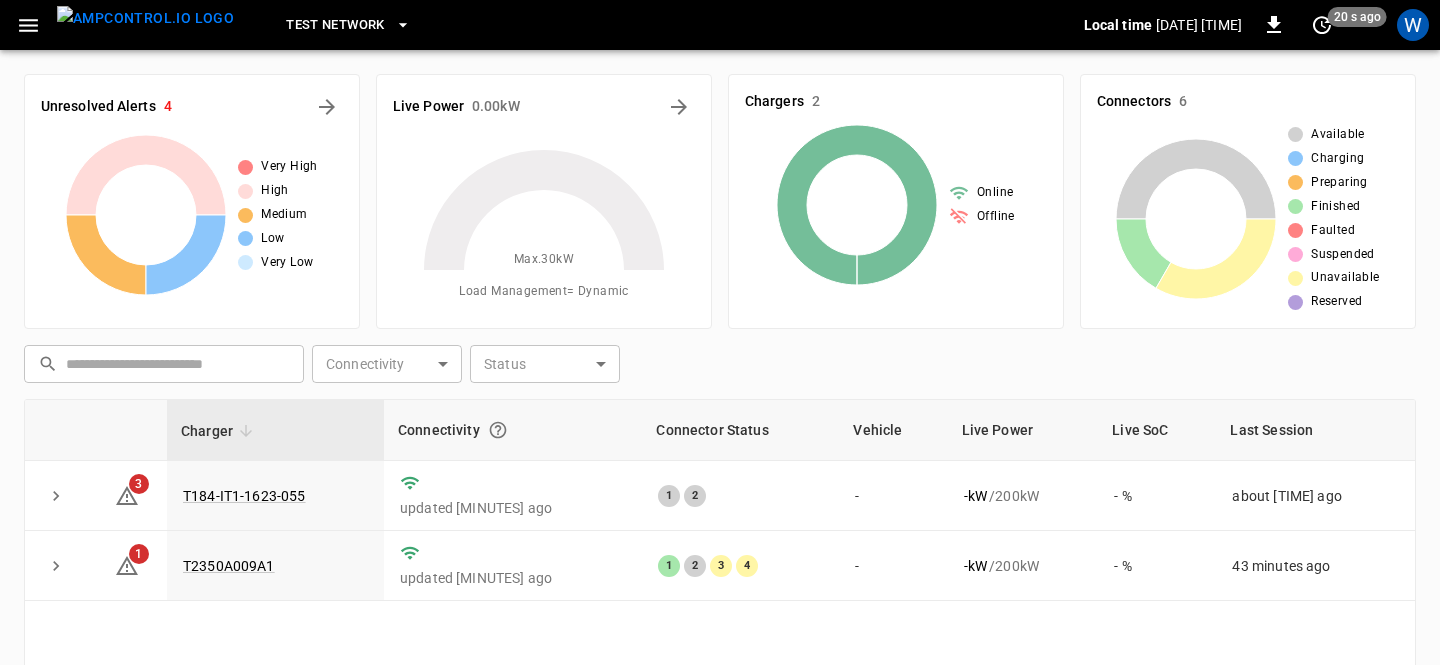 type 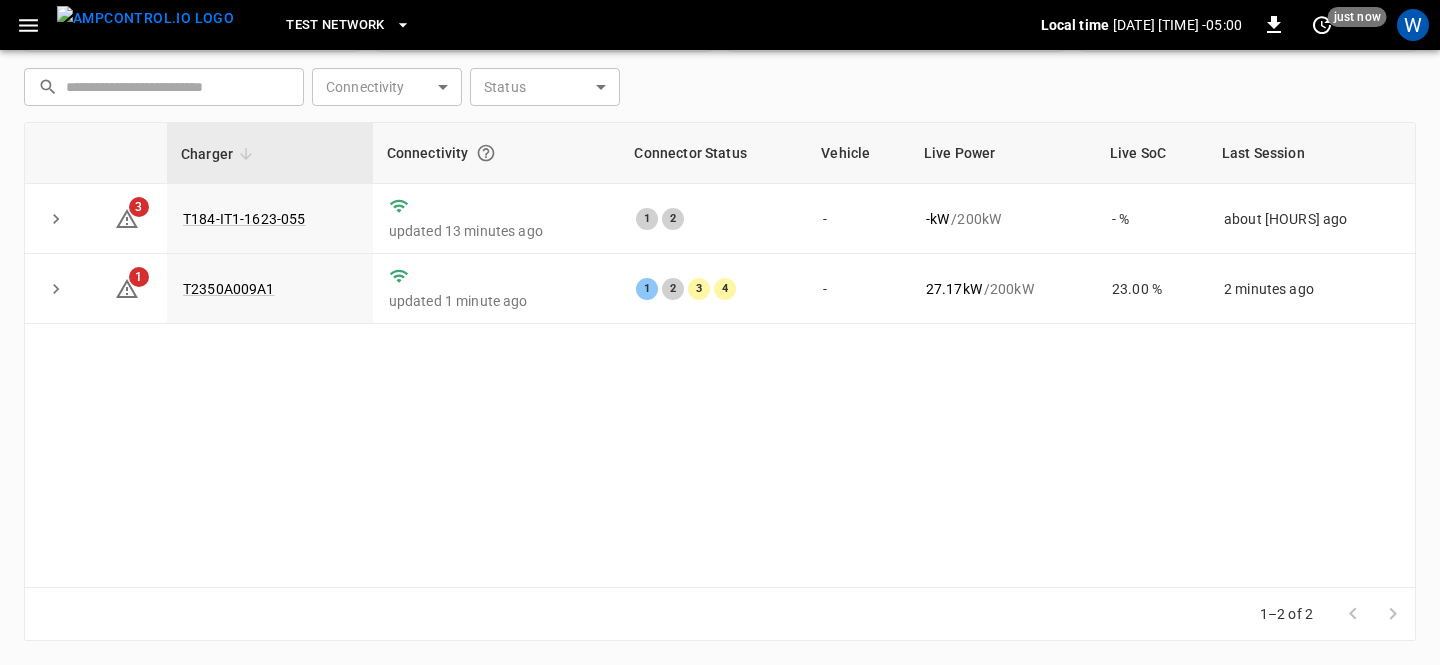 scroll, scrollTop: 0, scrollLeft: 0, axis: both 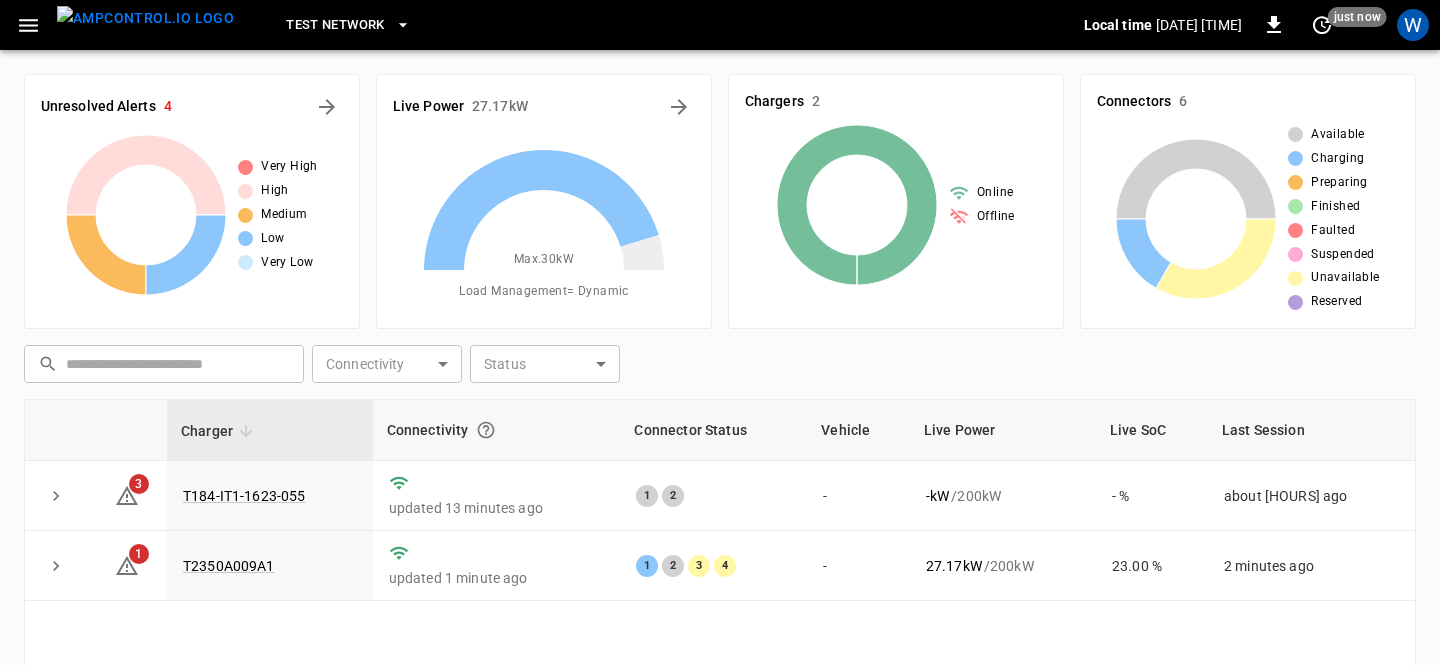 click at bounding box center (145, 18) 